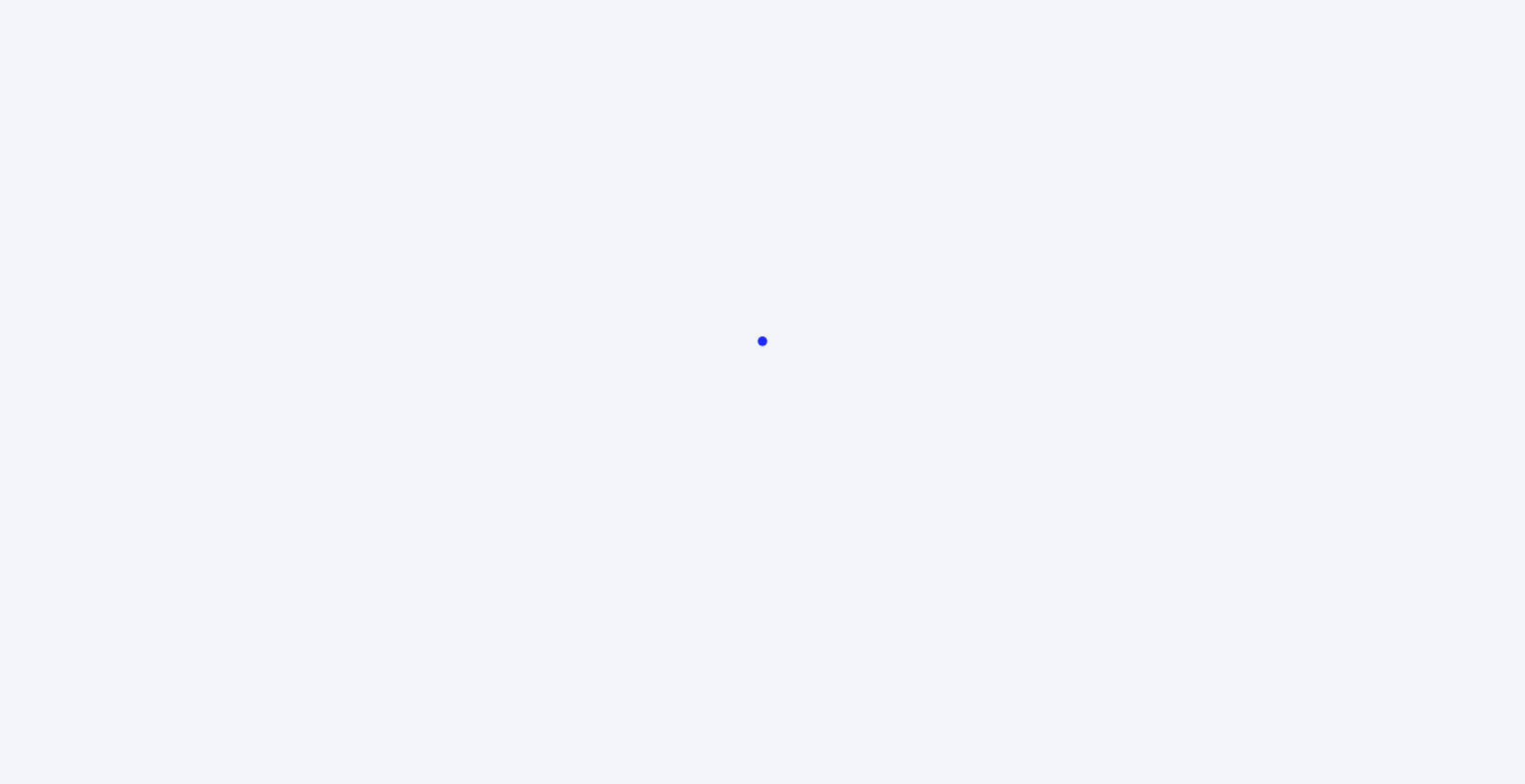 scroll, scrollTop: 0, scrollLeft: 0, axis: both 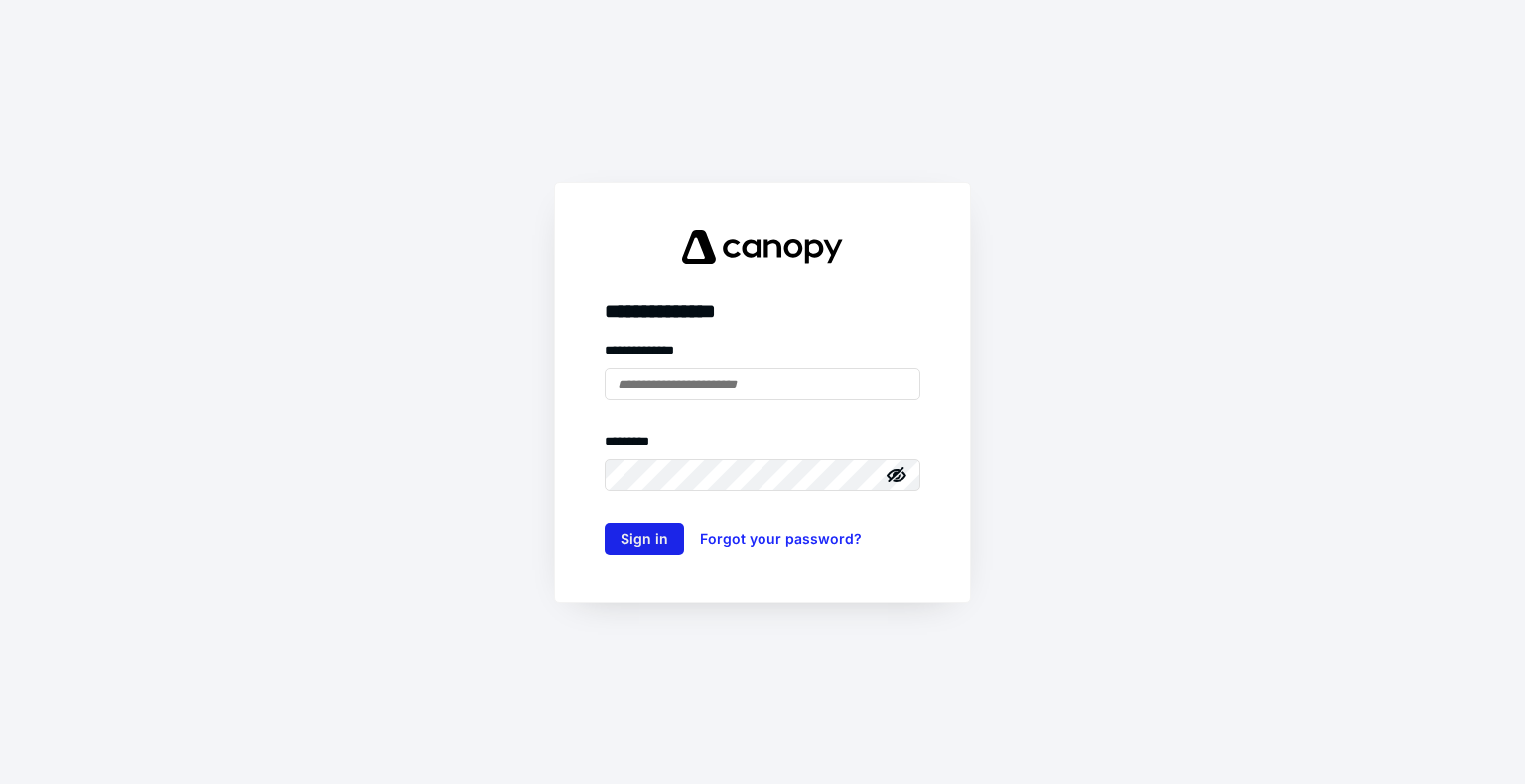 type on "**********" 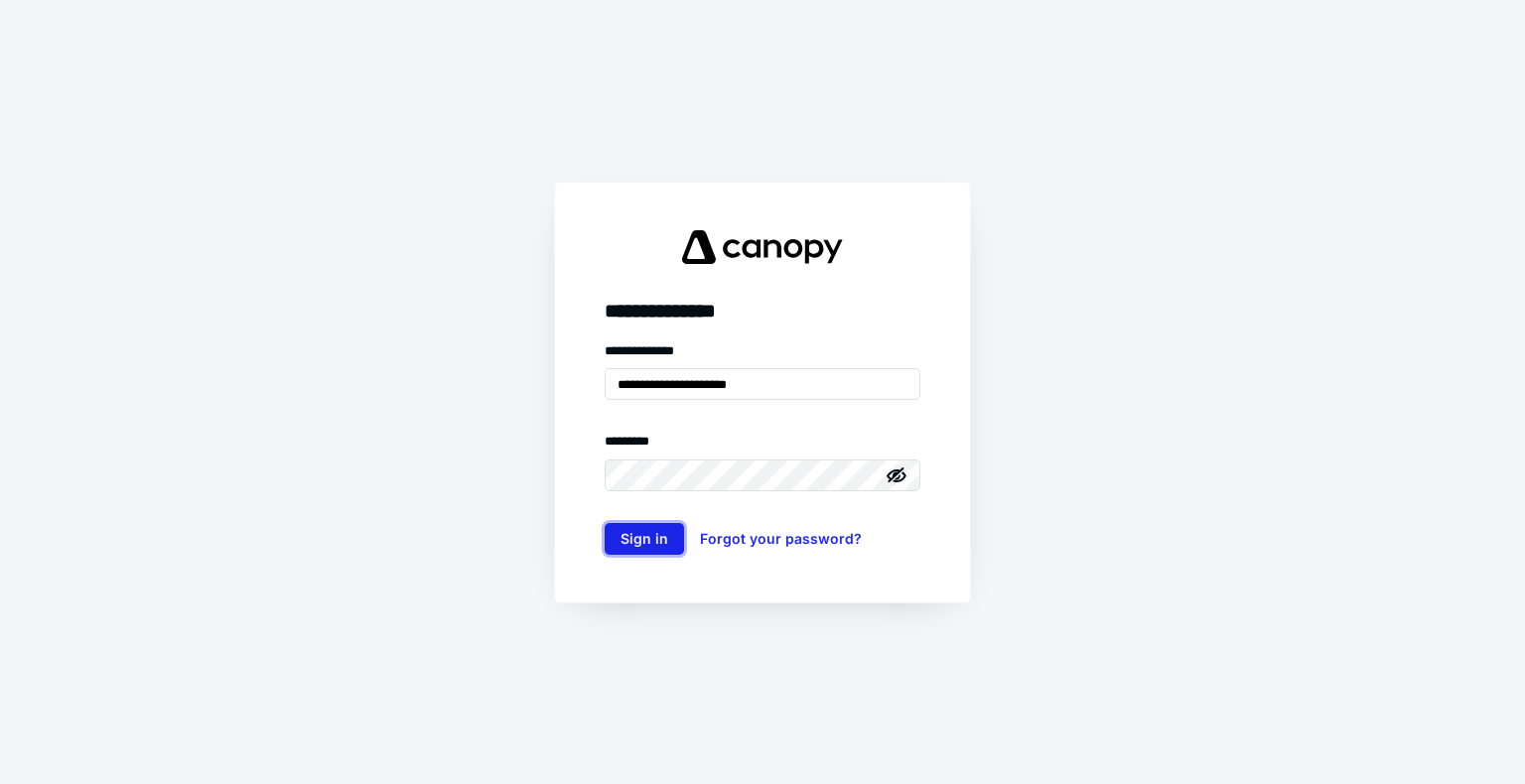 click on "Sign in" at bounding box center [644, 539] 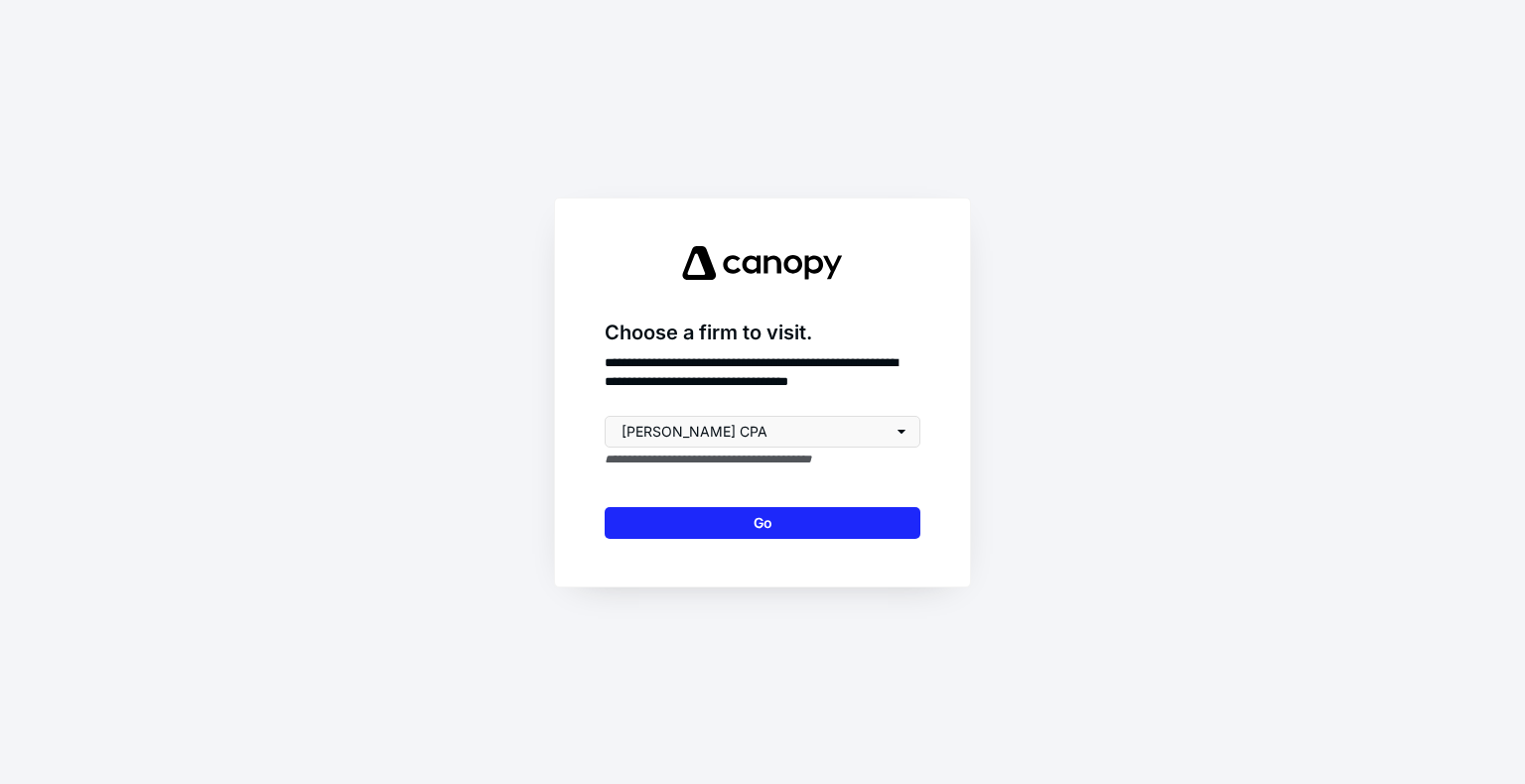 click on "Go" at bounding box center [762, 523] 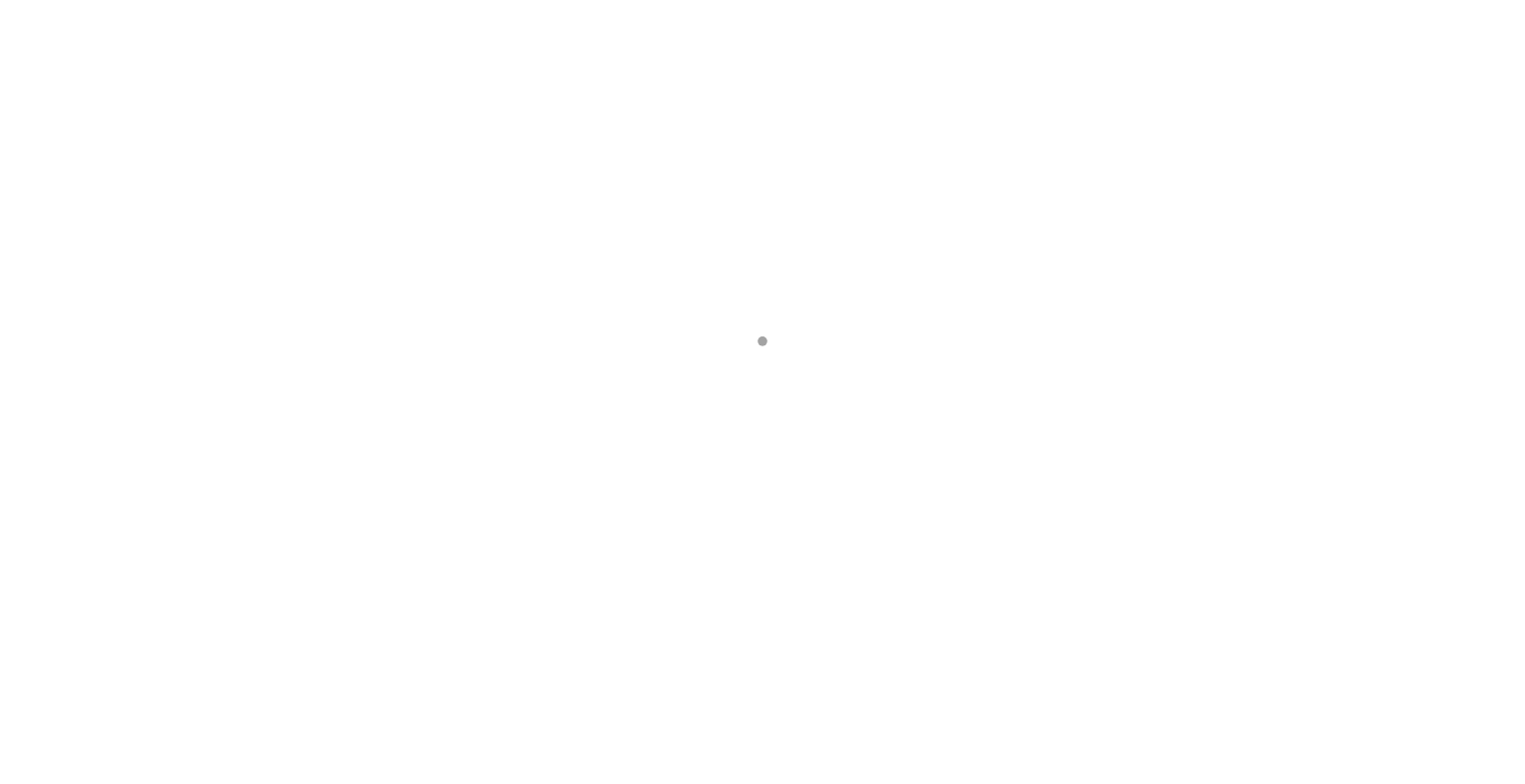 scroll, scrollTop: 0, scrollLeft: 0, axis: both 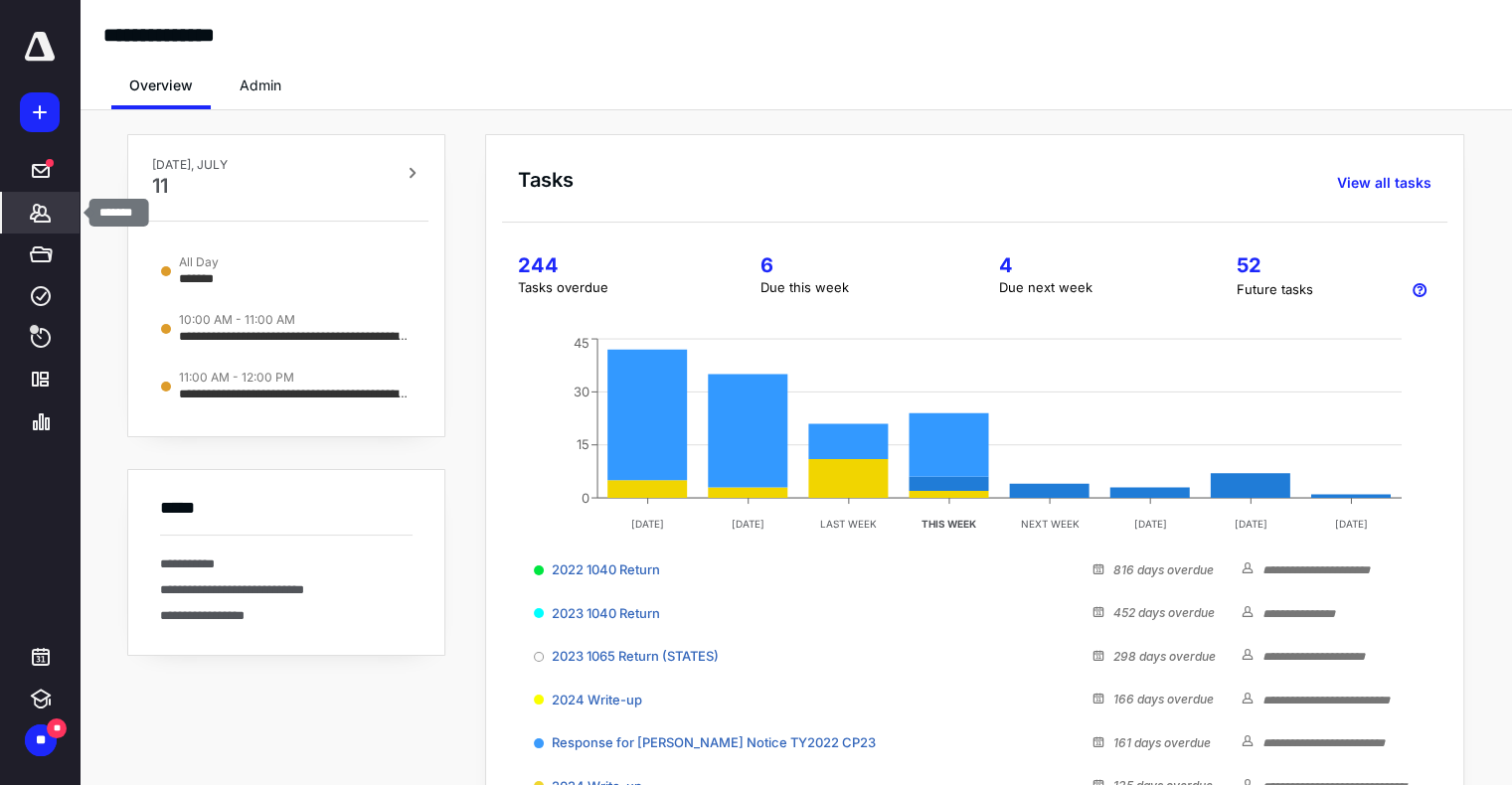 click 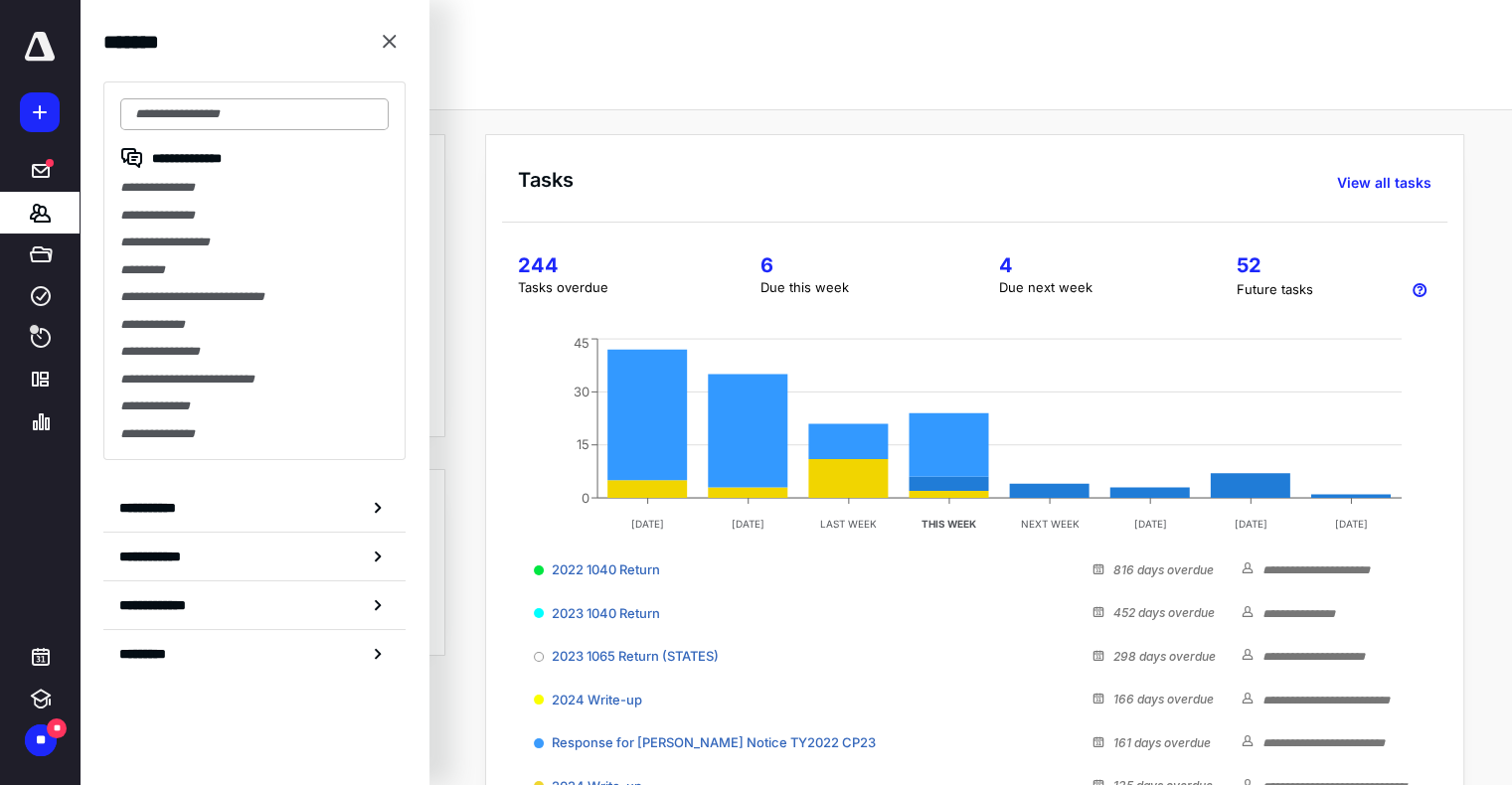 click at bounding box center (254, 114) 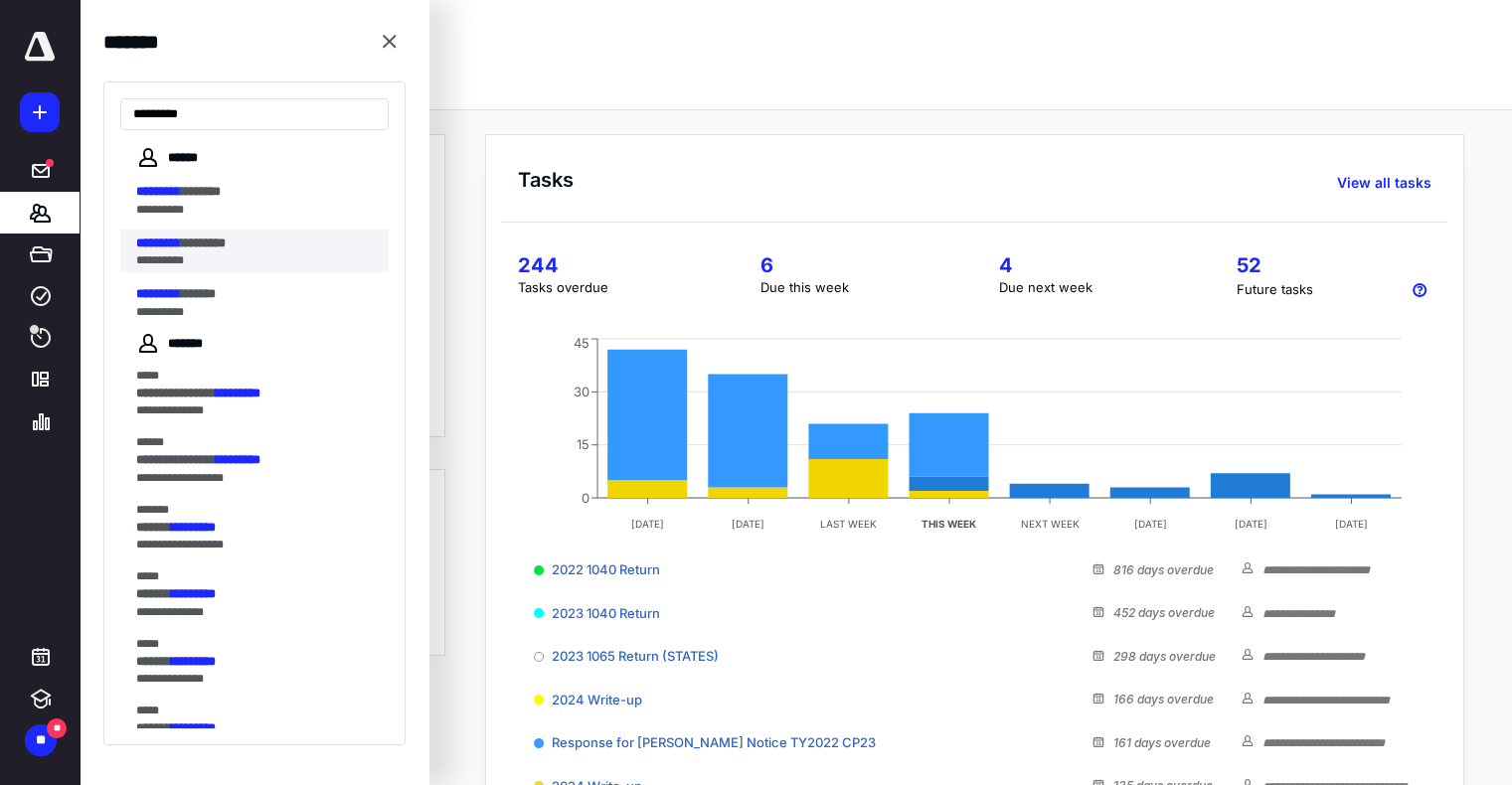 type on "*********" 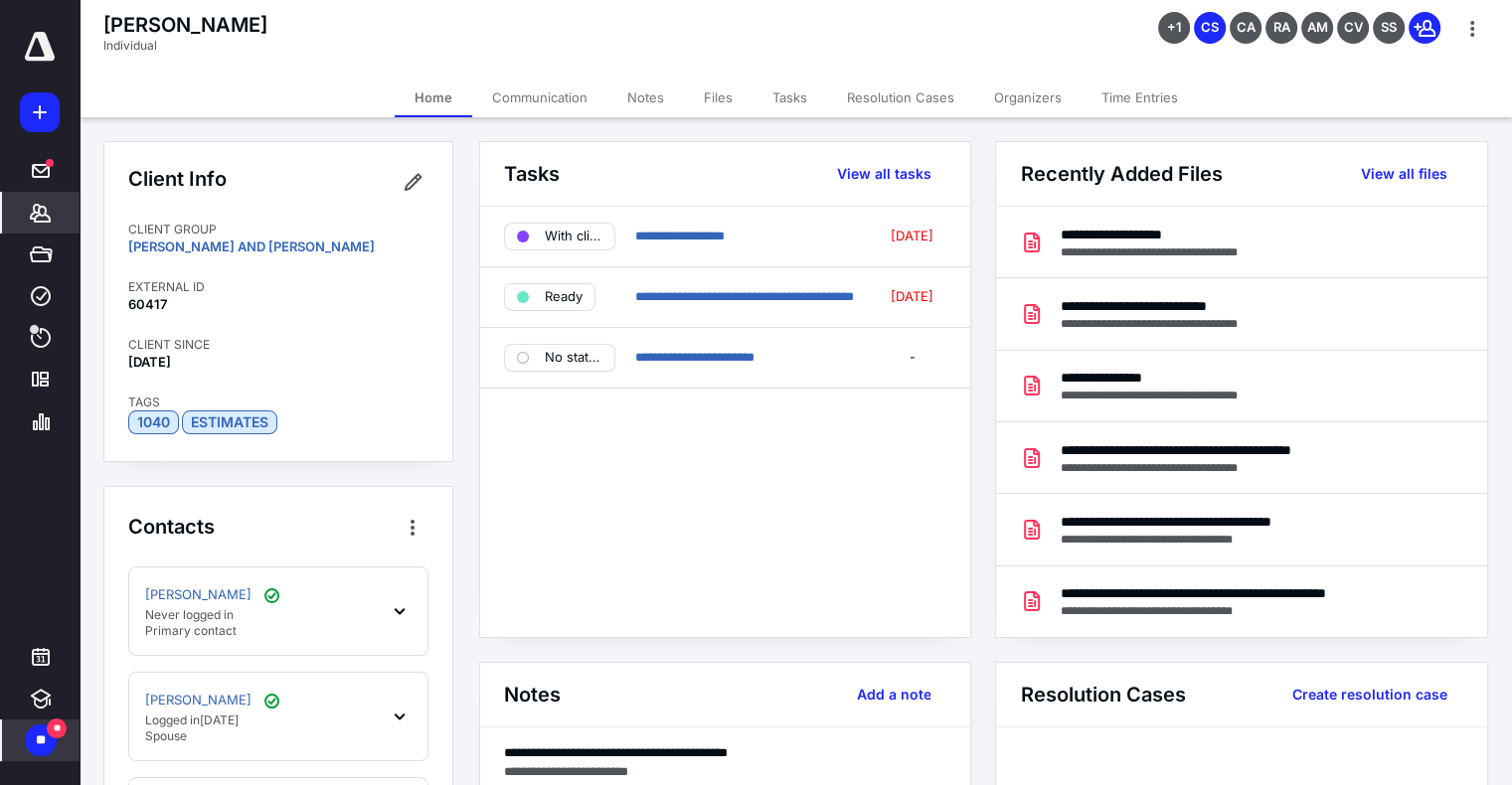 click on "**" at bounding box center (41, 740) 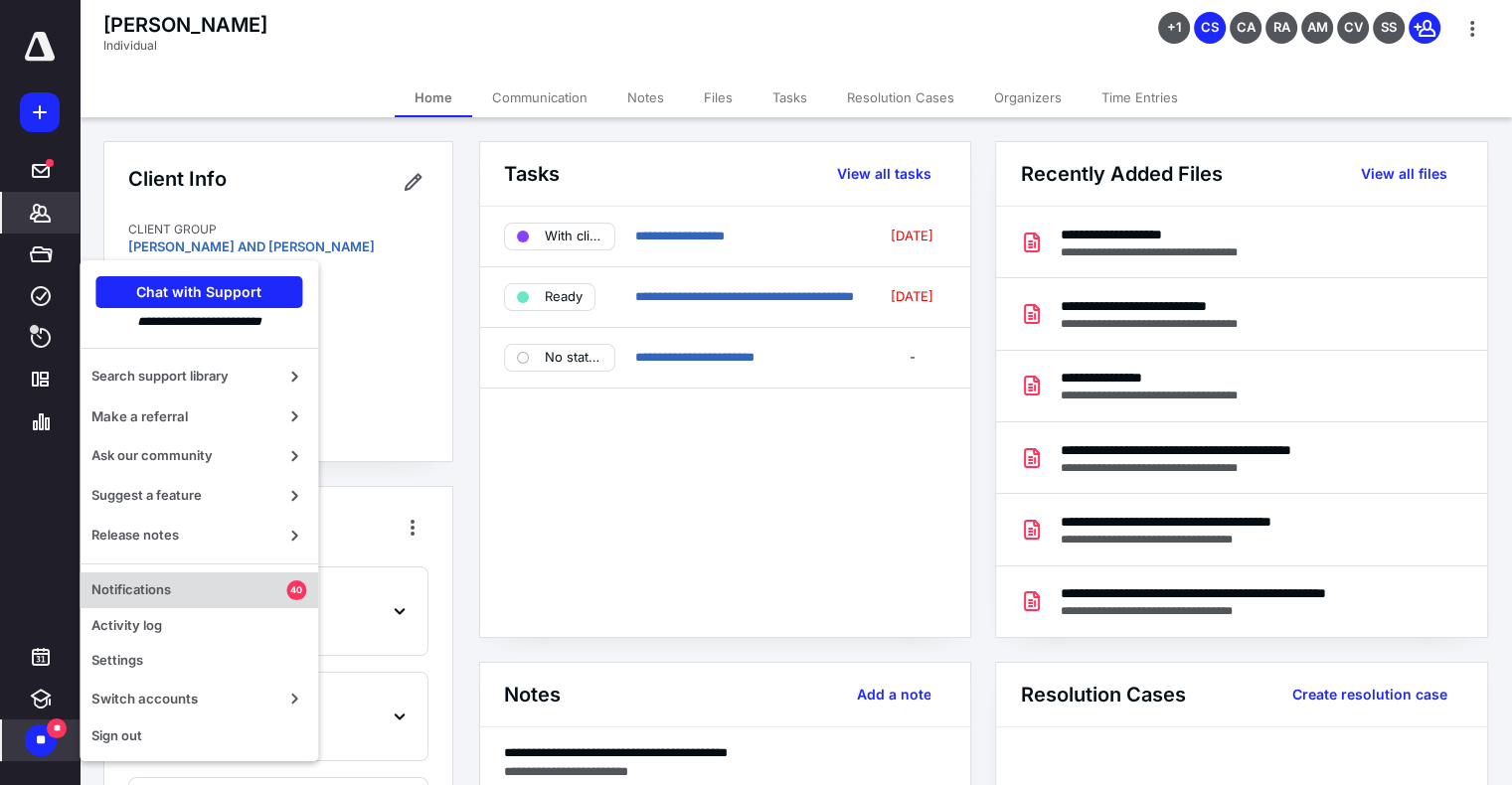 click on "Notifications" at bounding box center (189, 590) 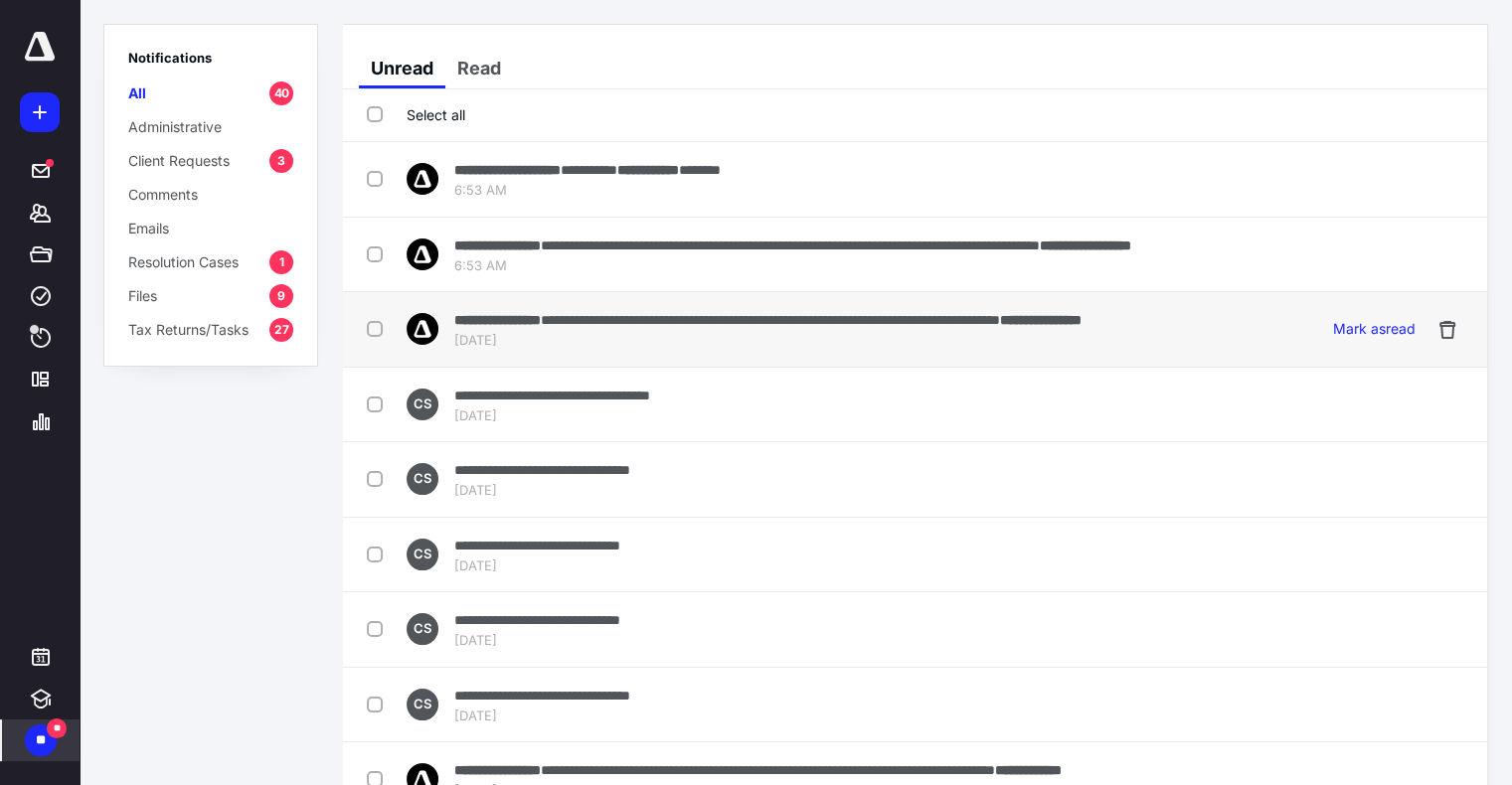 click on "**********" at bounding box center [767, 319] 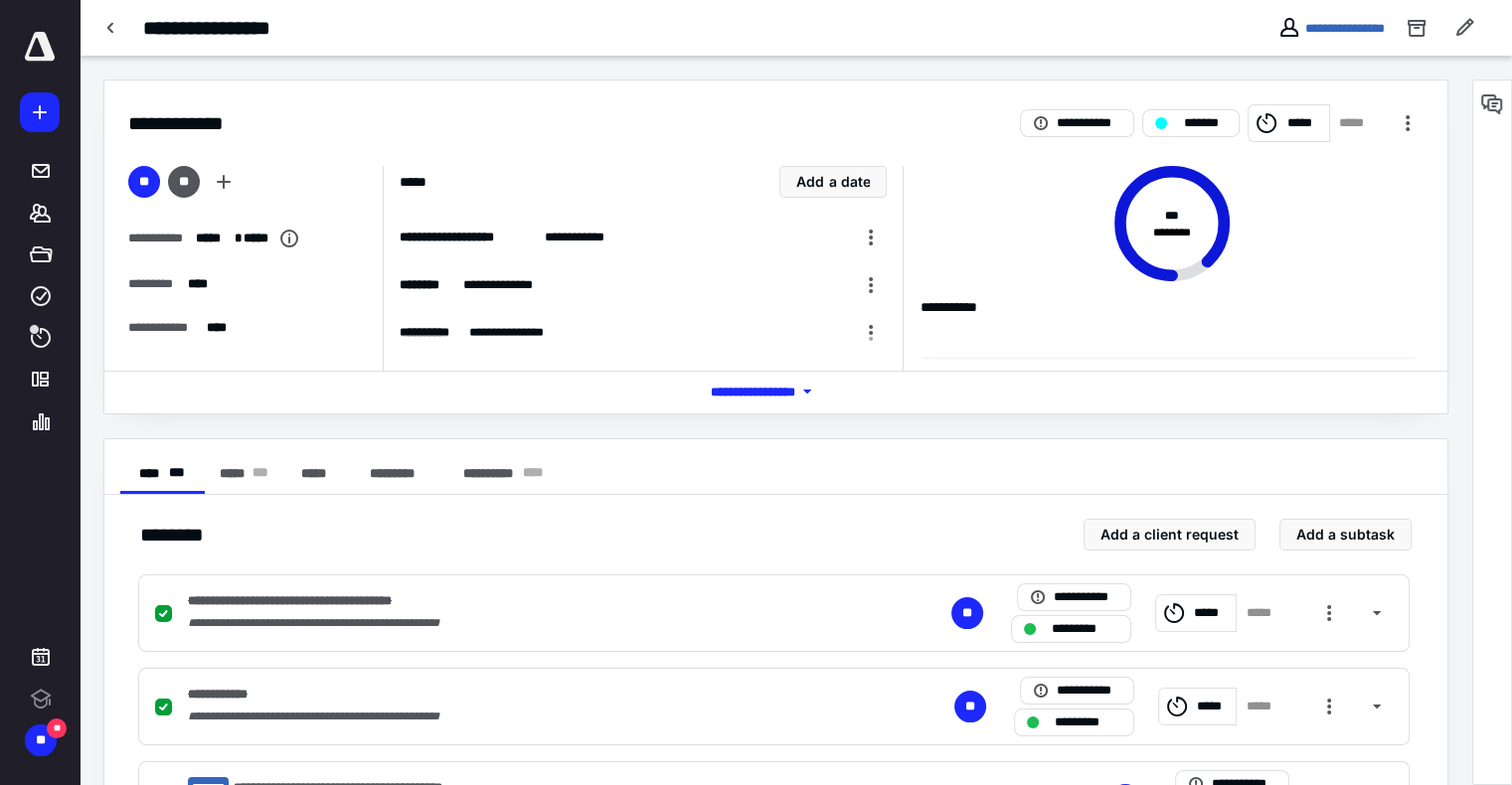 scroll, scrollTop: 0, scrollLeft: 0, axis: both 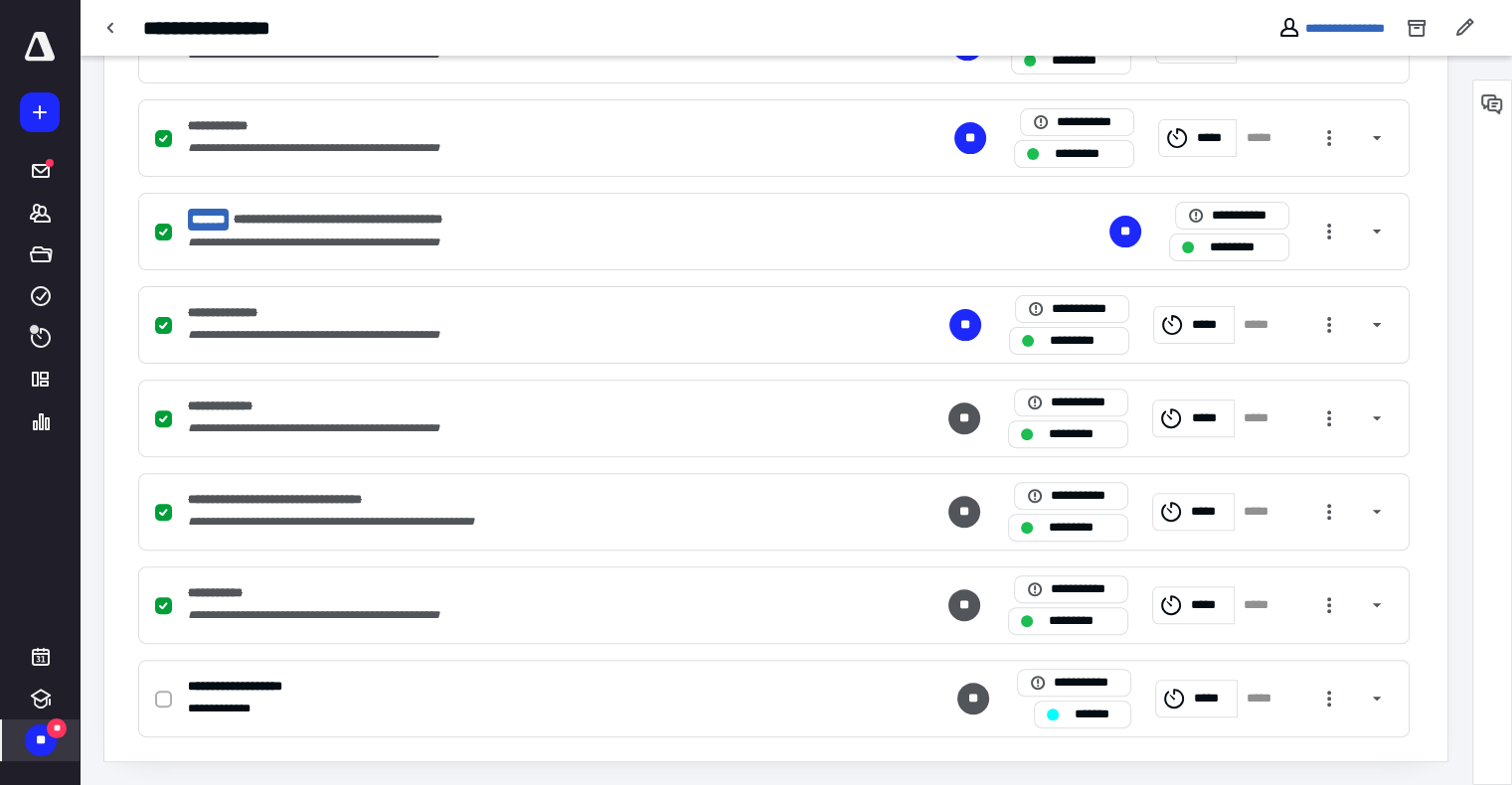 click on "** **" at bounding box center [41, 740] 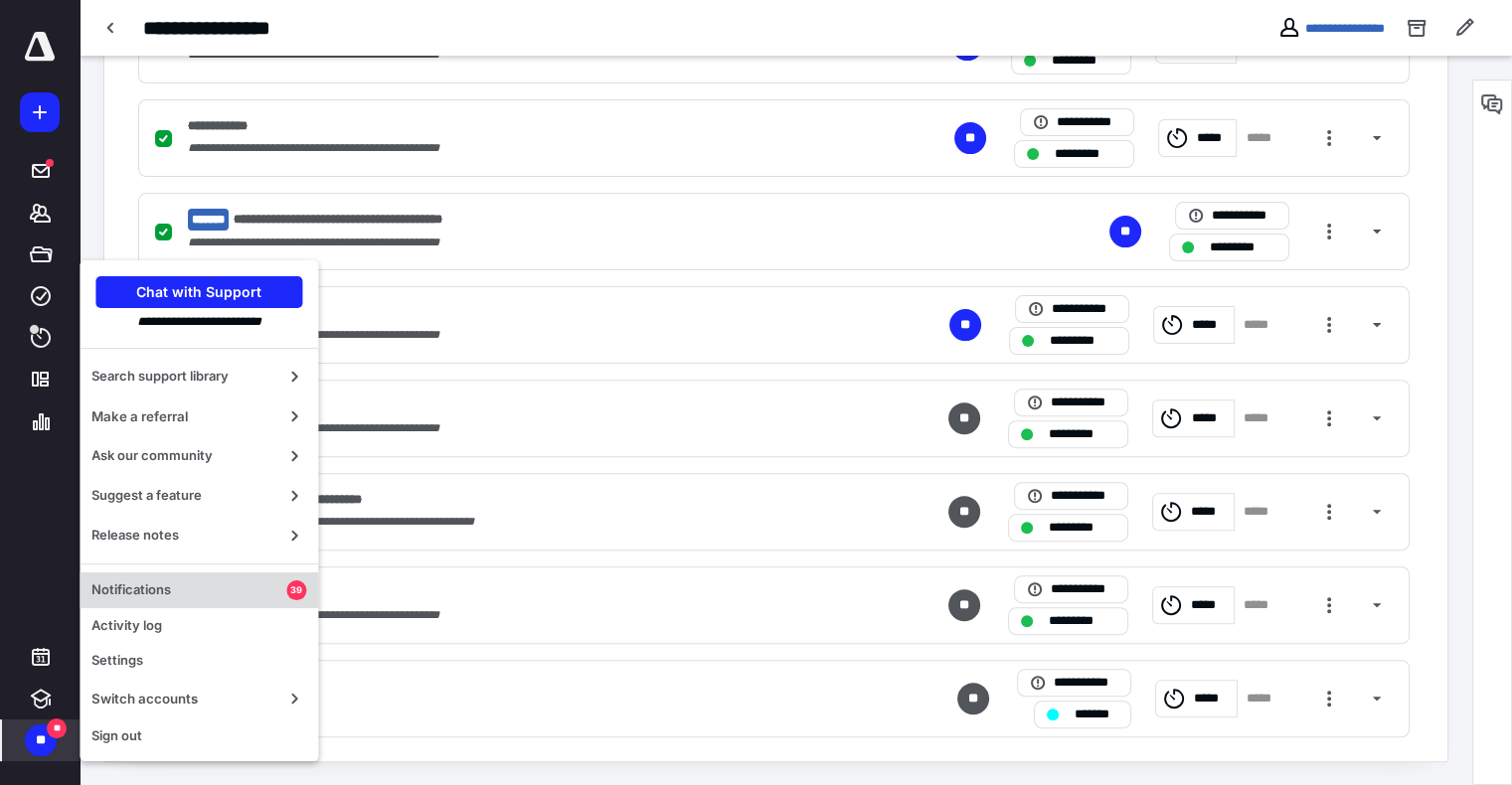 click on "Notifications" at bounding box center (189, 590) 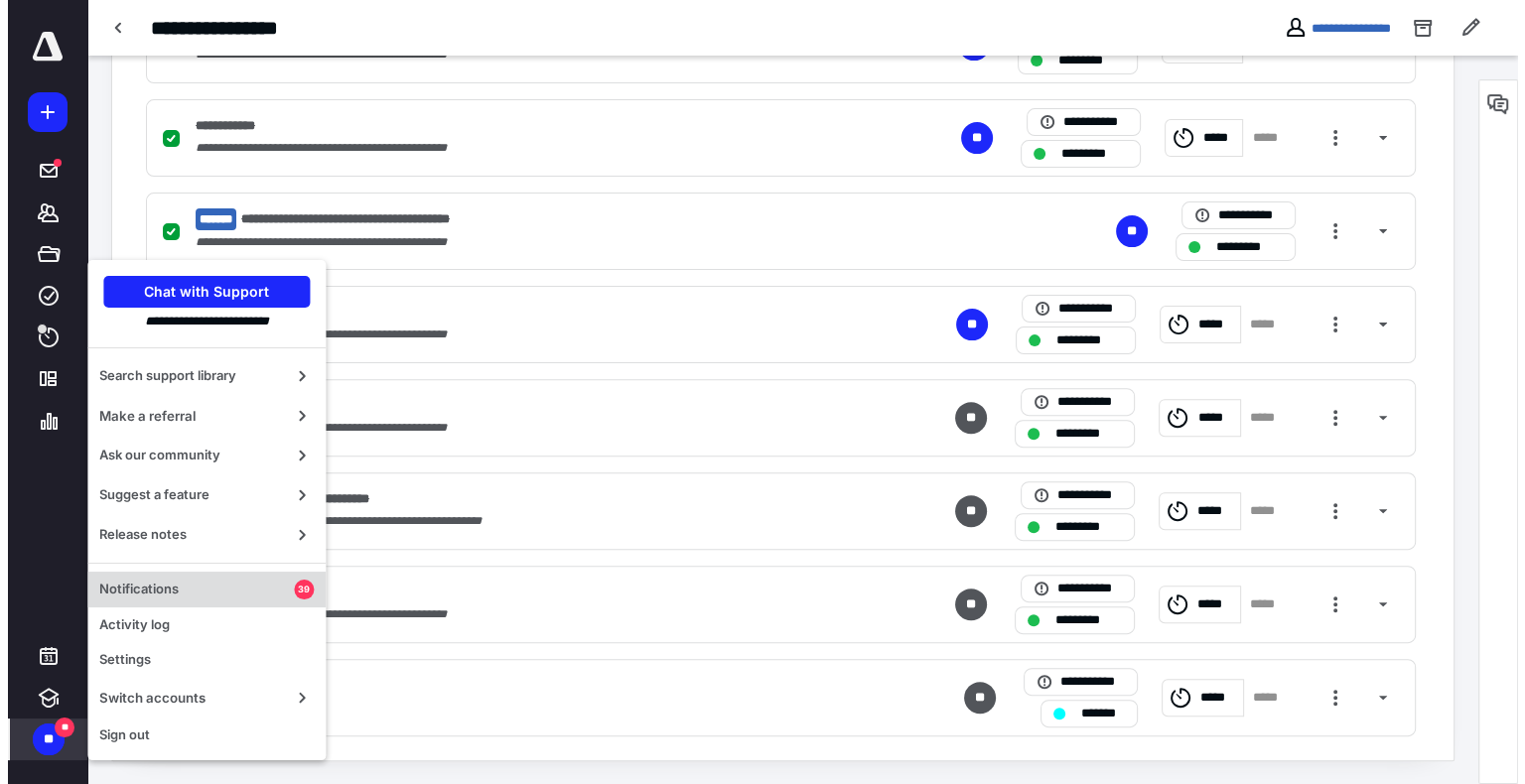 scroll, scrollTop: 0, scrollLeft: 0, axis: both 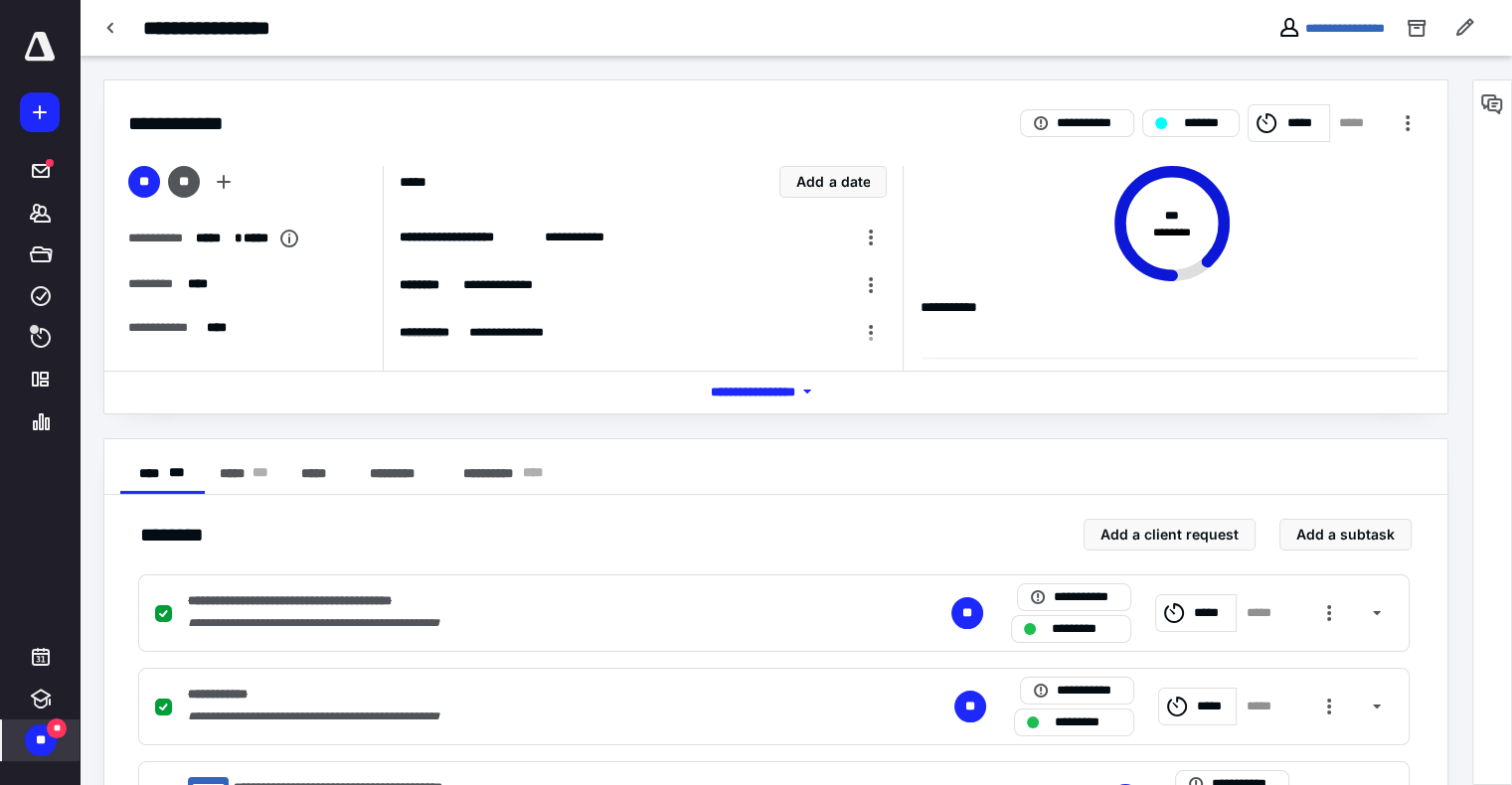click at bounding box center [1492, 432] 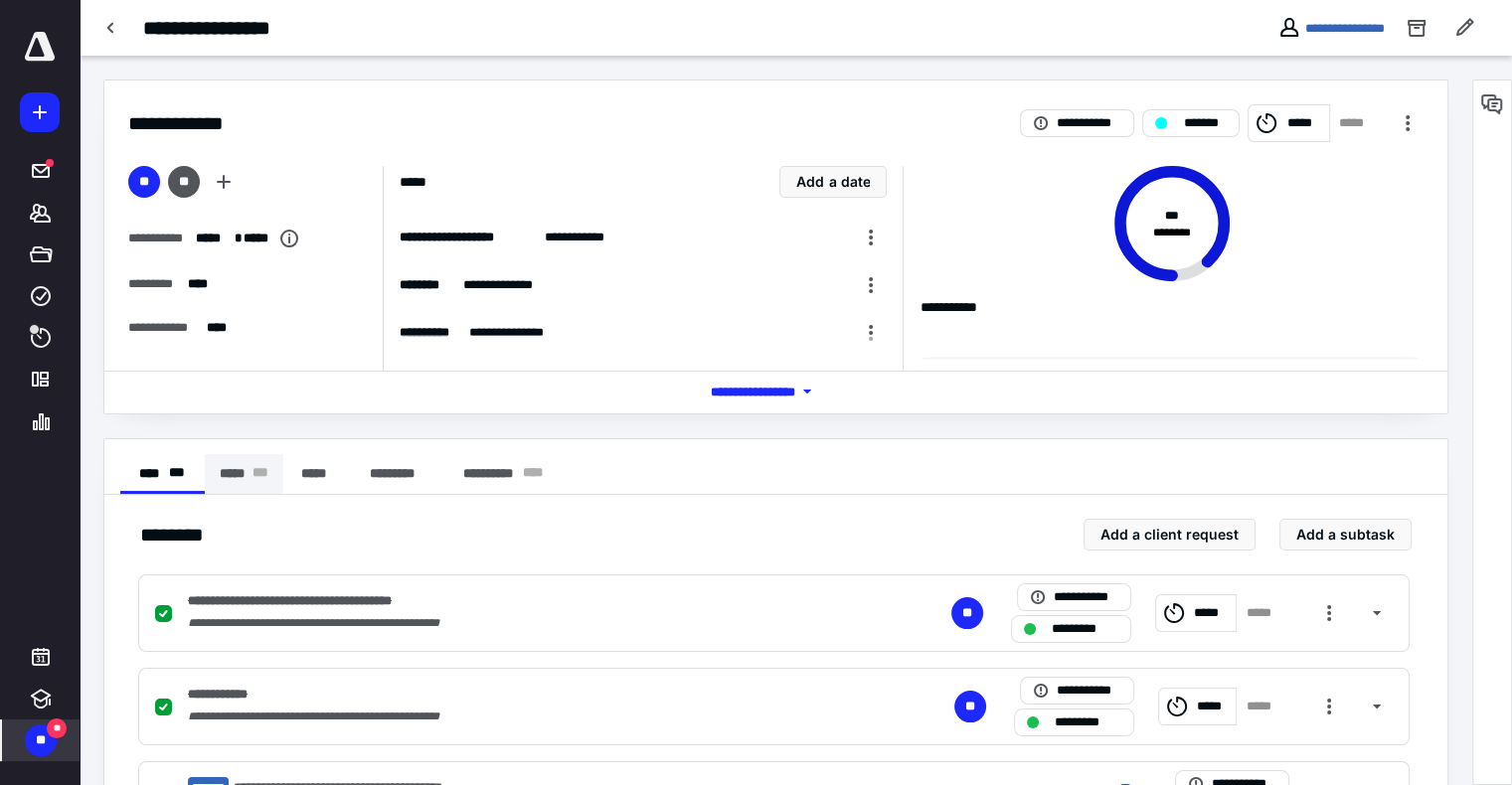 click on "***** * * *" at bounding box center (244, 474) 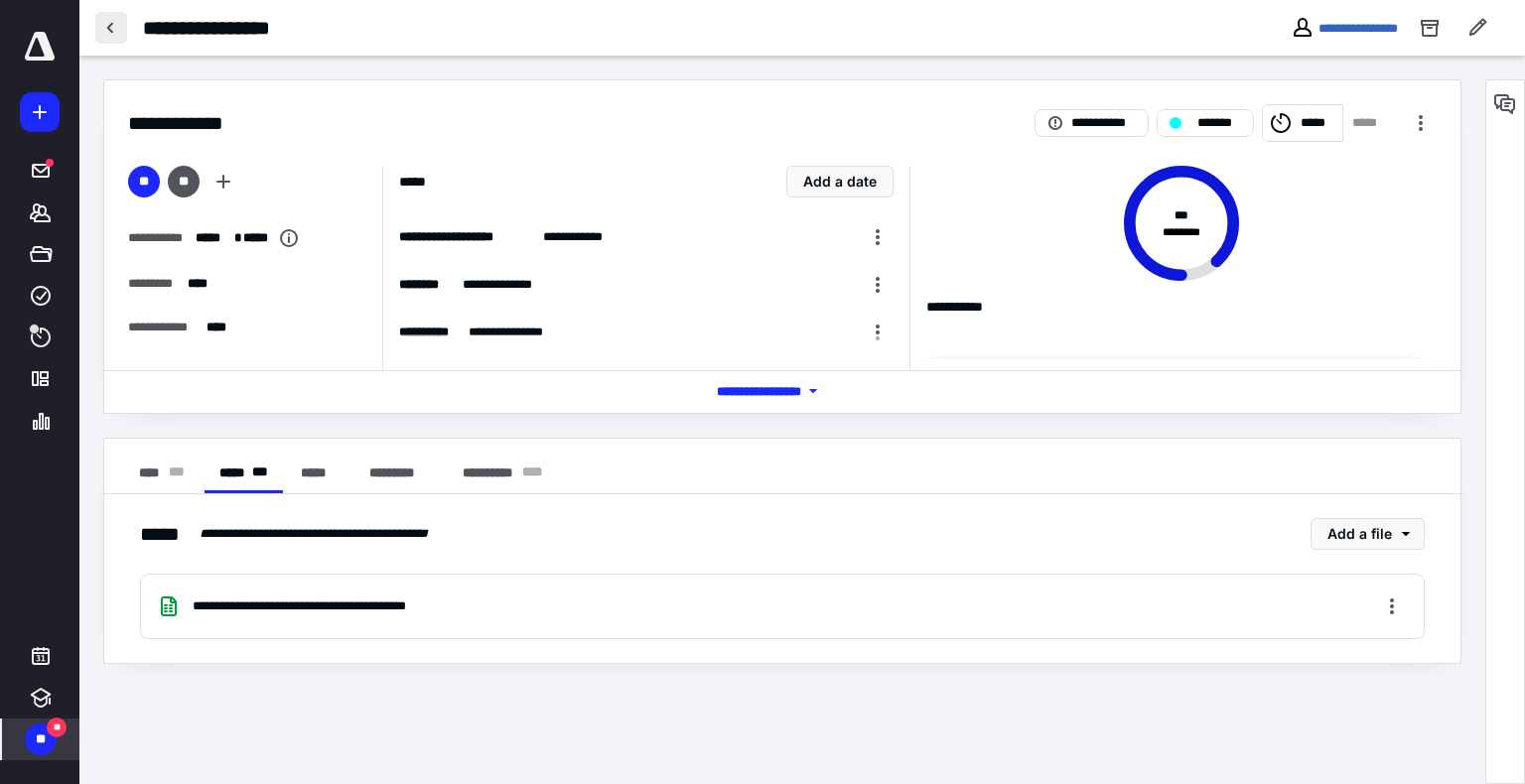 click at bounding box center (111, 28) 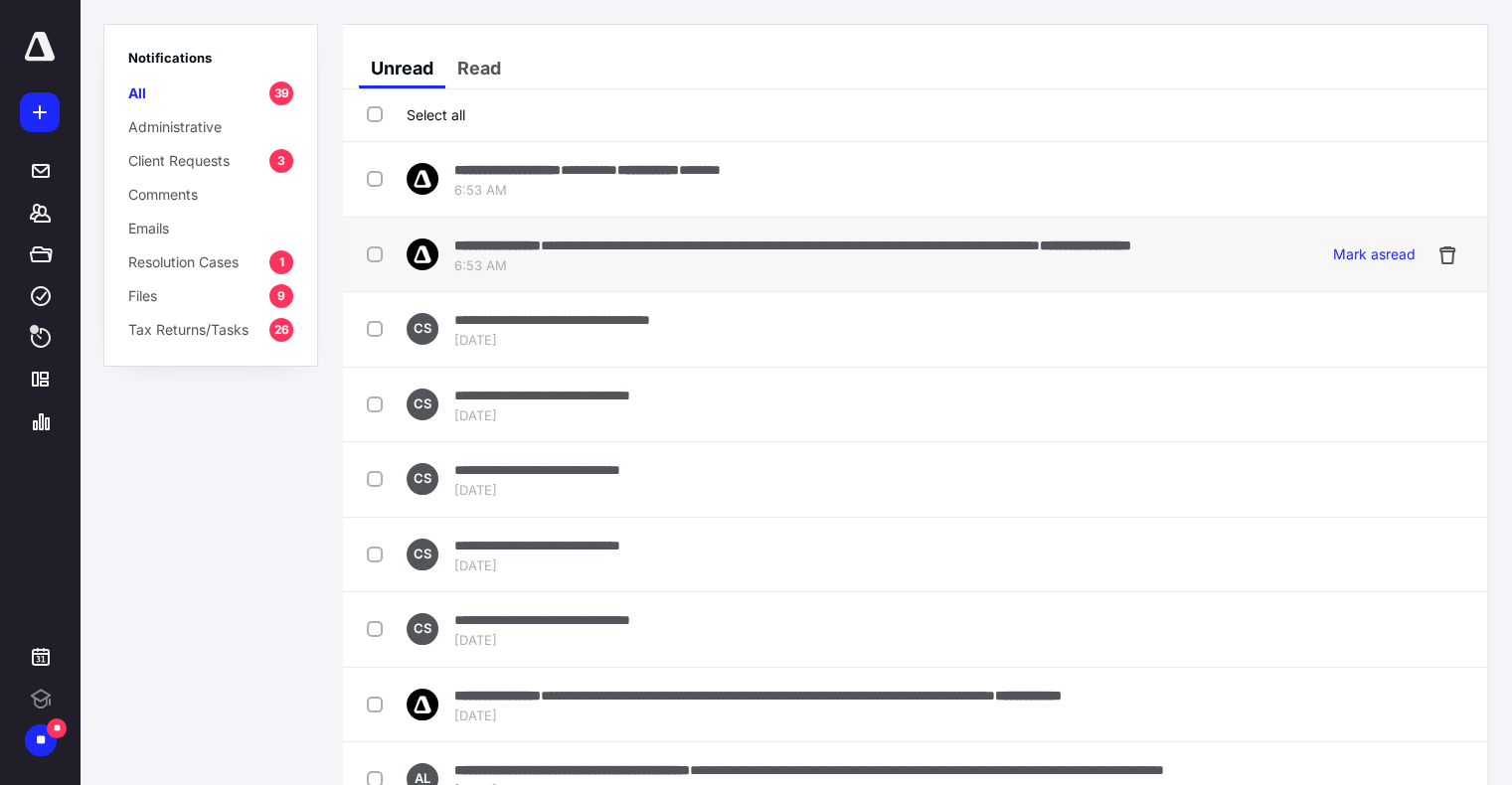 scroll, scrollTop: 0, scrollLeft: 0, axis: both 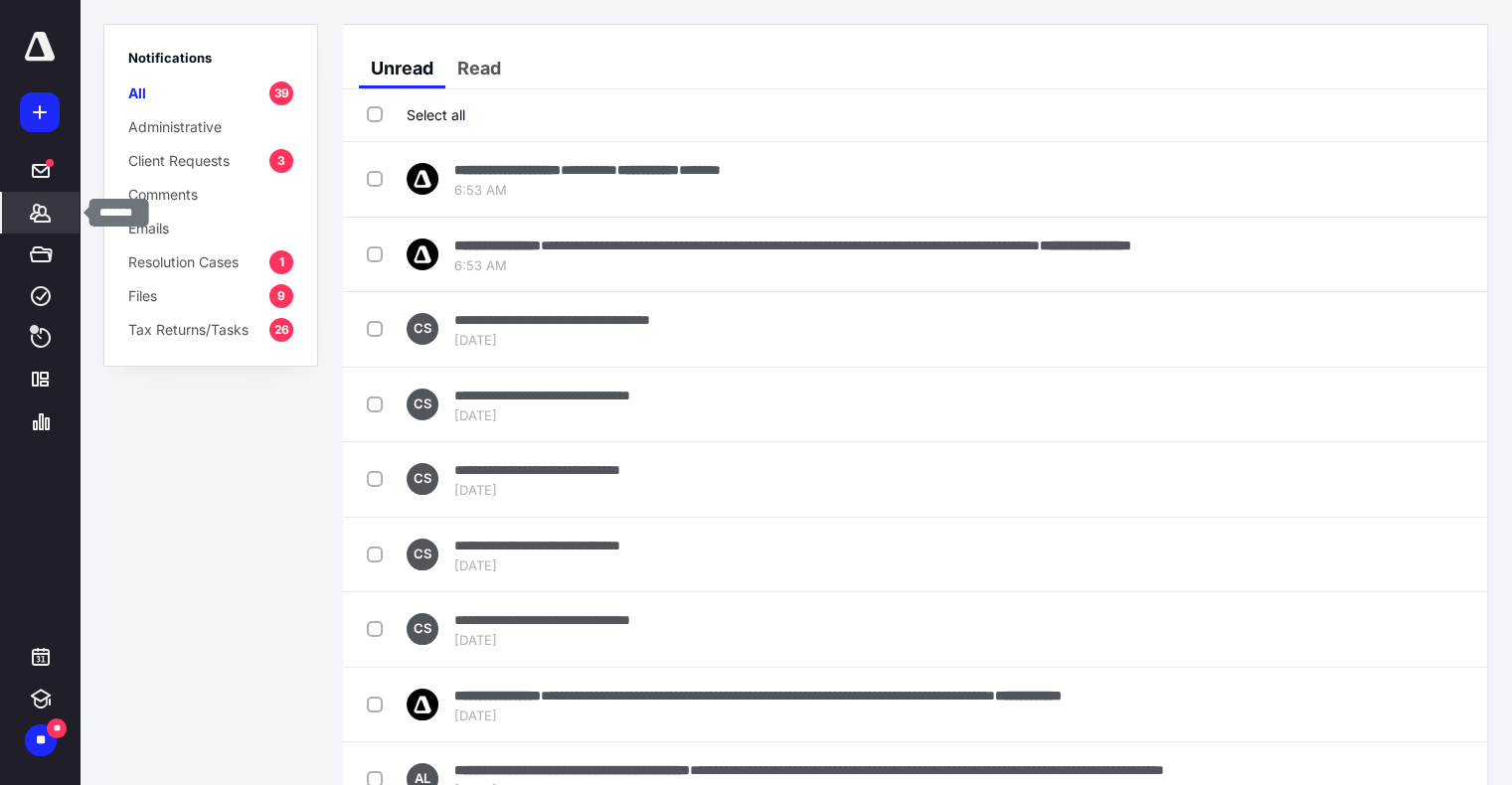 click on "*******" at bounding box center [41, 213] 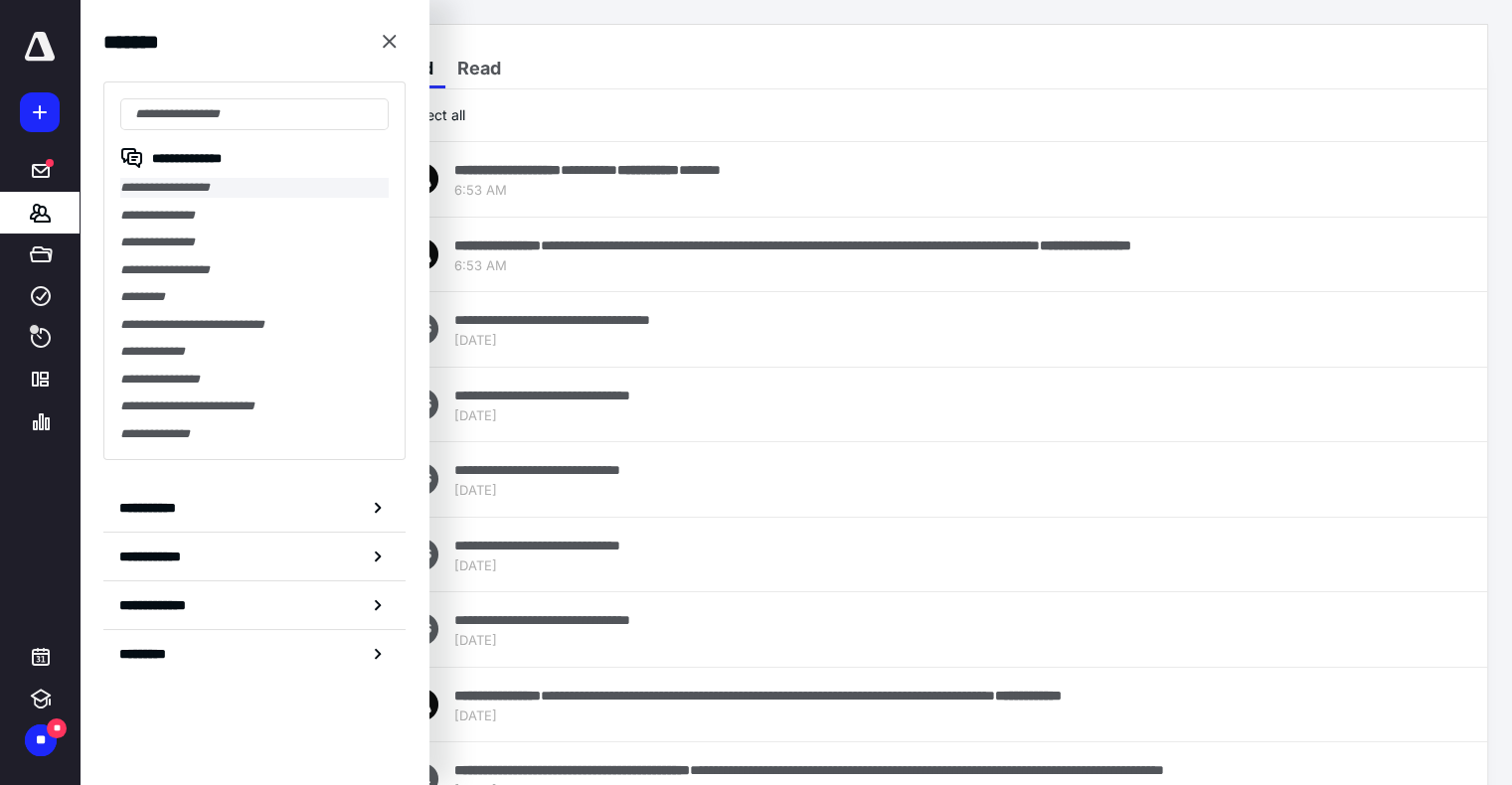 click on "**********" at bounding box center (254, 188) 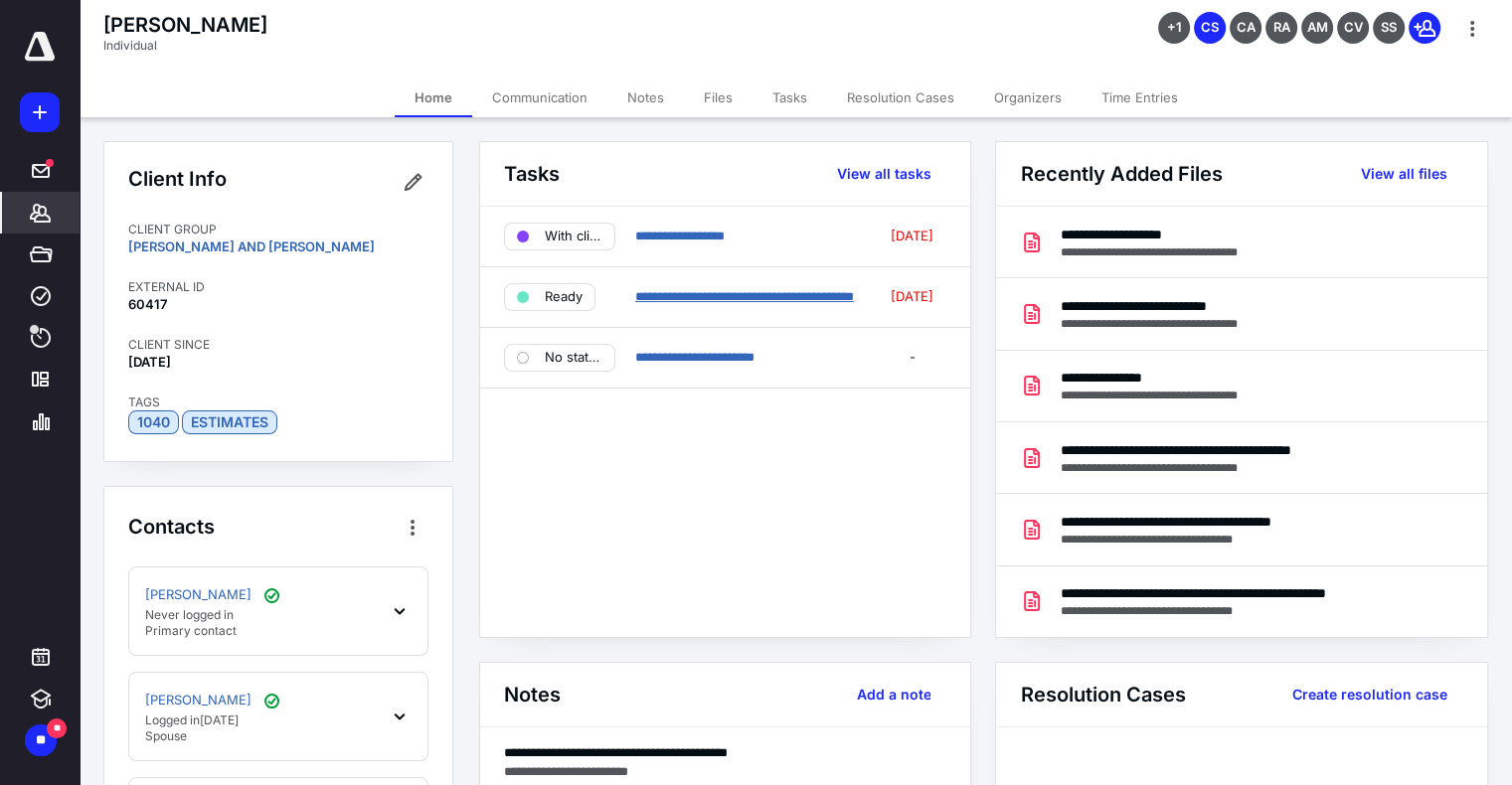 click on "**********" at bounding box center (745, 296) 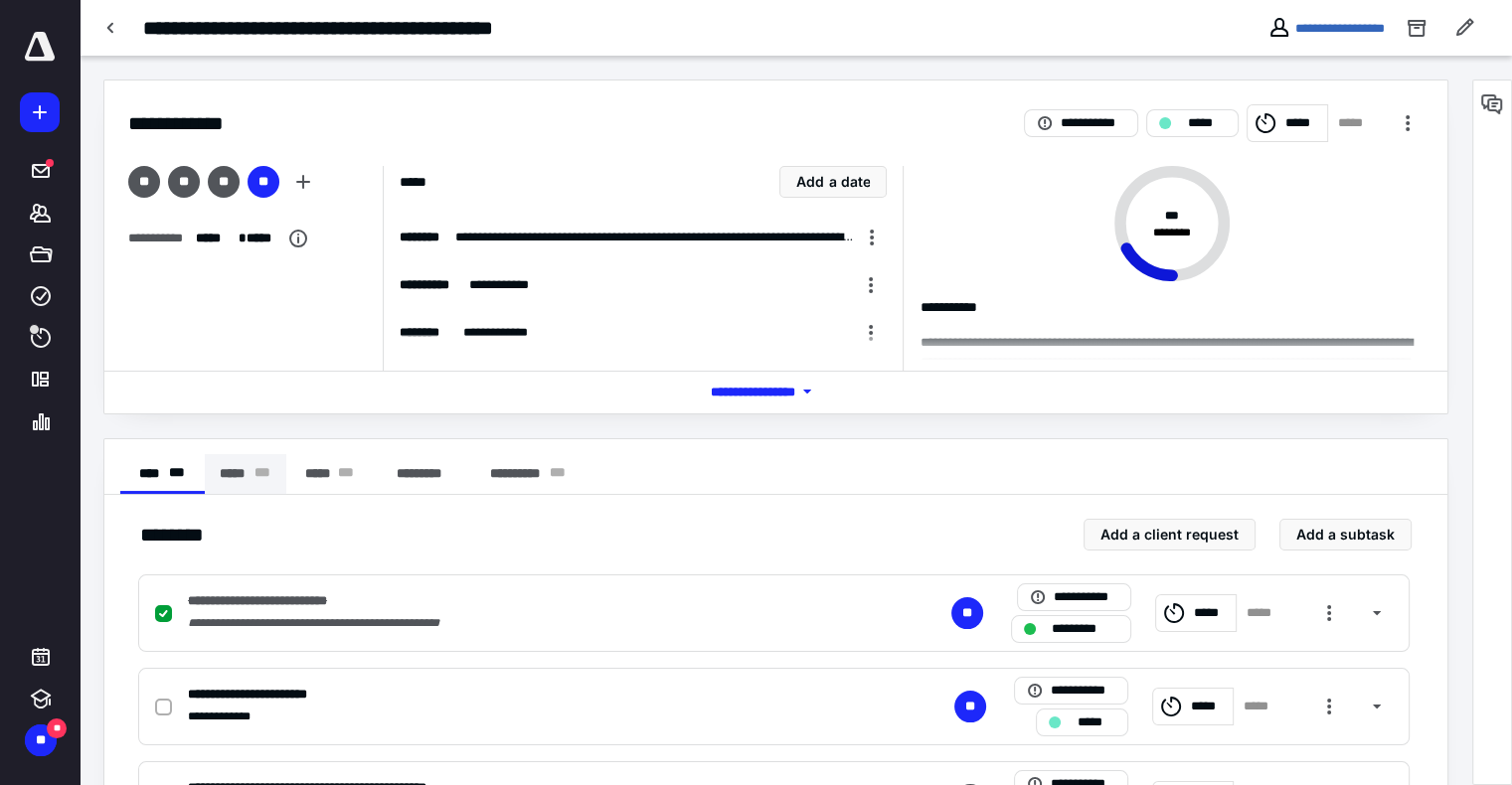 click on "***** * * *" at bounding box center [246, 474] 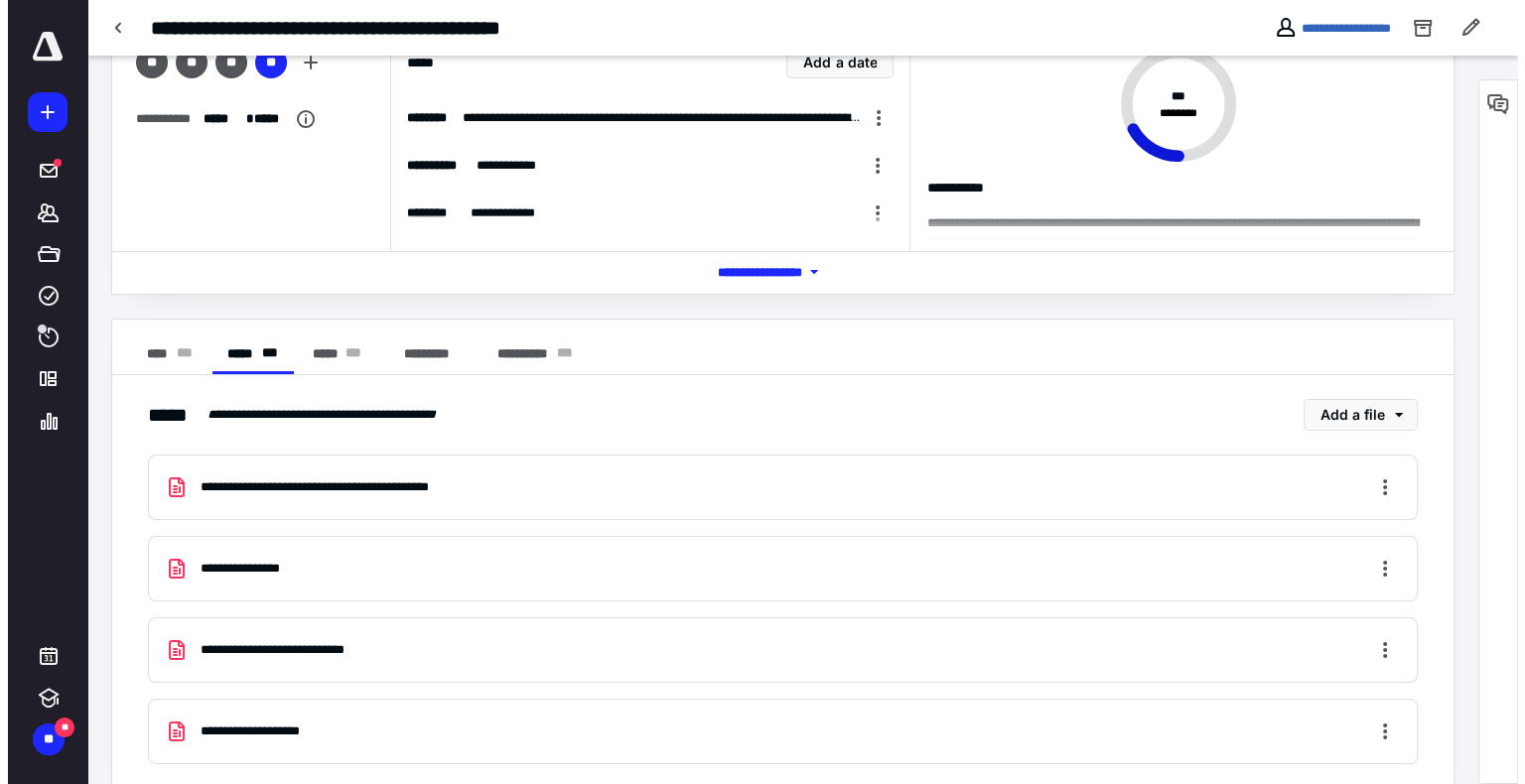 scroll, scrollTop: 145, scrollLeft: 0, axis: vertical 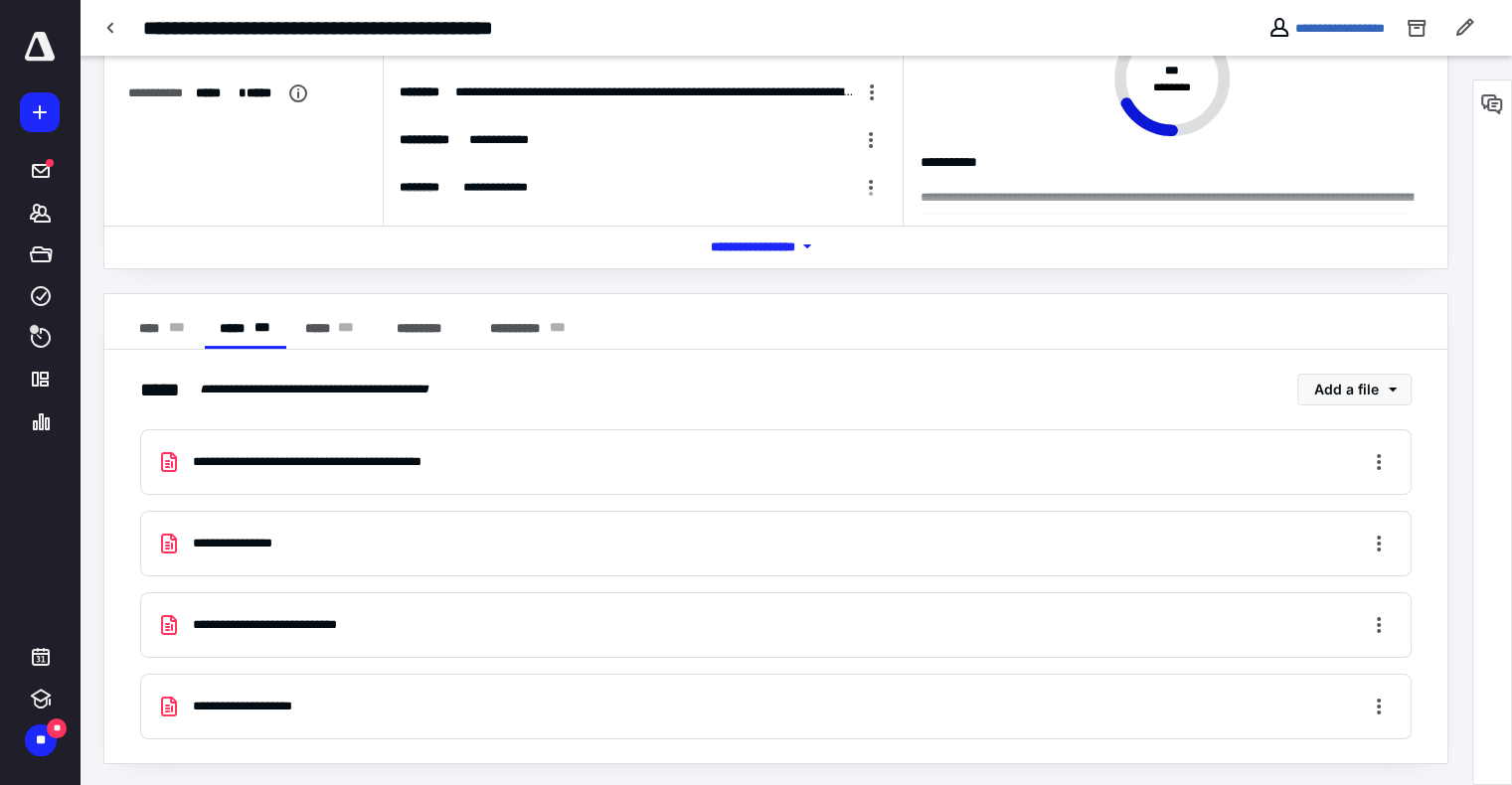click on "**********" at bounding box center (262, 706) 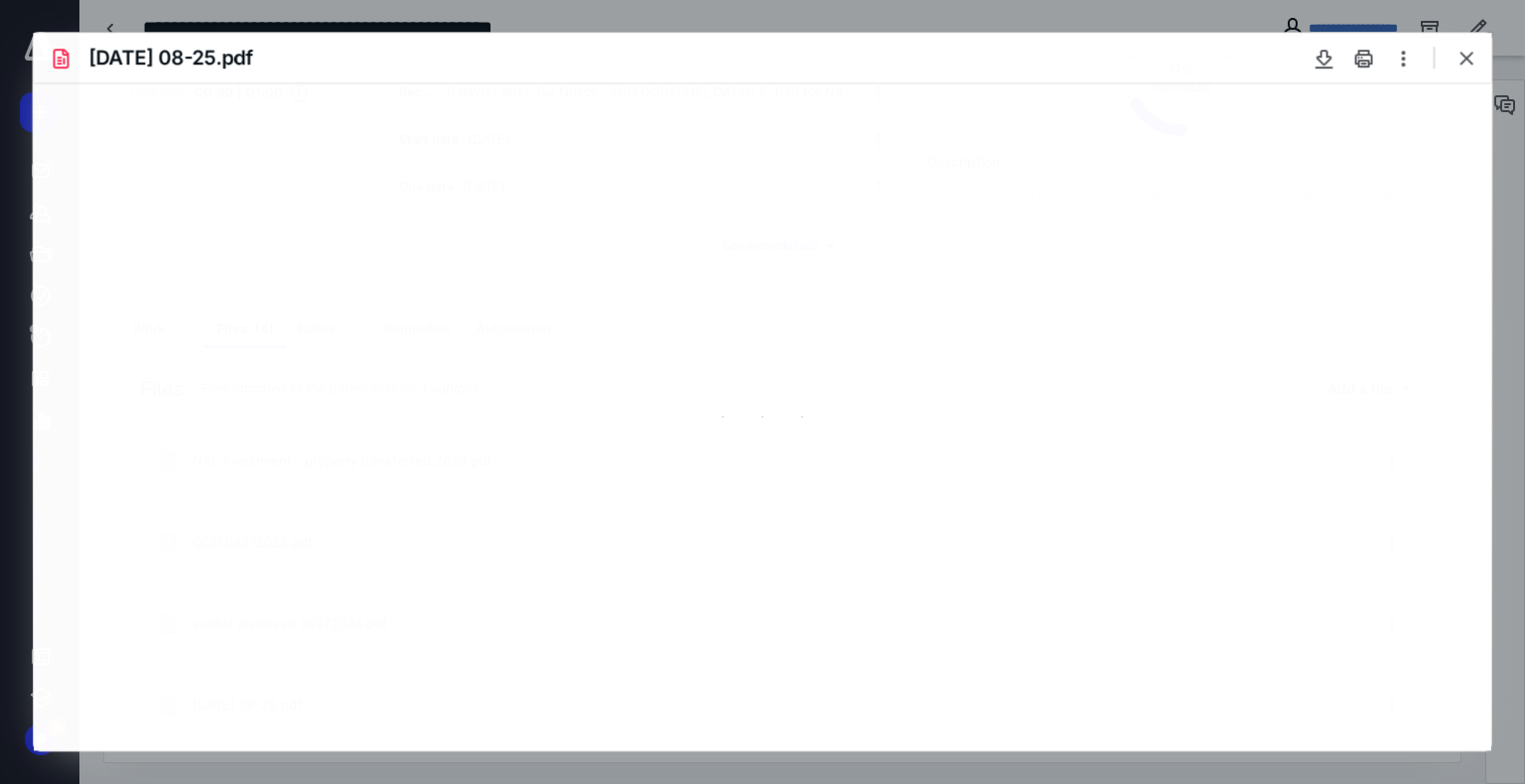 scroll, scrollTop: 0, scrollLeft: 0, axis: both 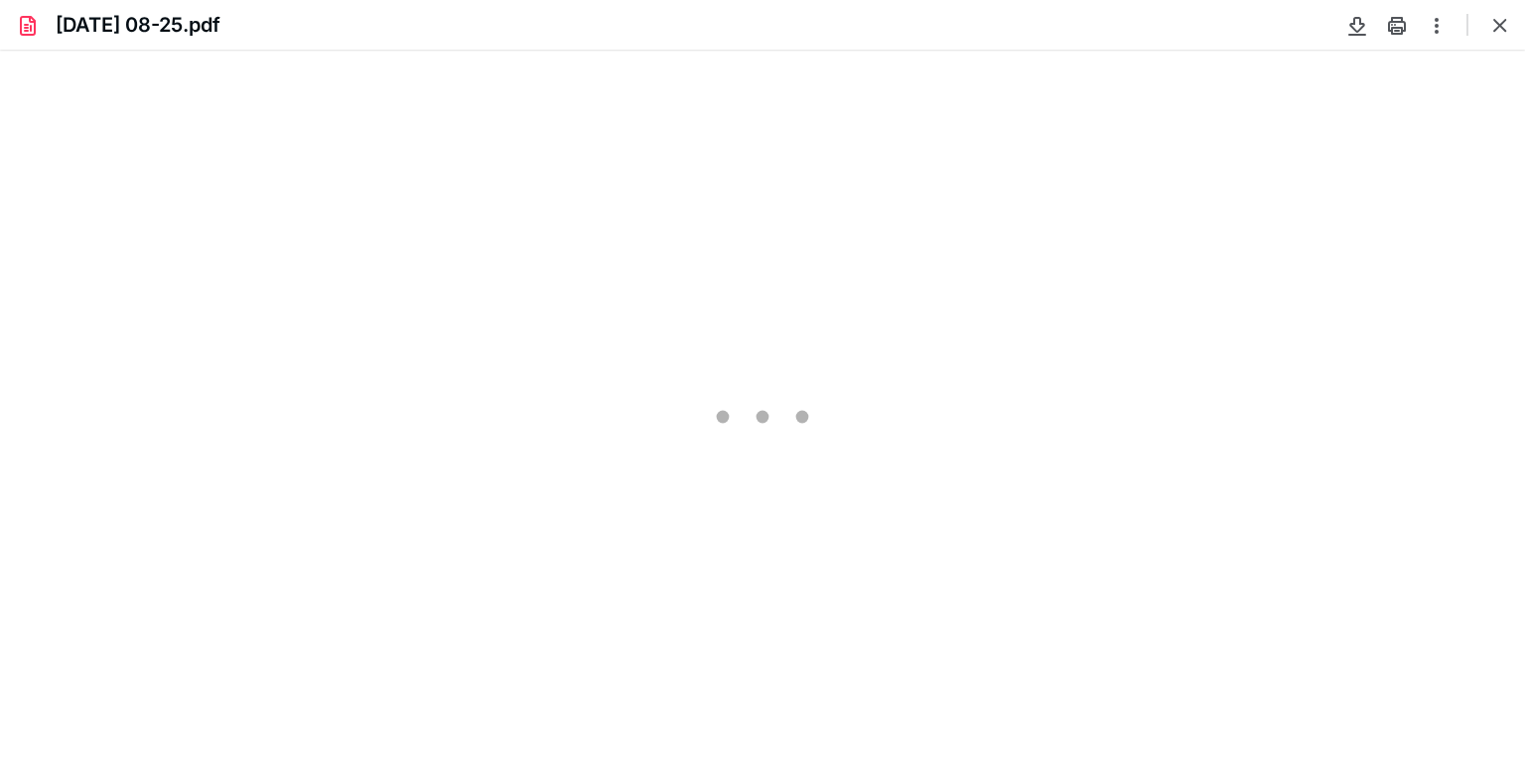 type on "86" 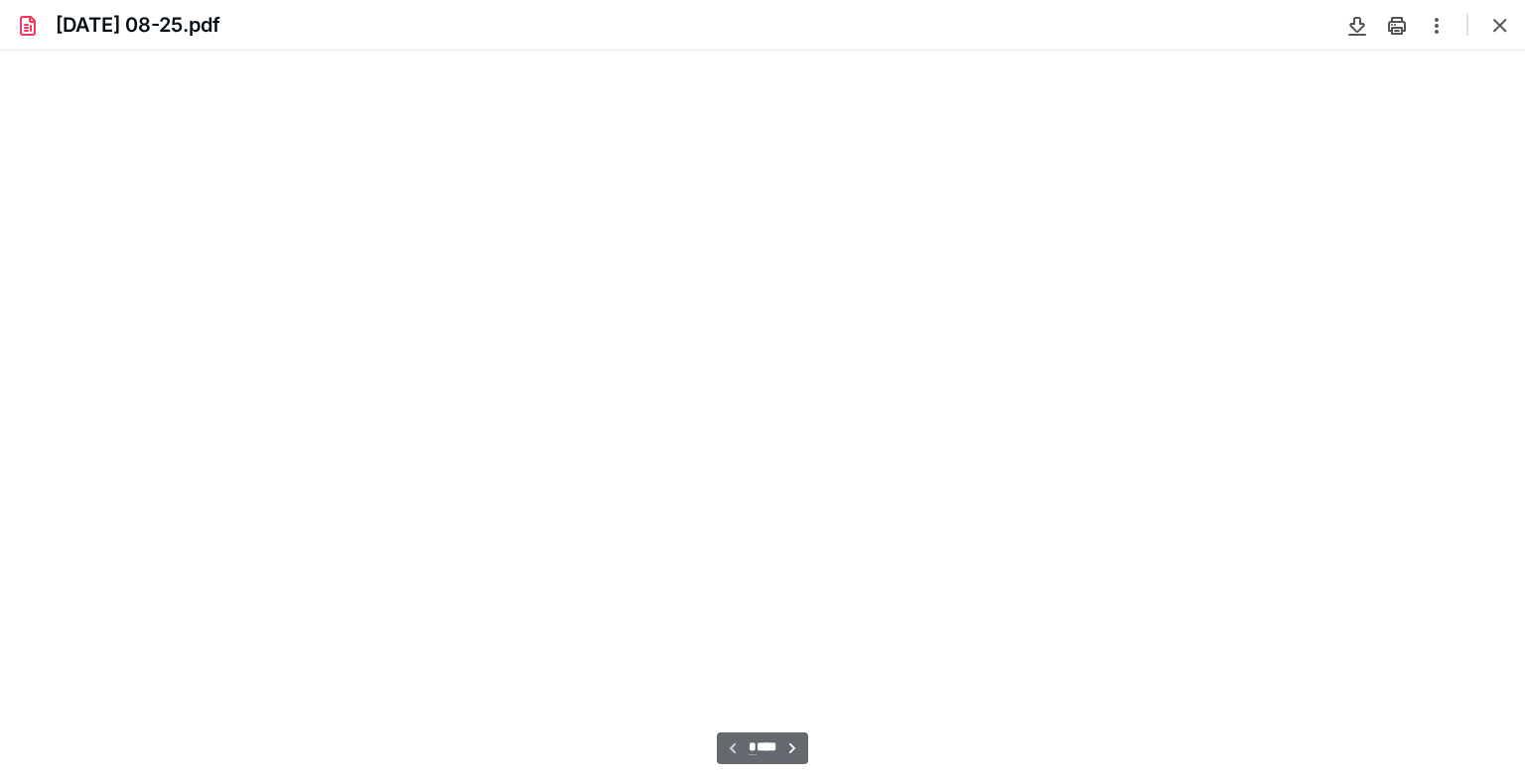 scroll, scrollTop: 78, scrollLeft: 0, axis: vertical 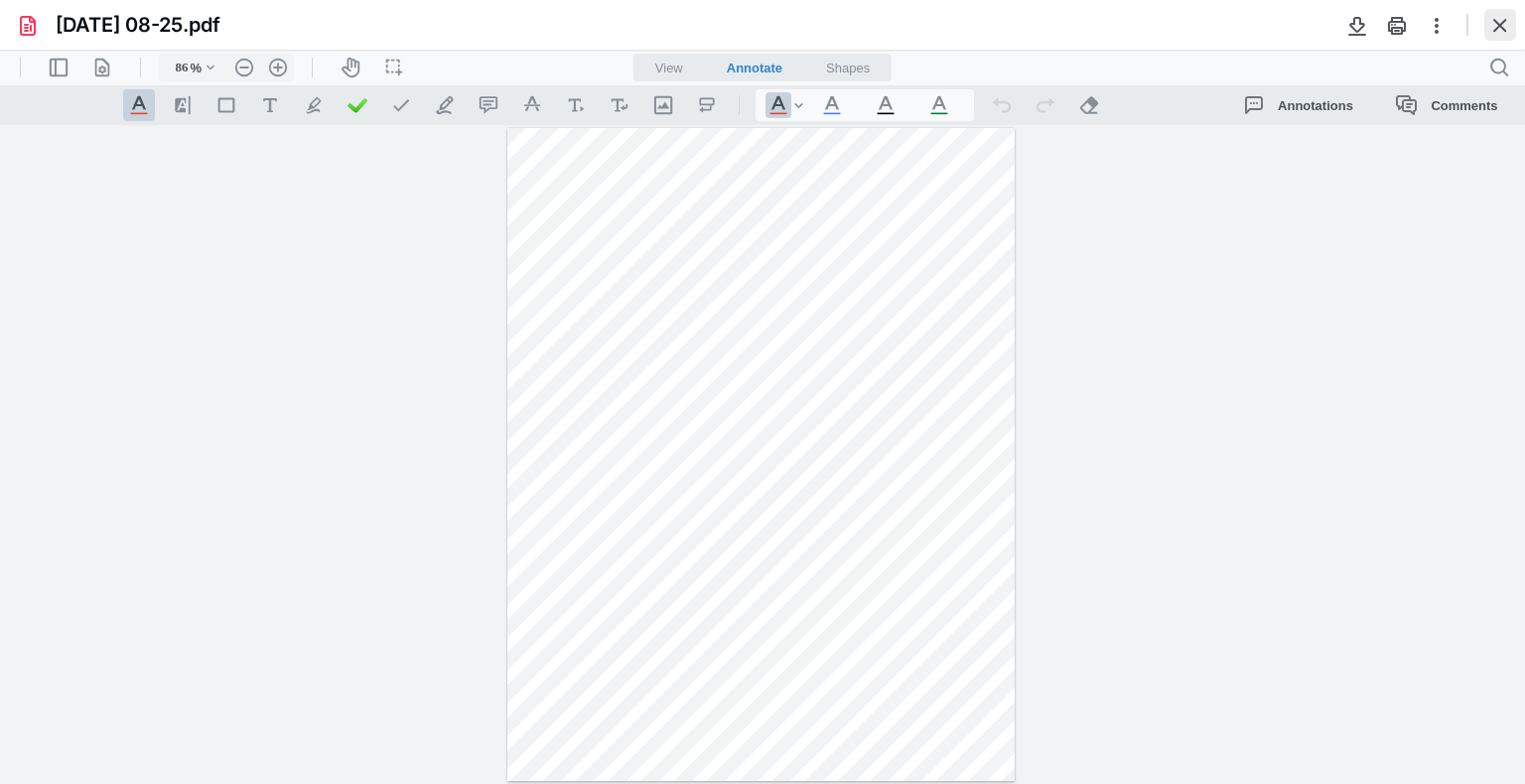 click at bounding box center [1500, 25] 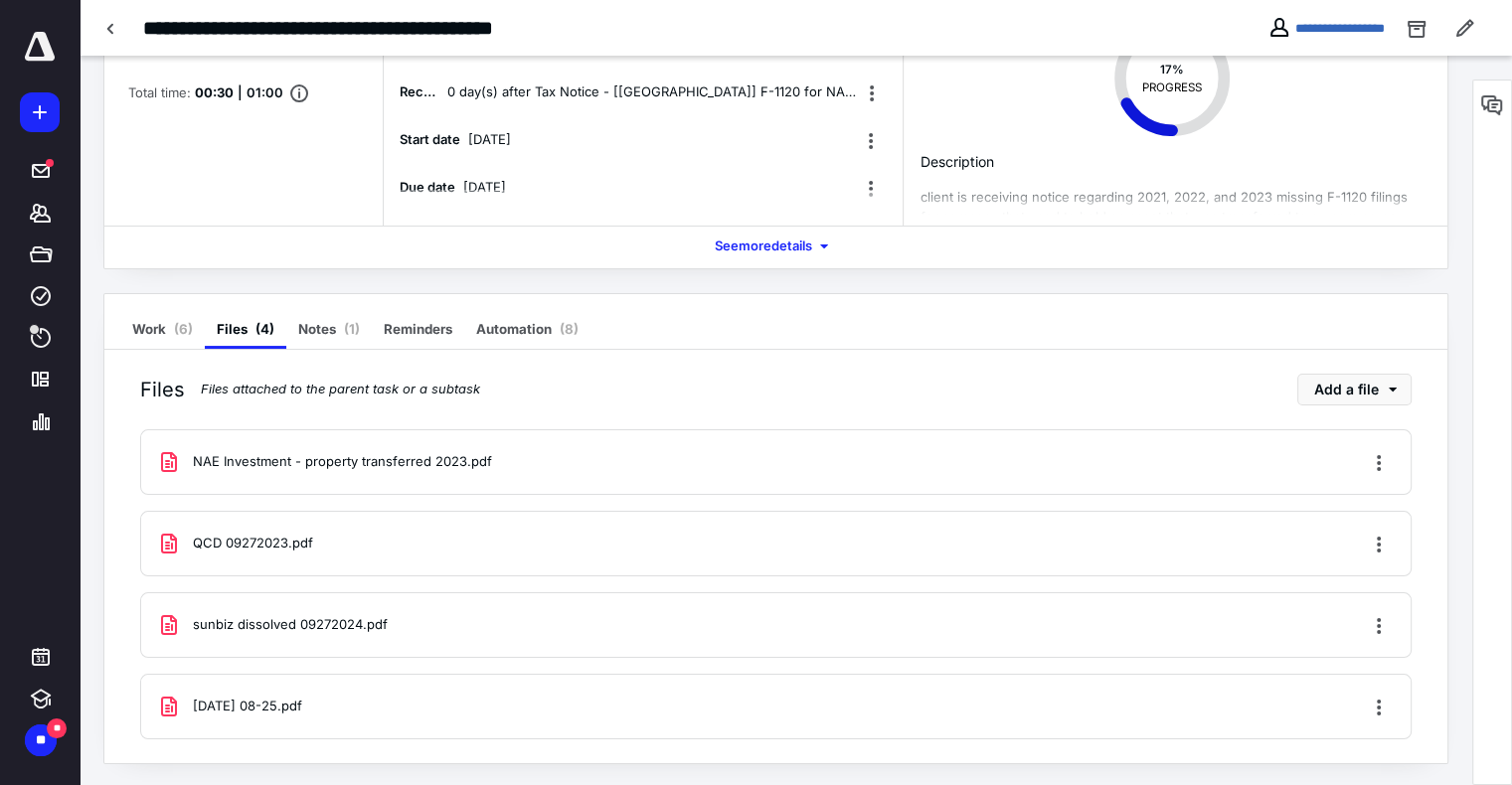 click on "QCD 09272023.pdf" at bounding box center [235, 544] 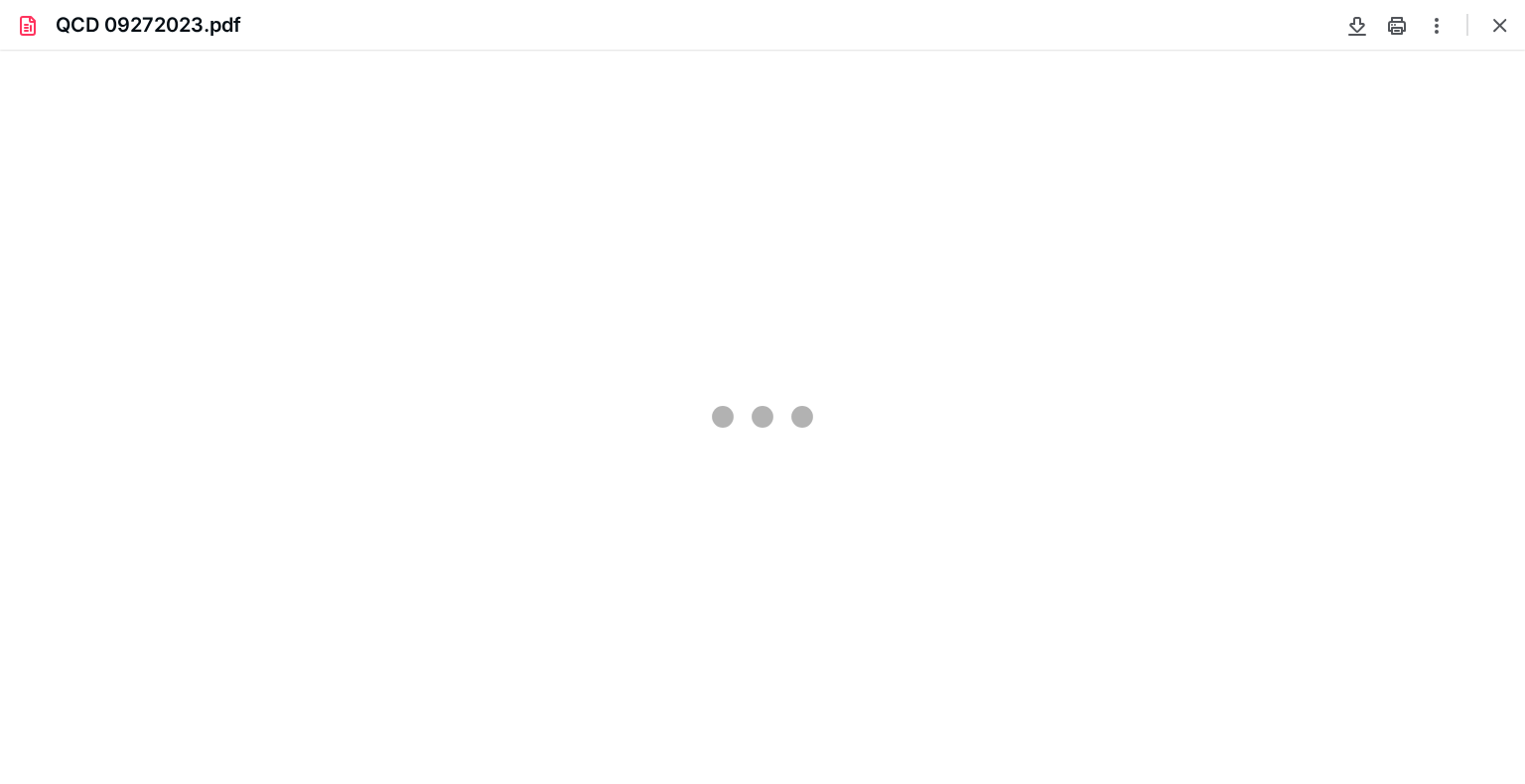 scroll, scrollTop: 0, scrollLeft: 0, axis: both 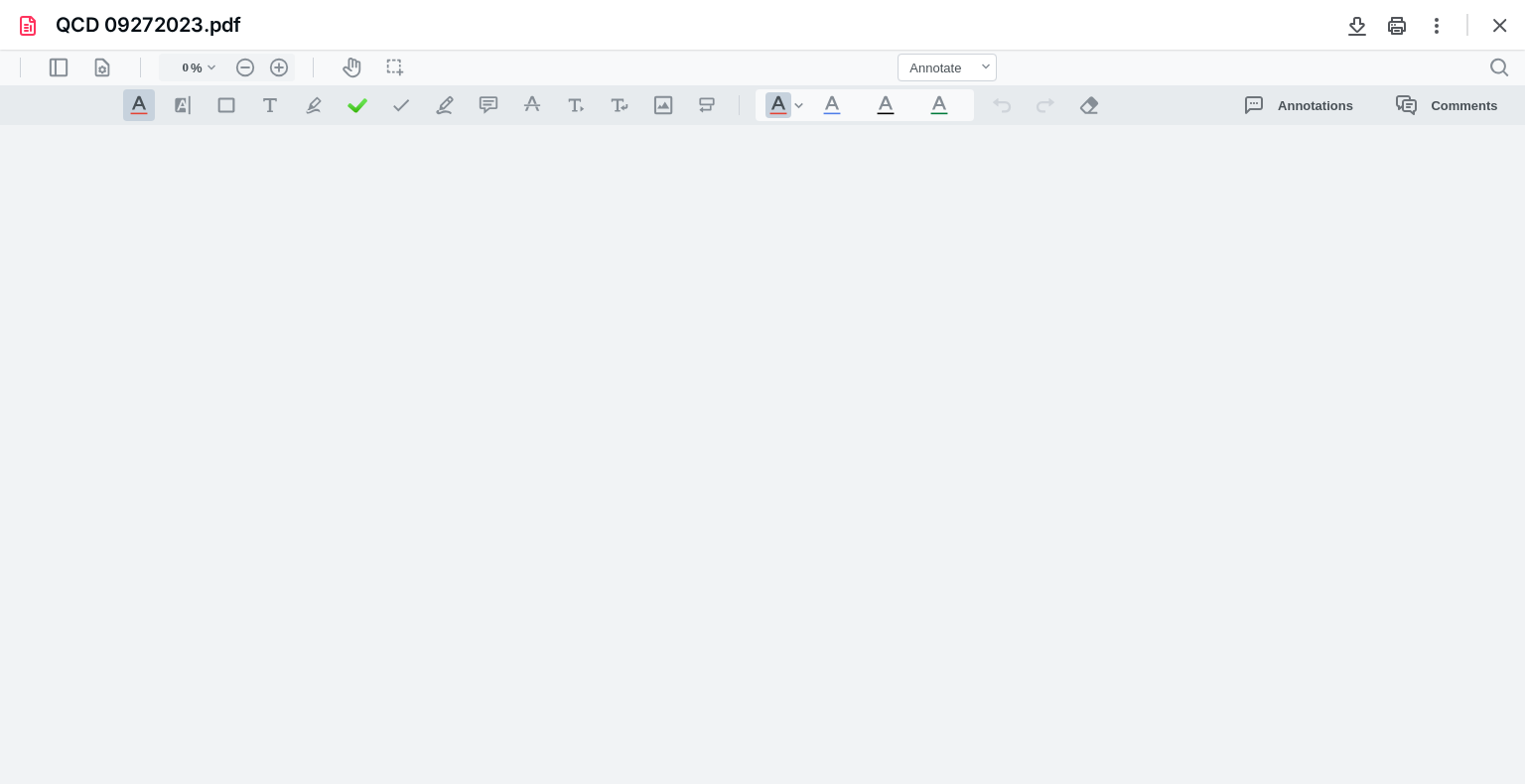 type on "84" 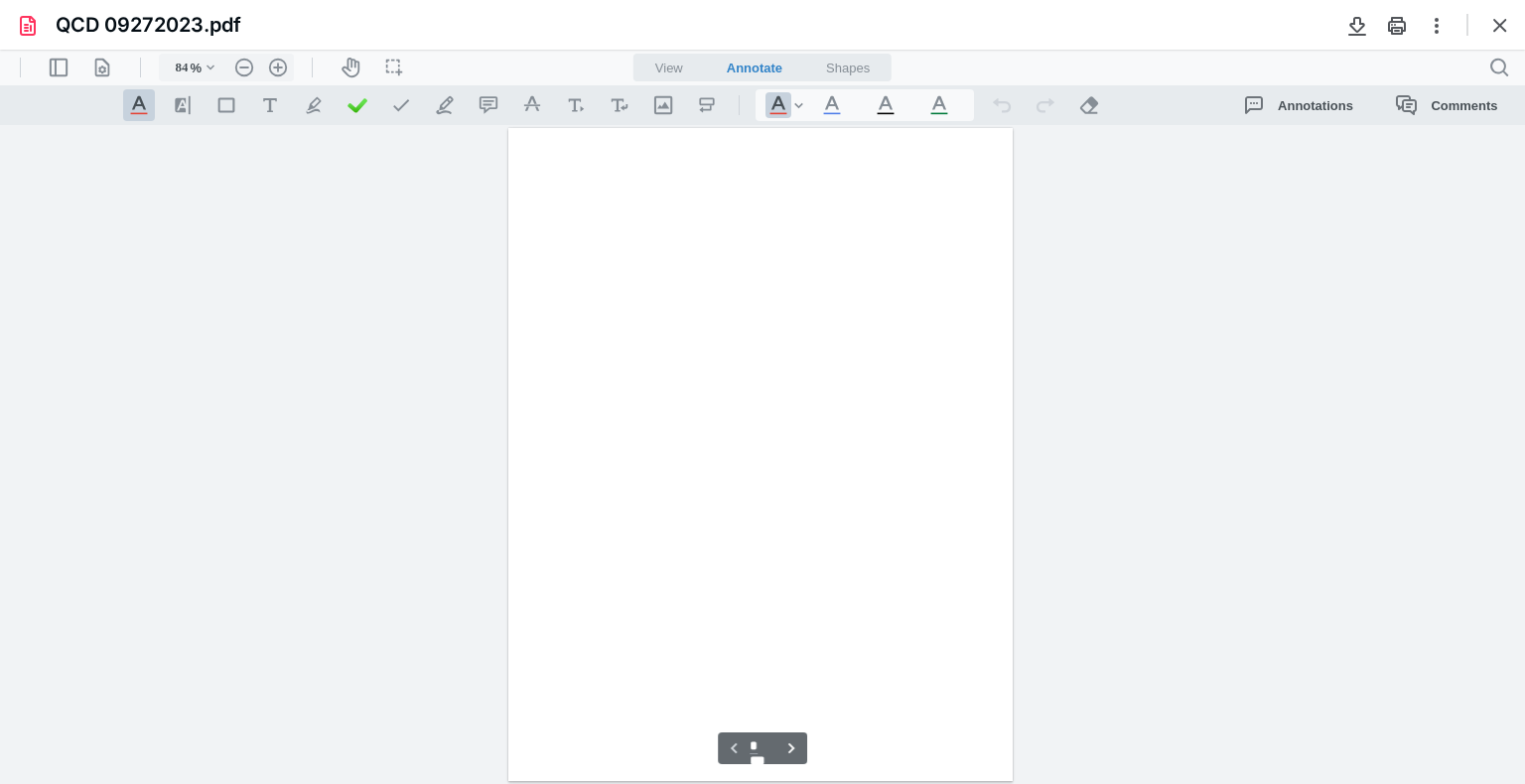 scroll, scrollTop: 78, scrollLeft: 0, axis: vertical 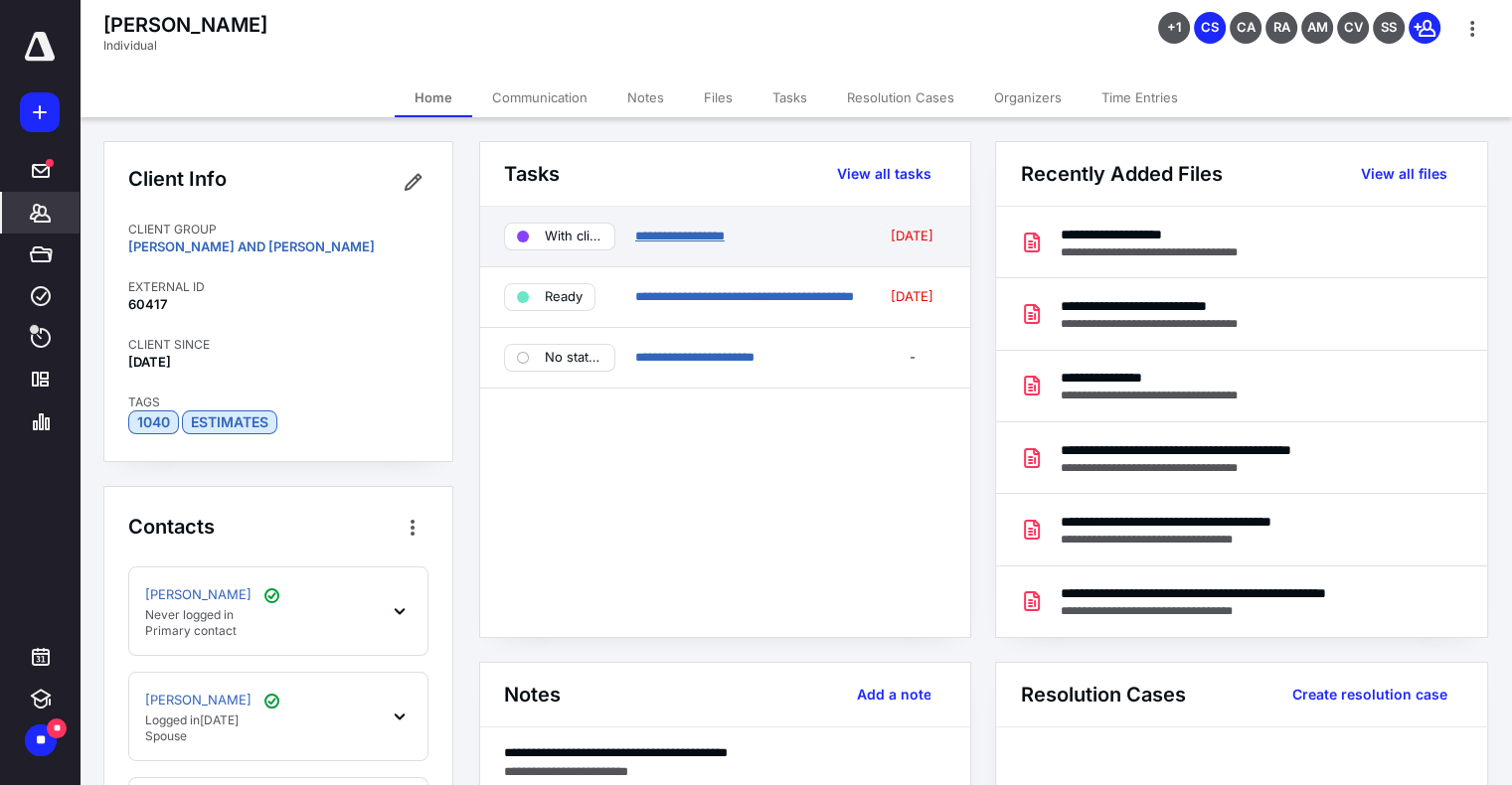 click on "**********" at bounding box center [680, 236] 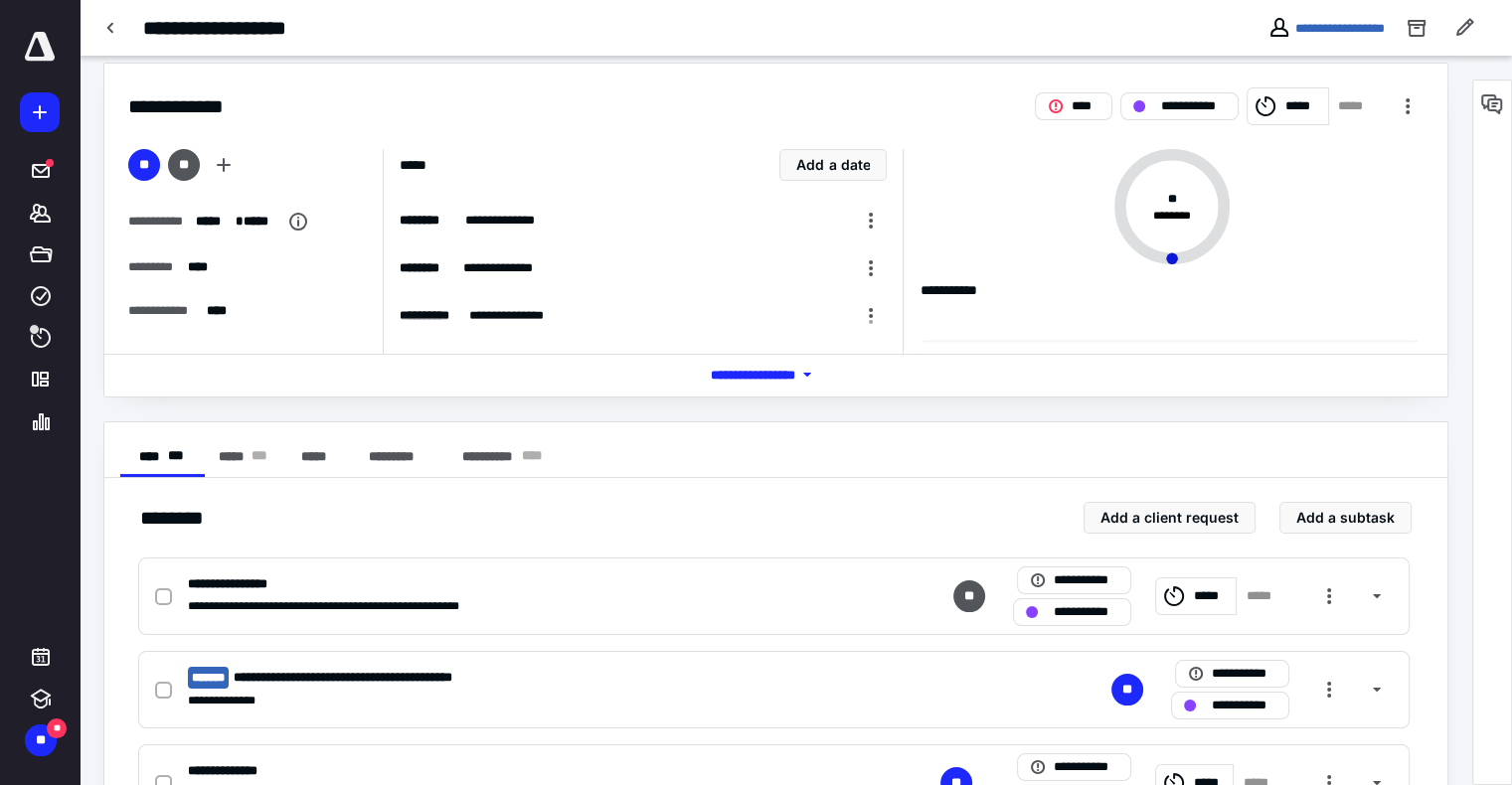 scroll, scrollTop: 40, scrollLeft: 0, axis: vertical 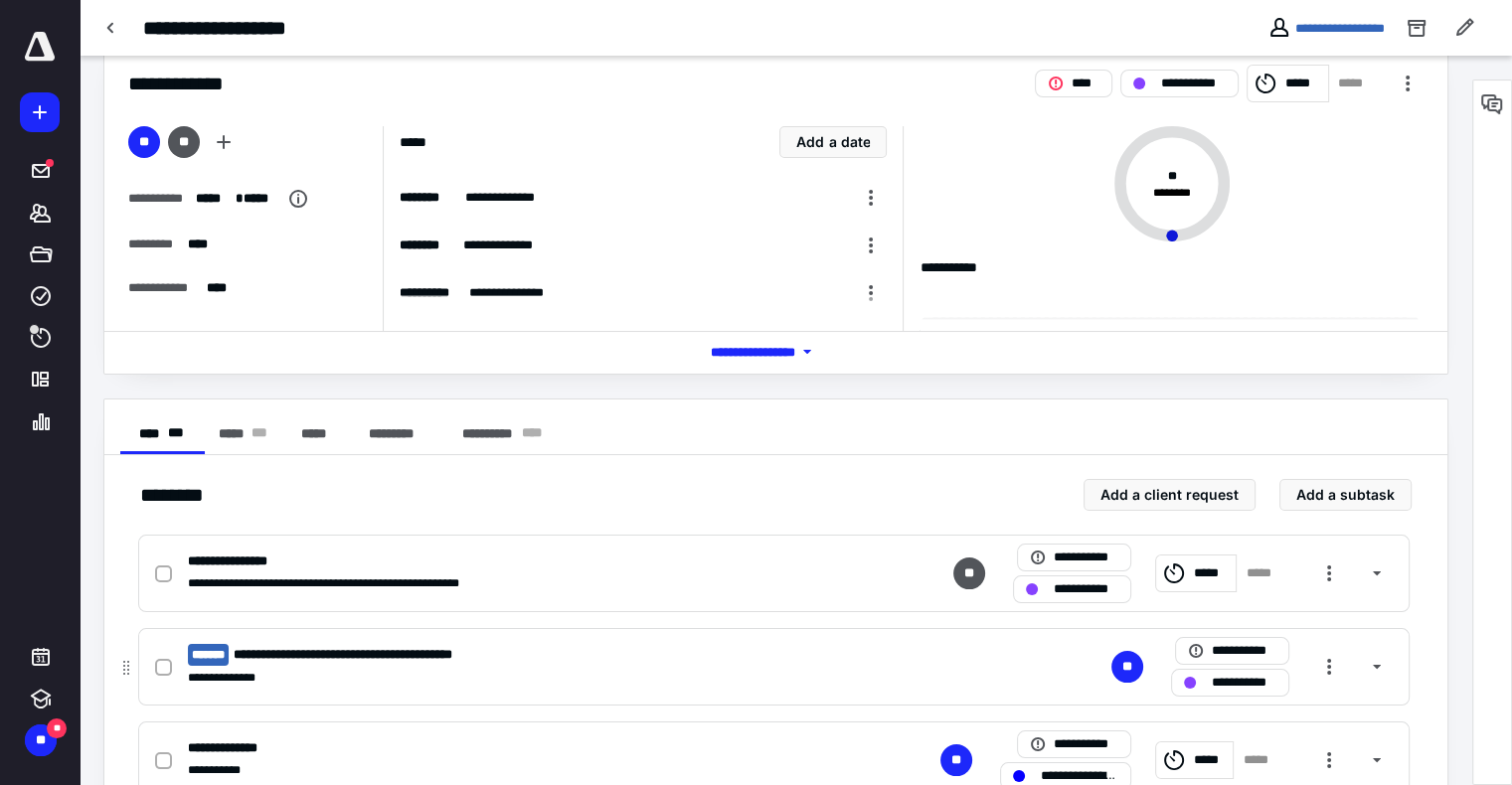 click on "**********" at bounding box center (513, 678) 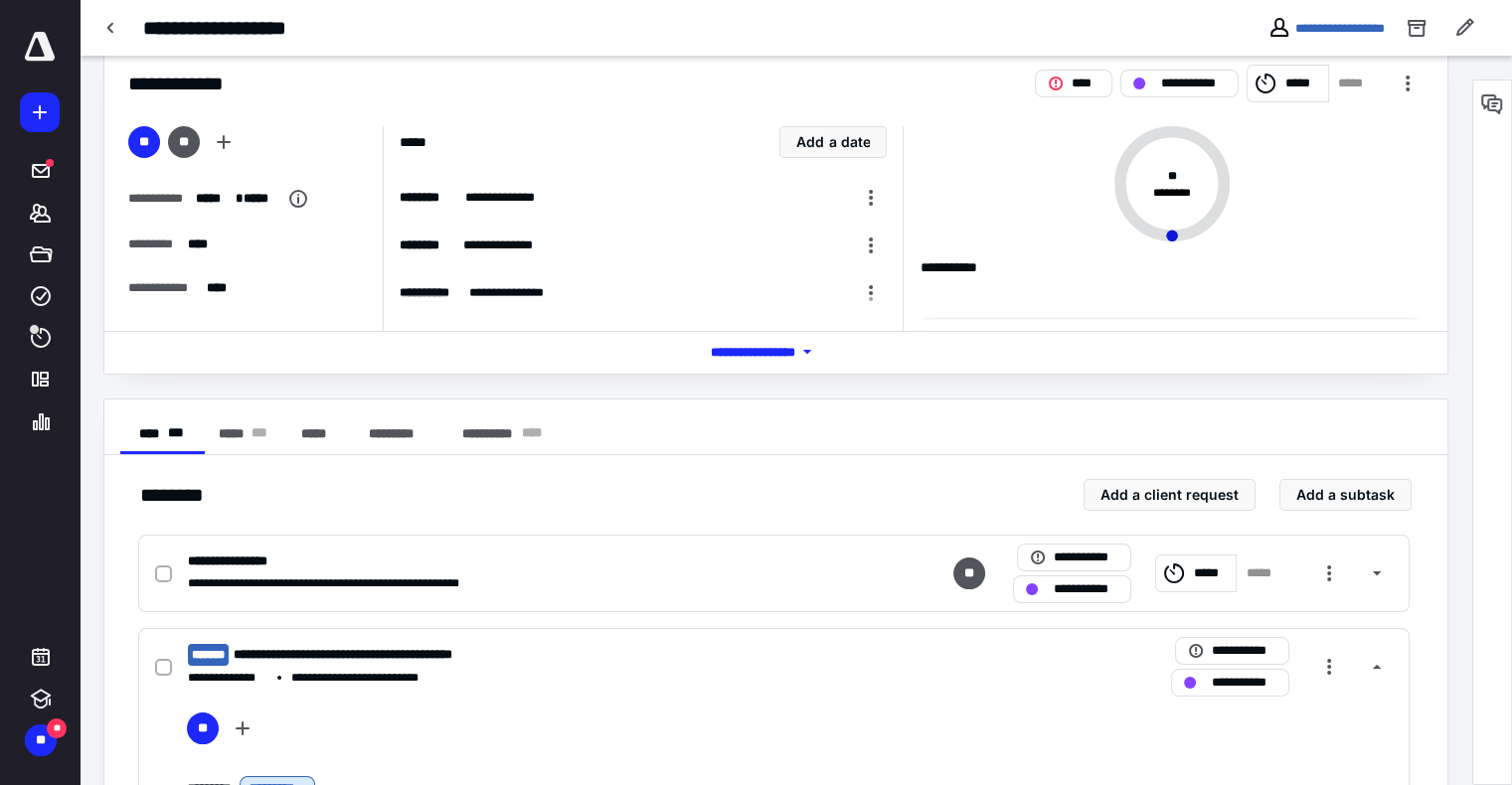 scroll, scrollTop: 726, scrollLeft: 0, axis: vertical 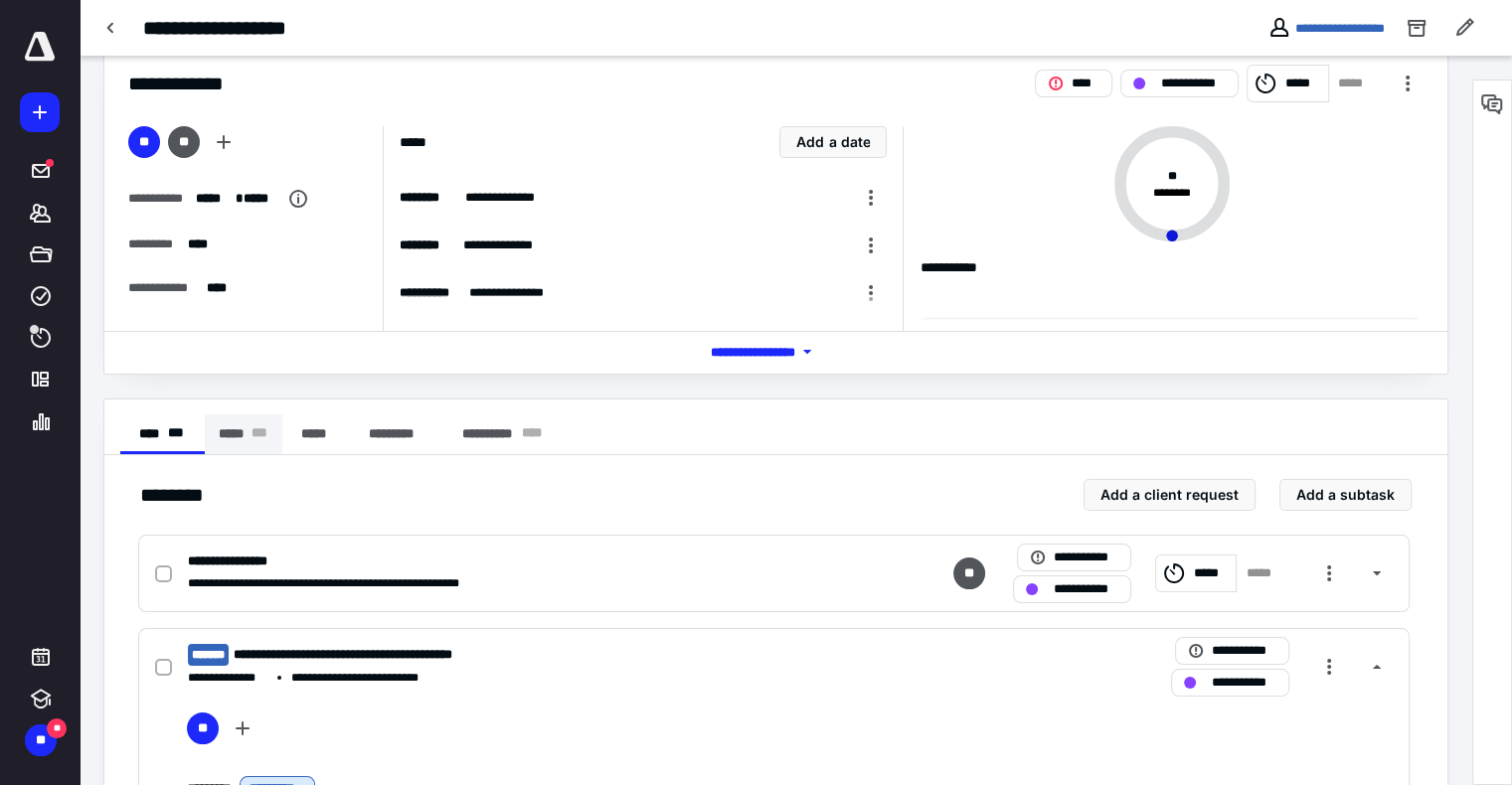 click on "***** * * *" at bounding box center [244, 434] 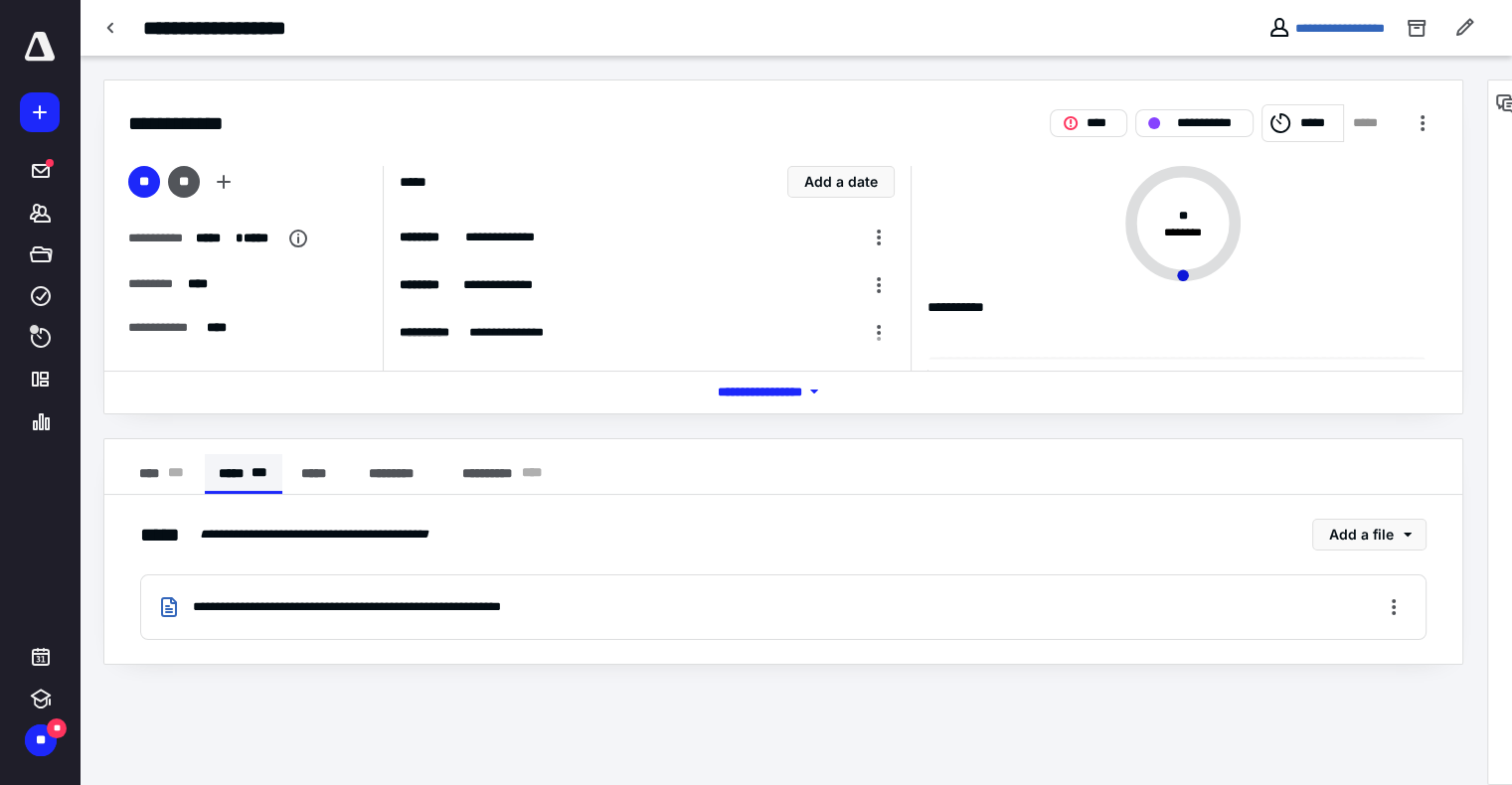 scroll, scrollTop: 0, scrollLeft: 0, axis: both 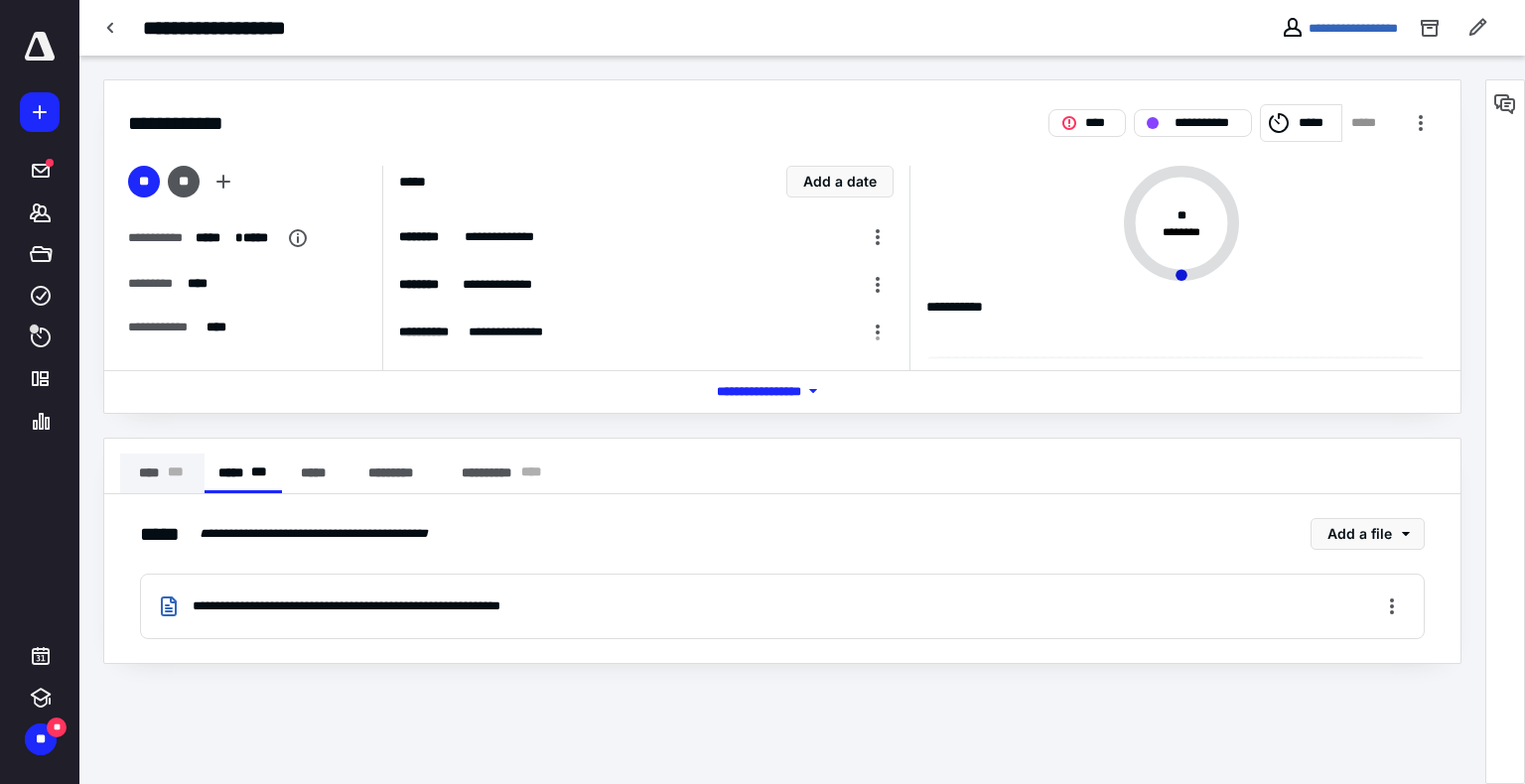 click on "**** * * *" at bounding box center [162, 473] 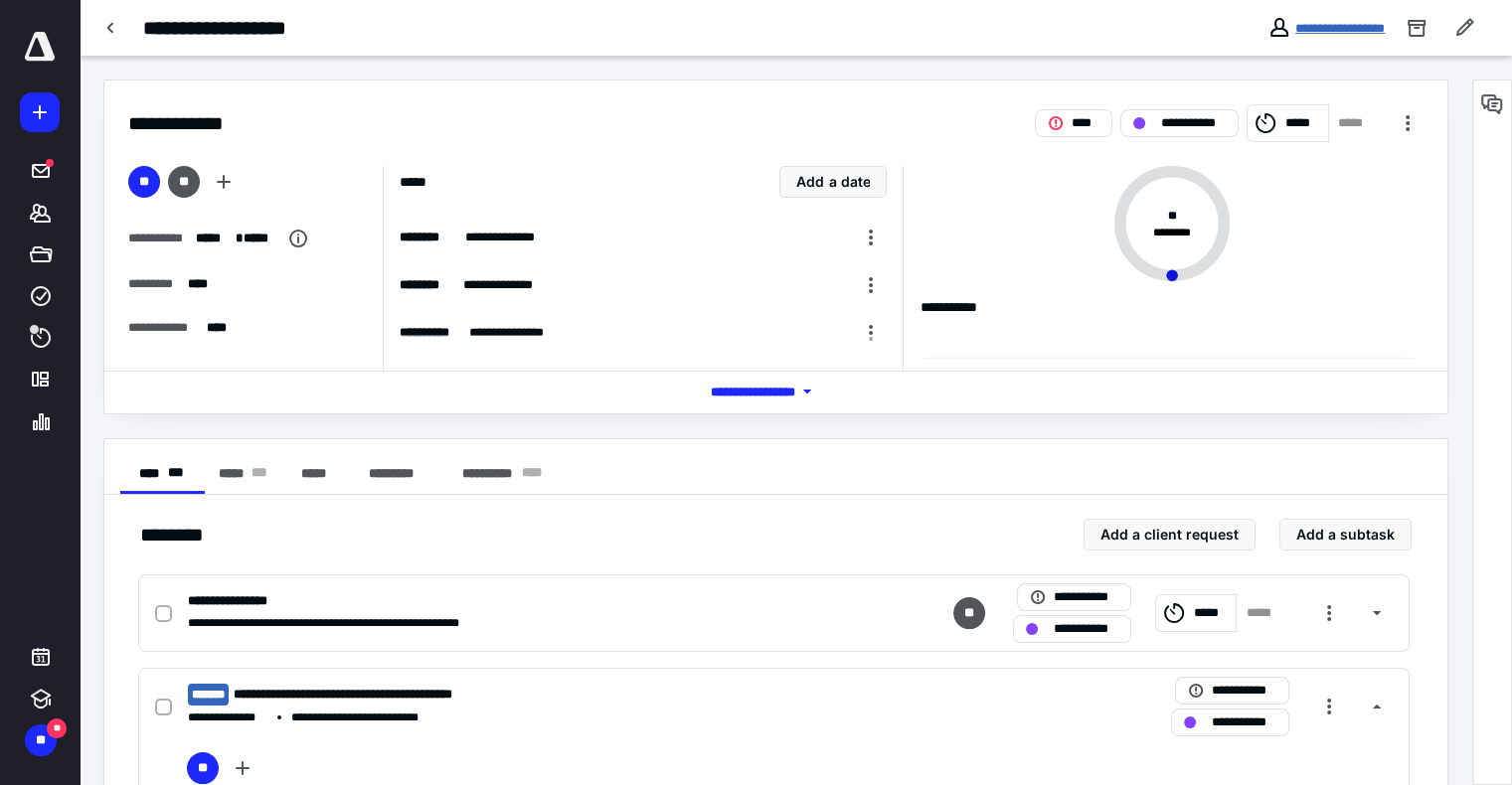 click on "**********" at bounding box center [1340, 28] 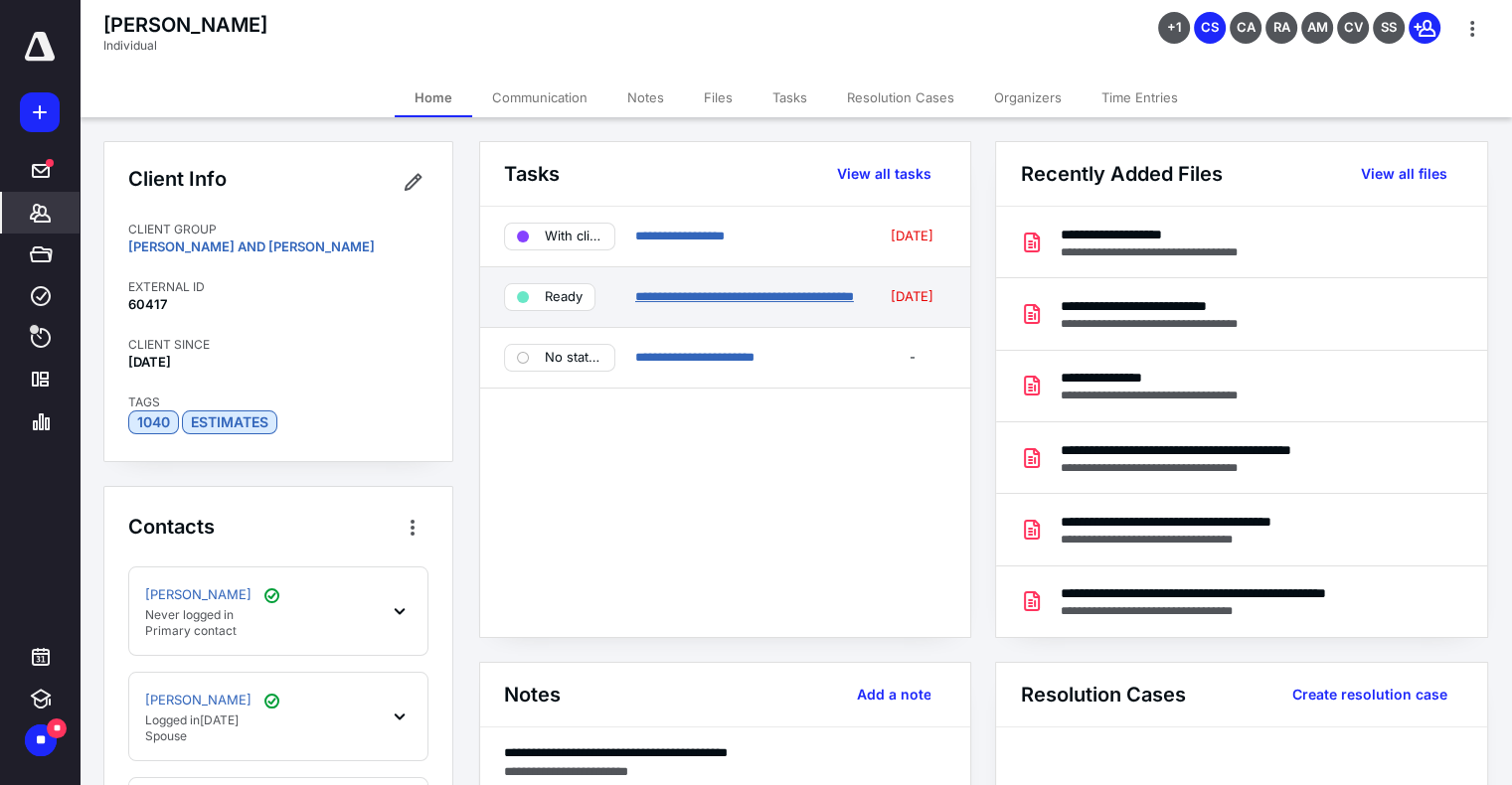 click on "**********" at bounding box center [745, 296] 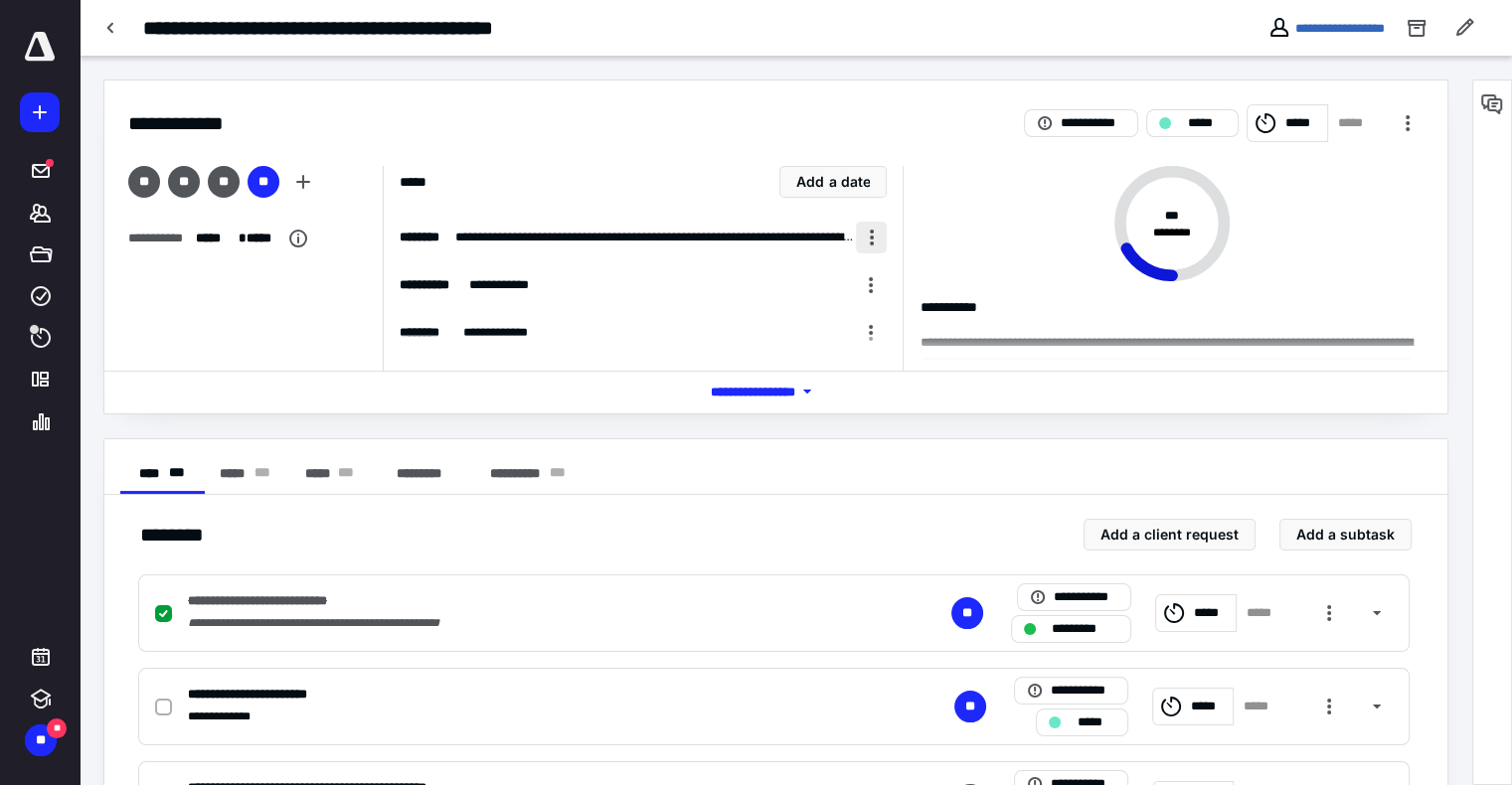 click at bounding box center [871, 237] 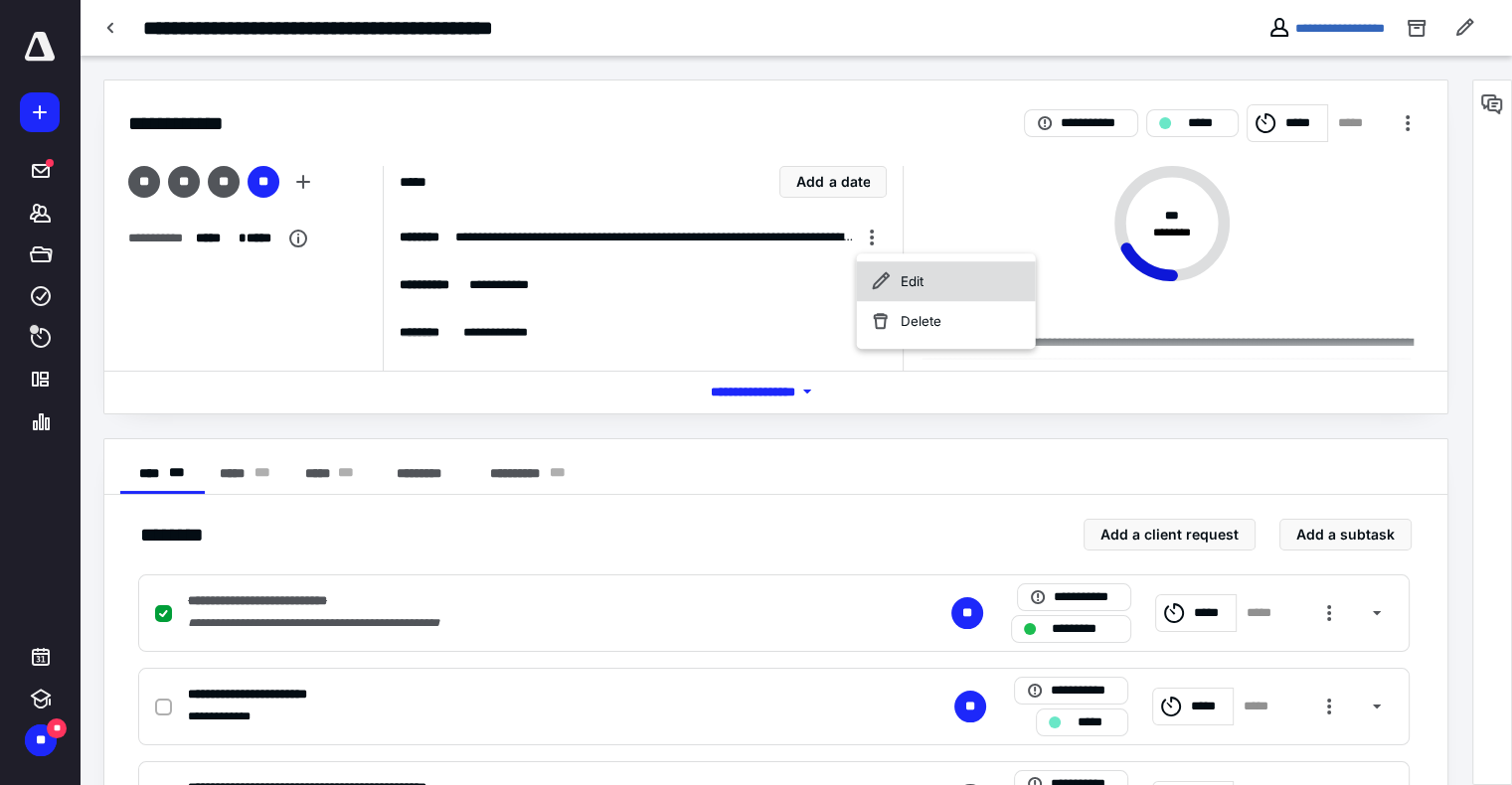 click on "Edit" at bounding box center [946, 281] 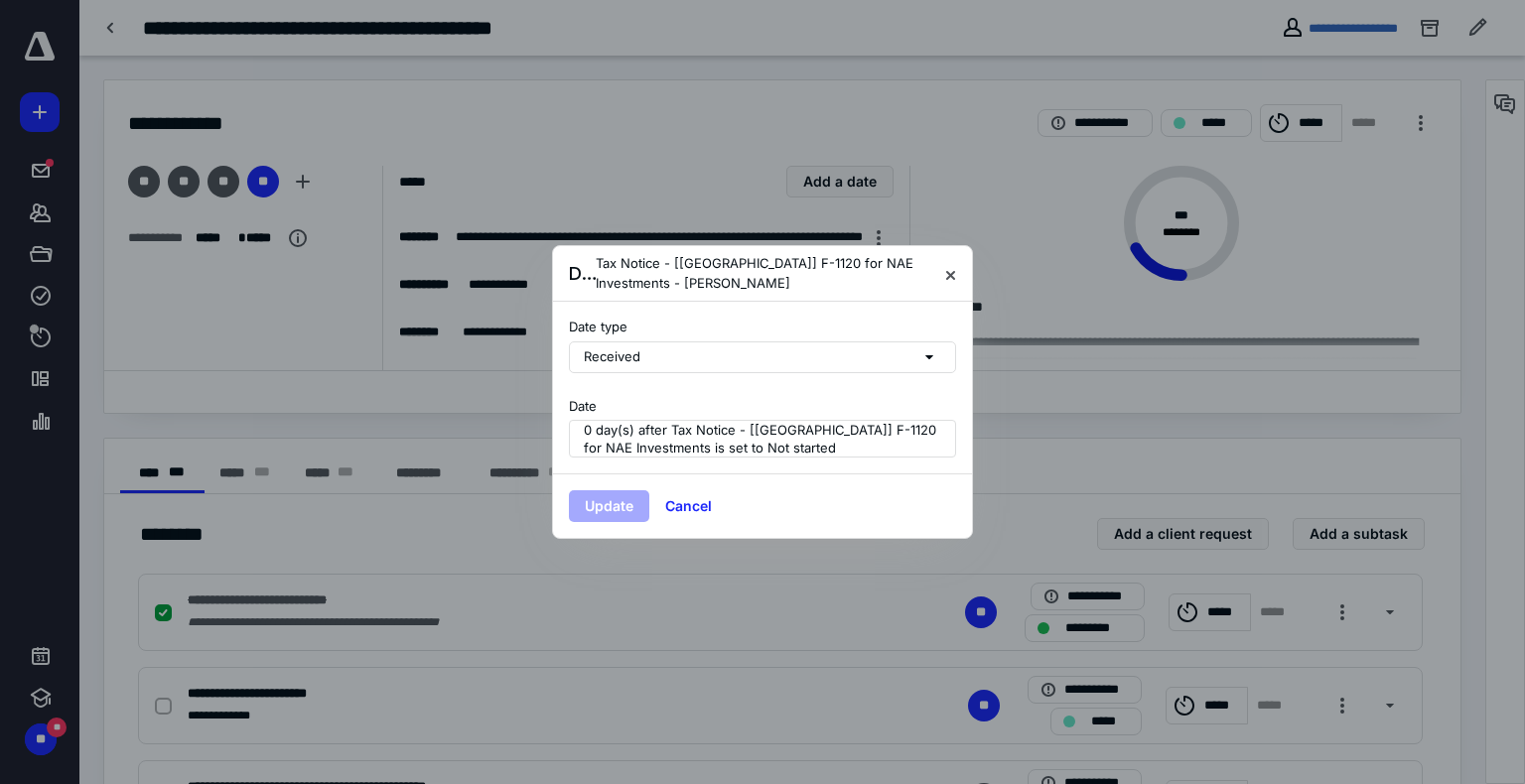 click on "Update" at bounding box center [609, 506] 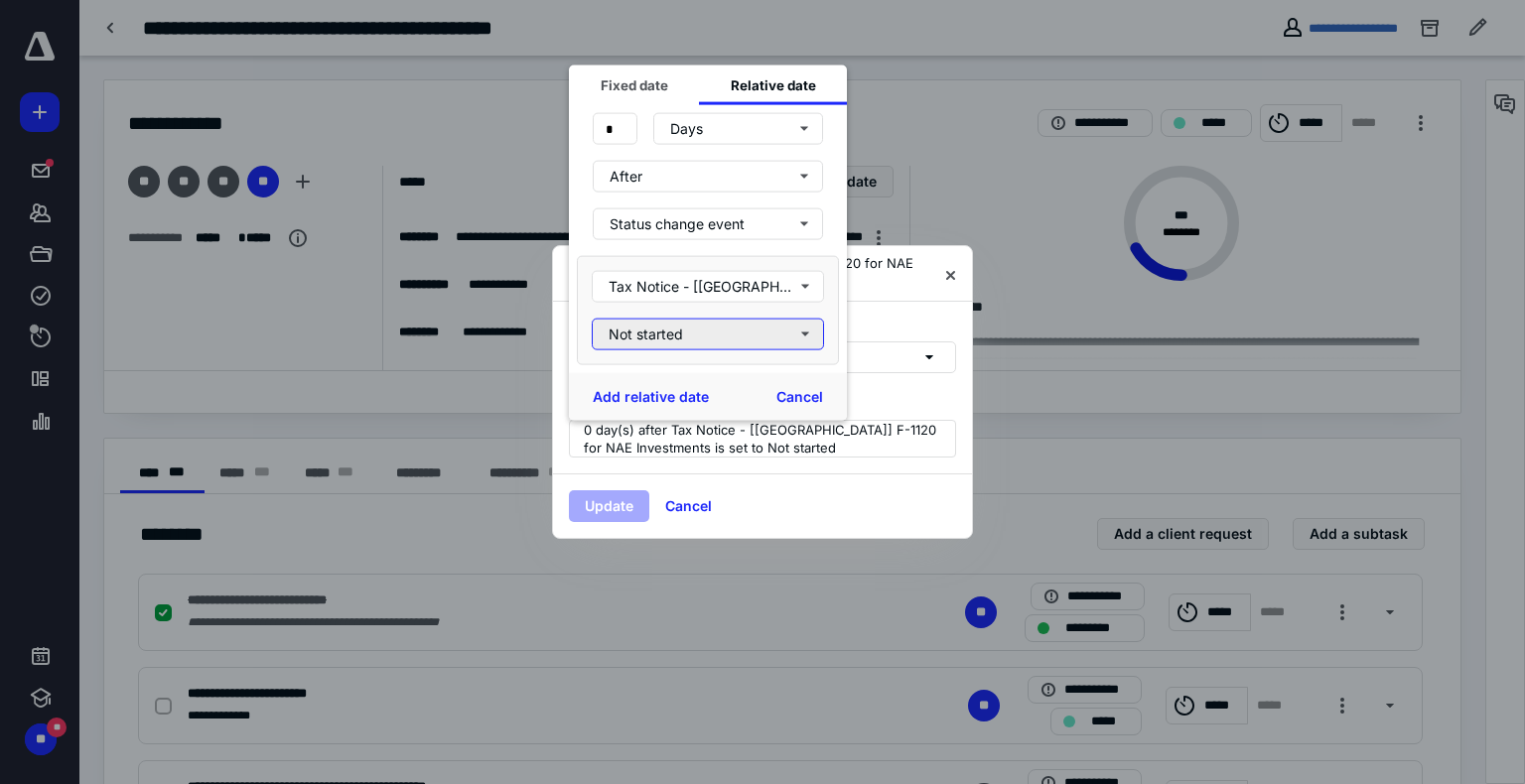 click on "Not started" at bounding box center (708, 334) 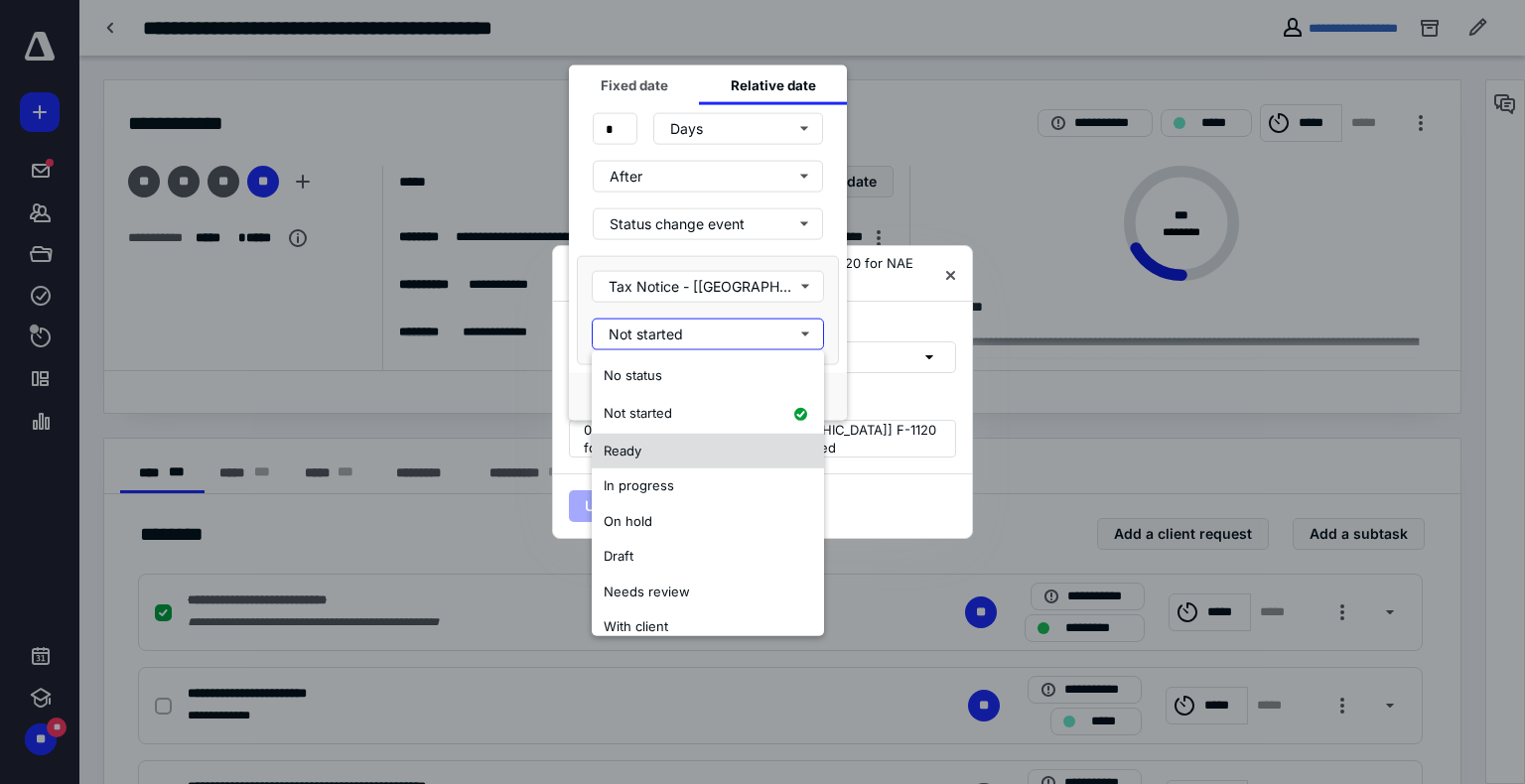 click on "Ready" at bounding box center [708, 451] 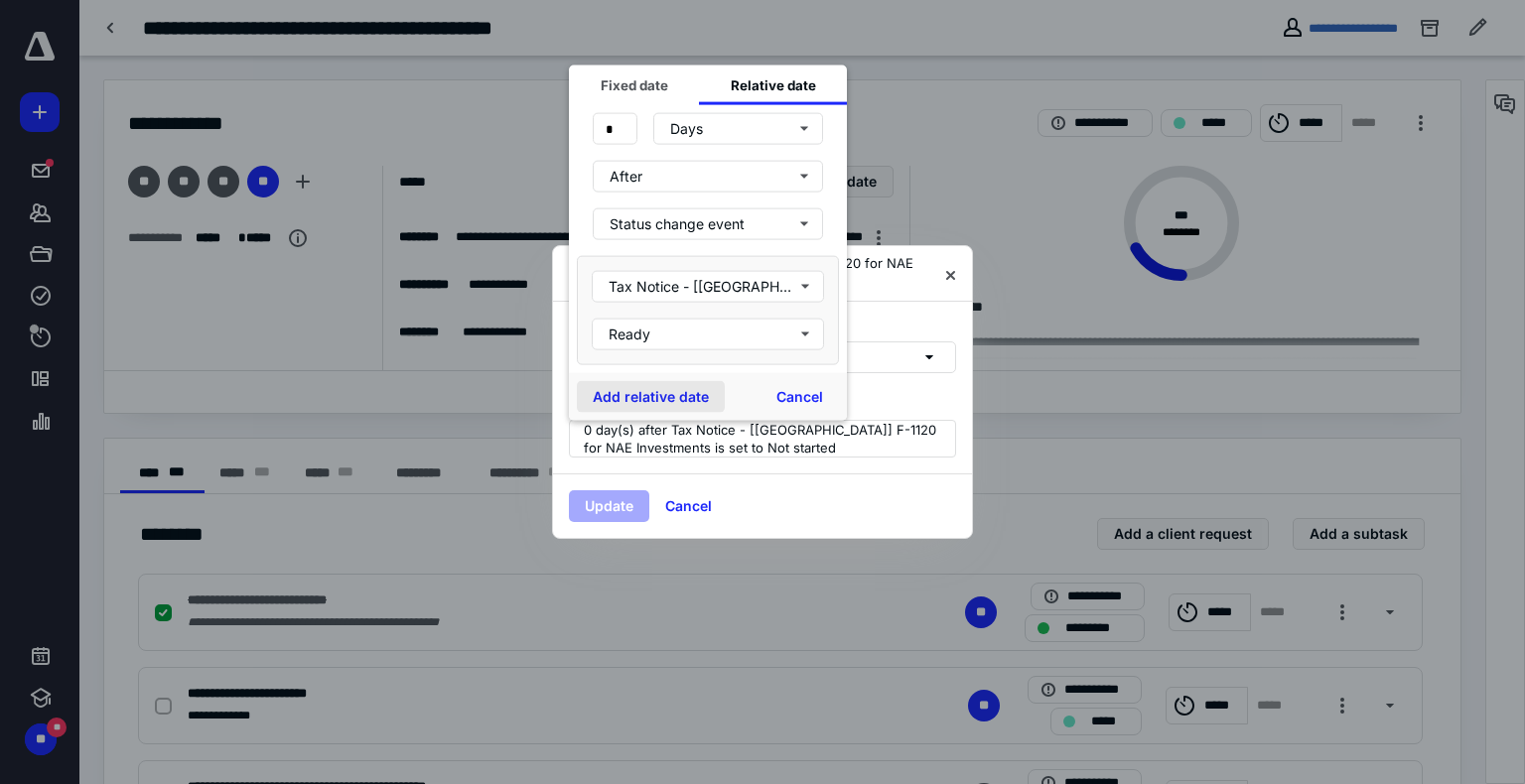 click on "Add relative date" at bounding box center [650, 397] 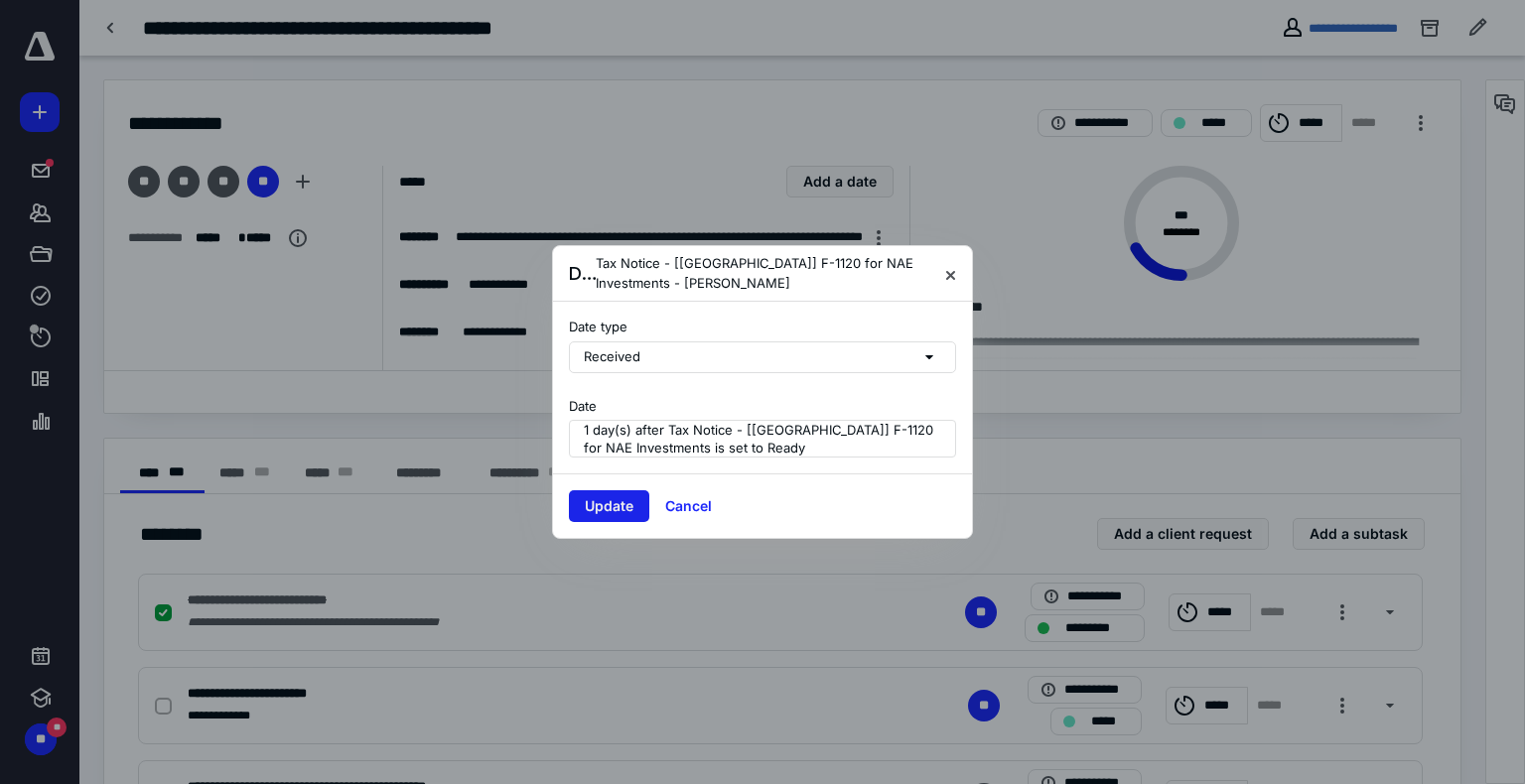 click on "Update" at bounding box center (609, 506) 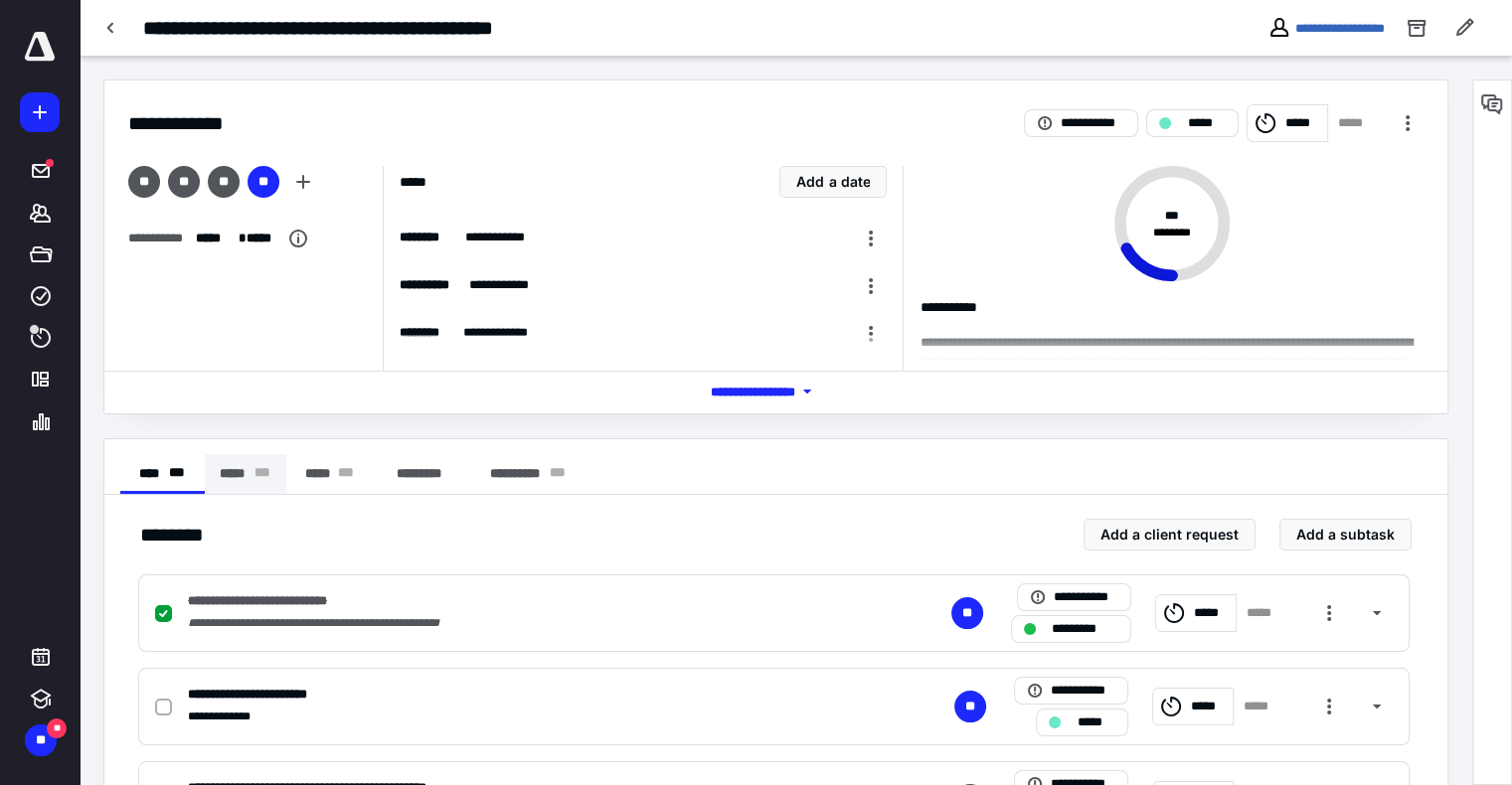 click on "***** * * *" at bounding box center (246, 474) 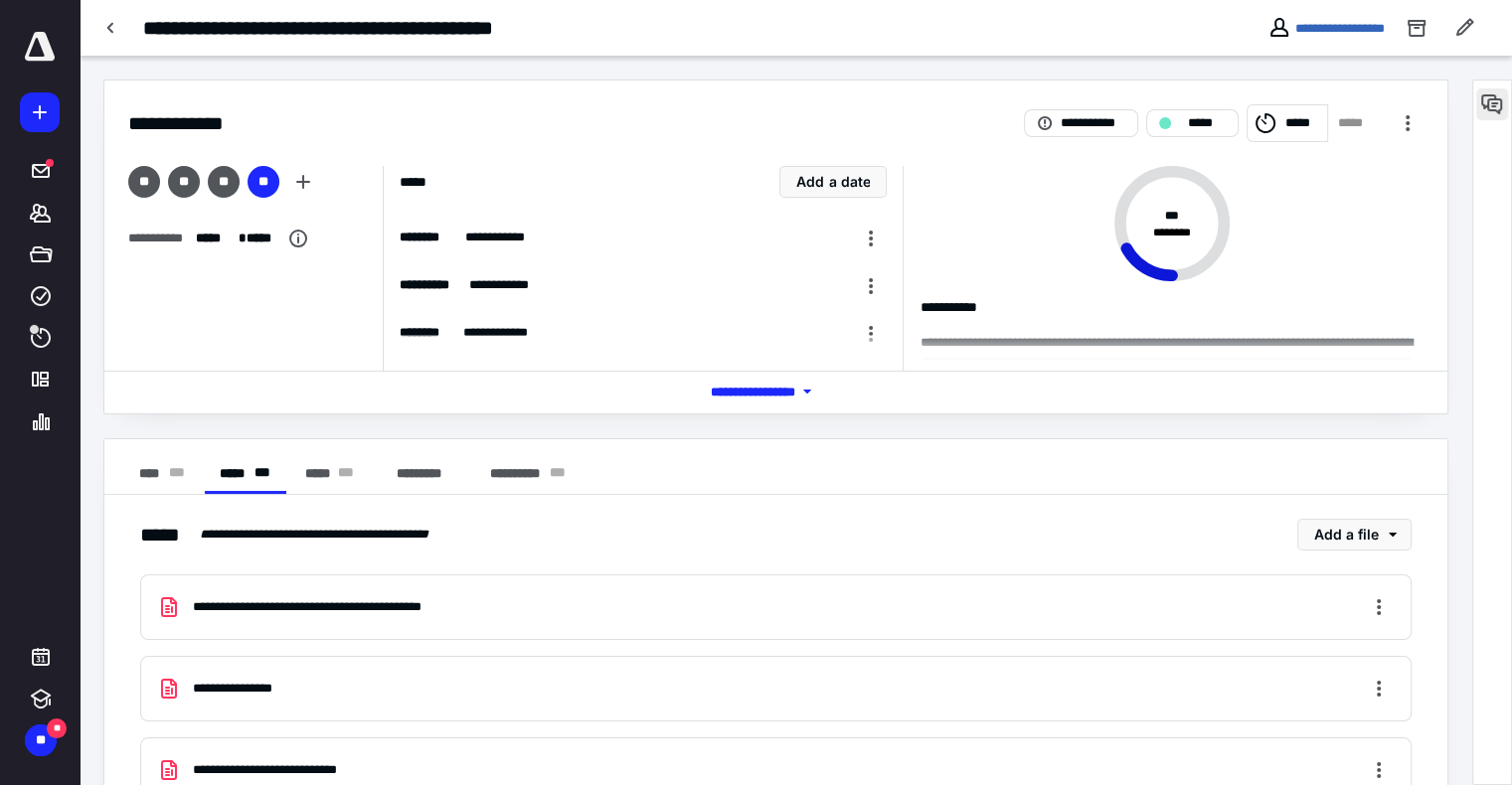 click at bounding box center [1492, 104] 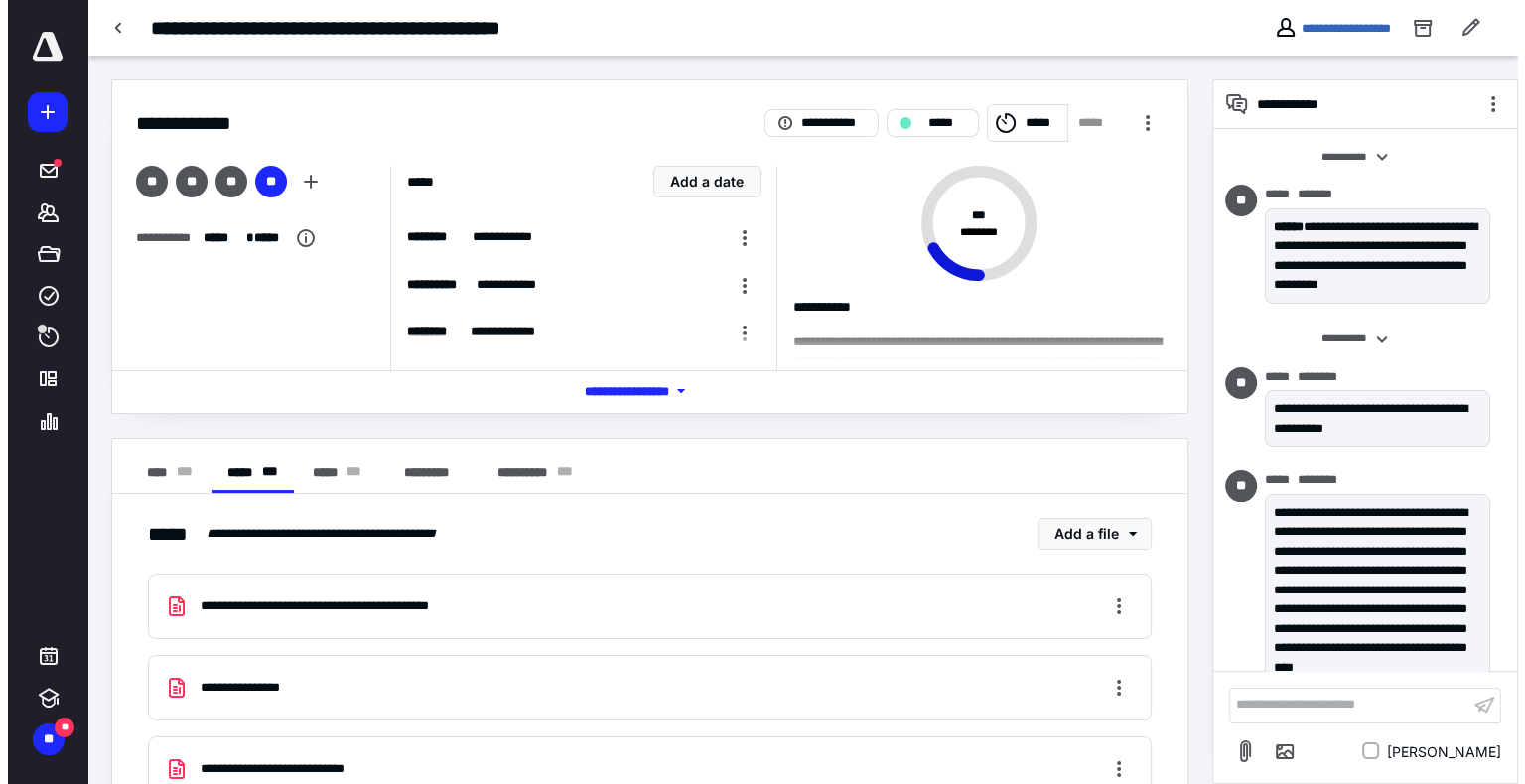 scroll, scrollTop: 296, scrollLeft: 0, axis: vertical 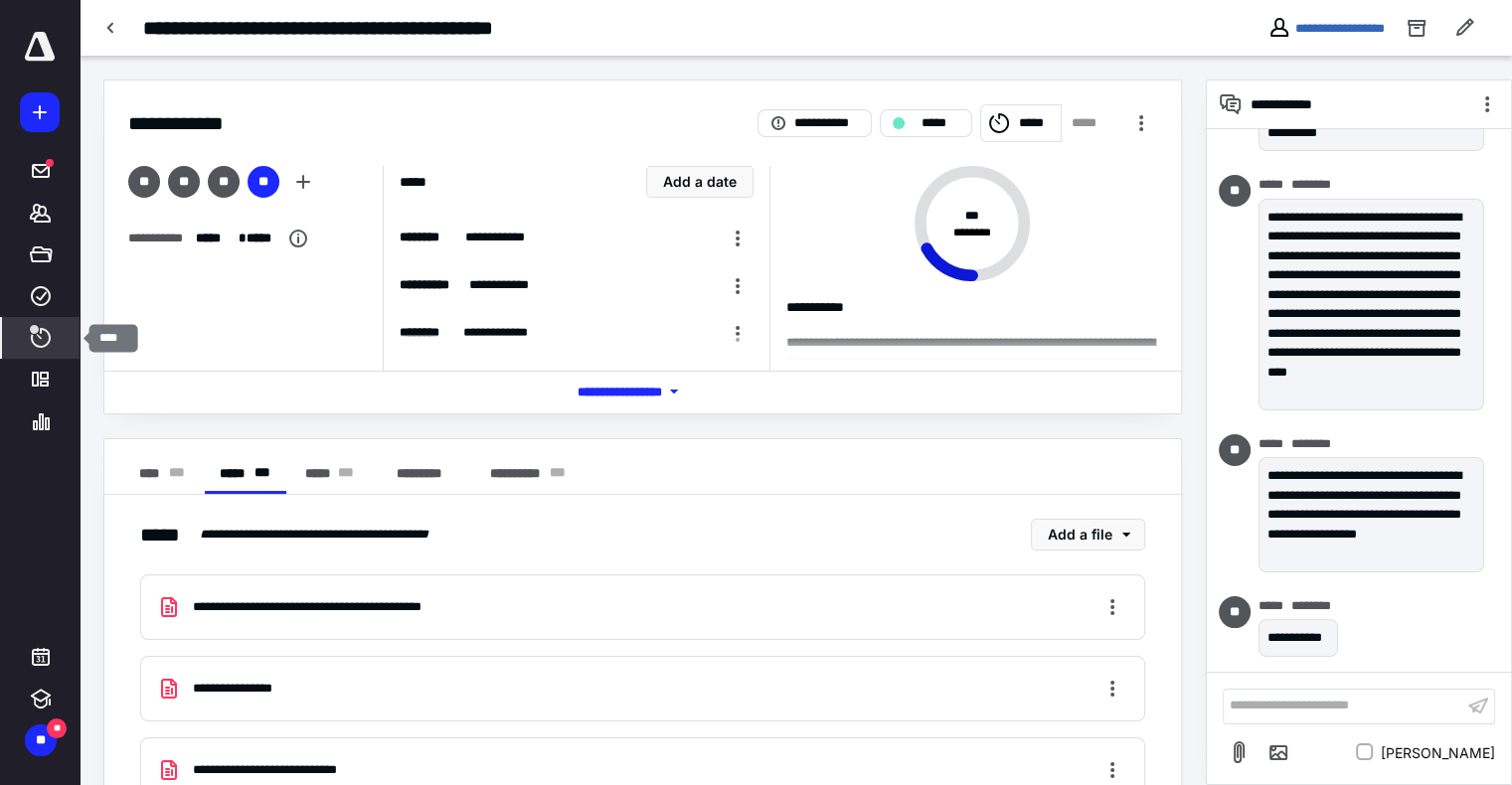 click 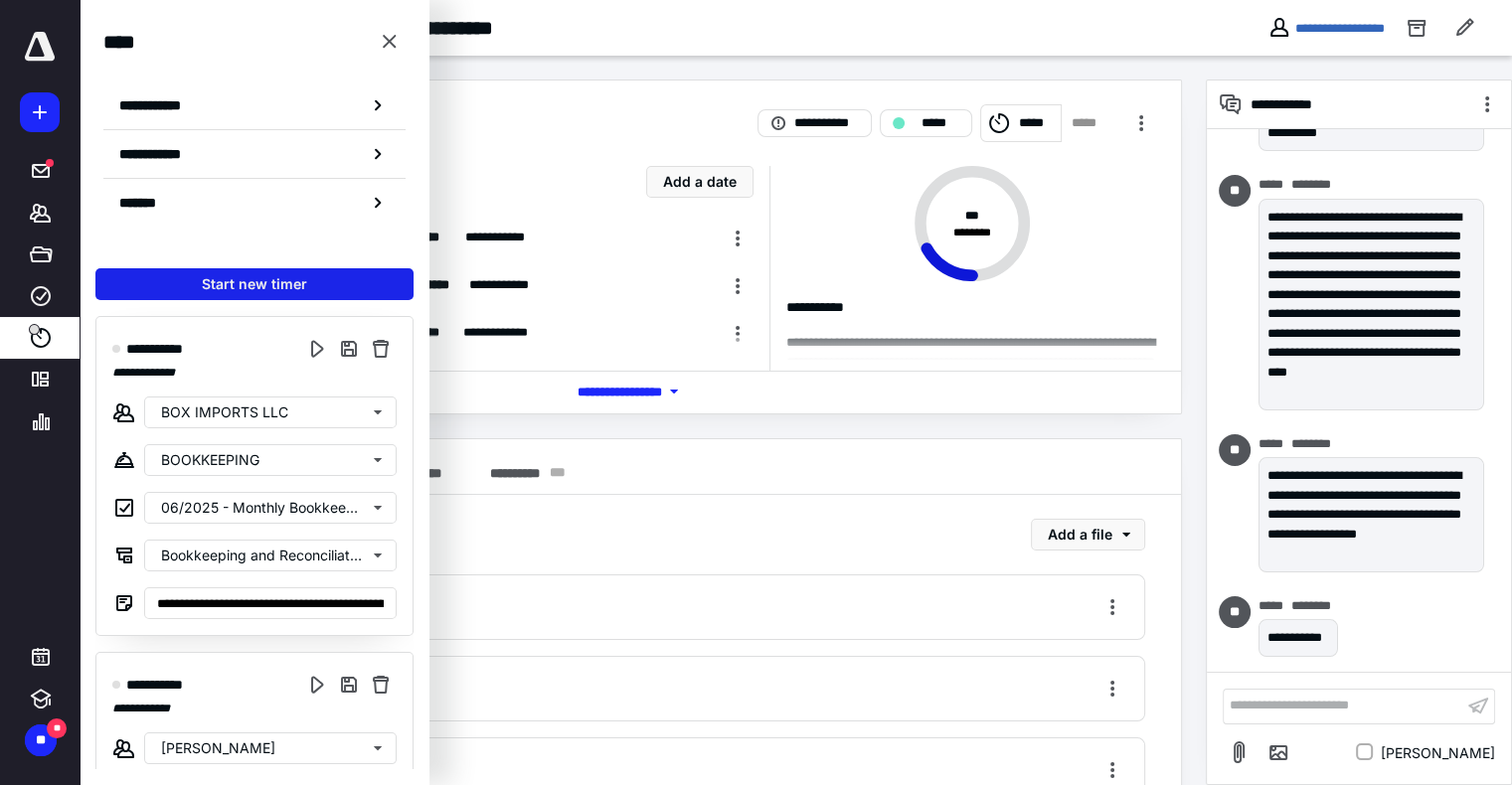 click on "Start new timer" at bounding box center (254, 284) 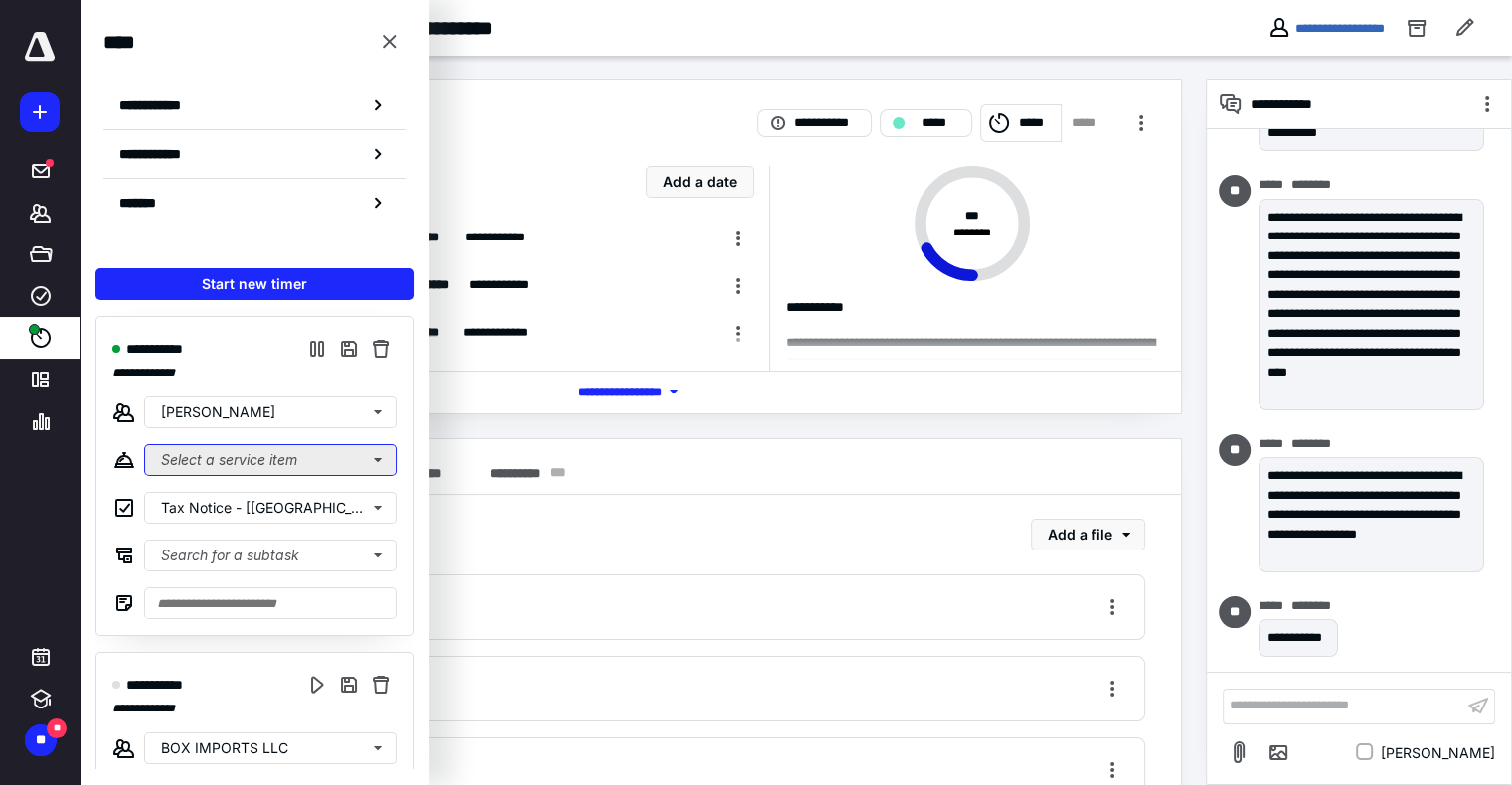 click on "Select a service item" at bounding box center (270, 460) 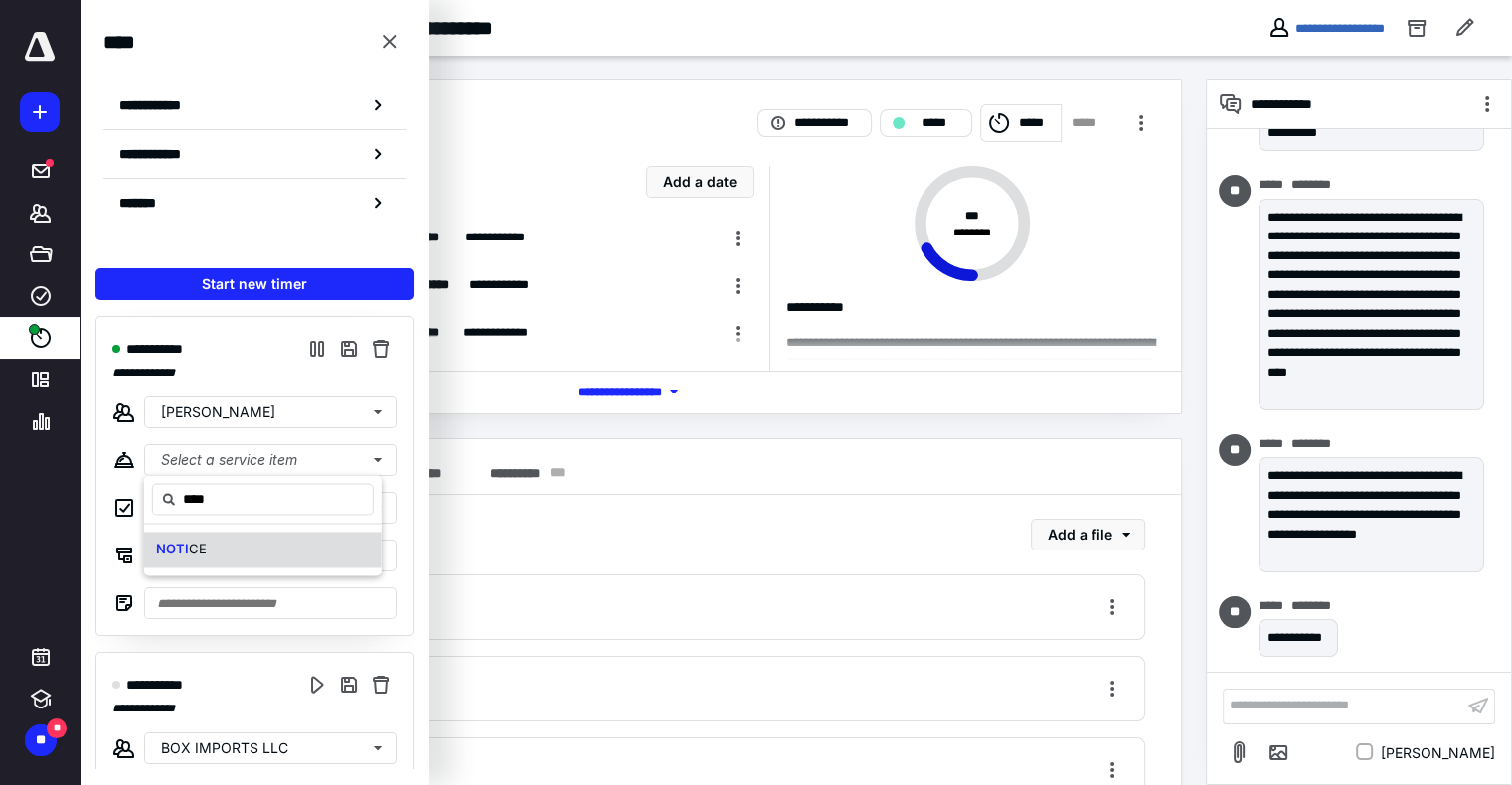 click on "NOTI CE" at bounding box center [262, 550] 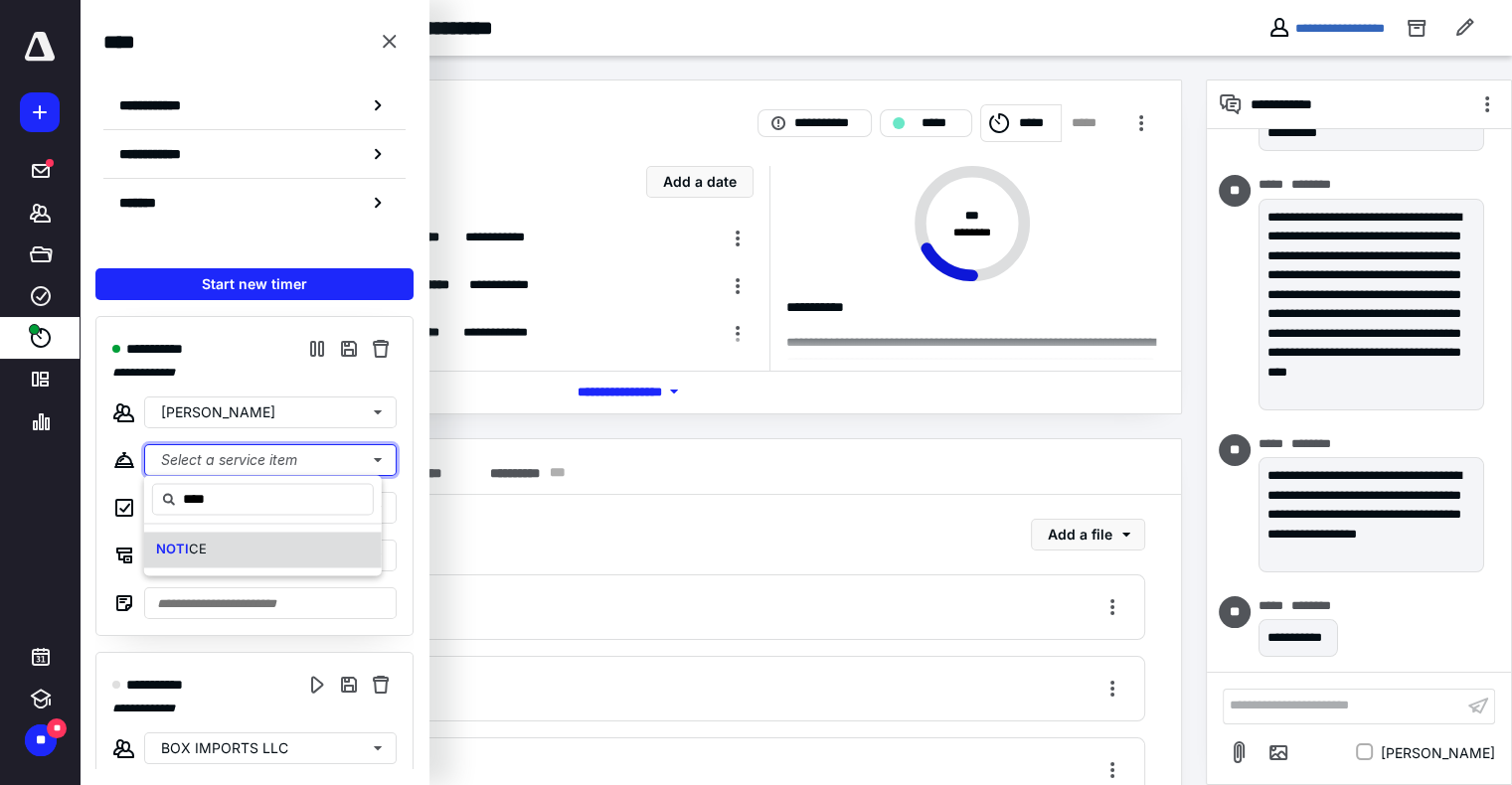 type 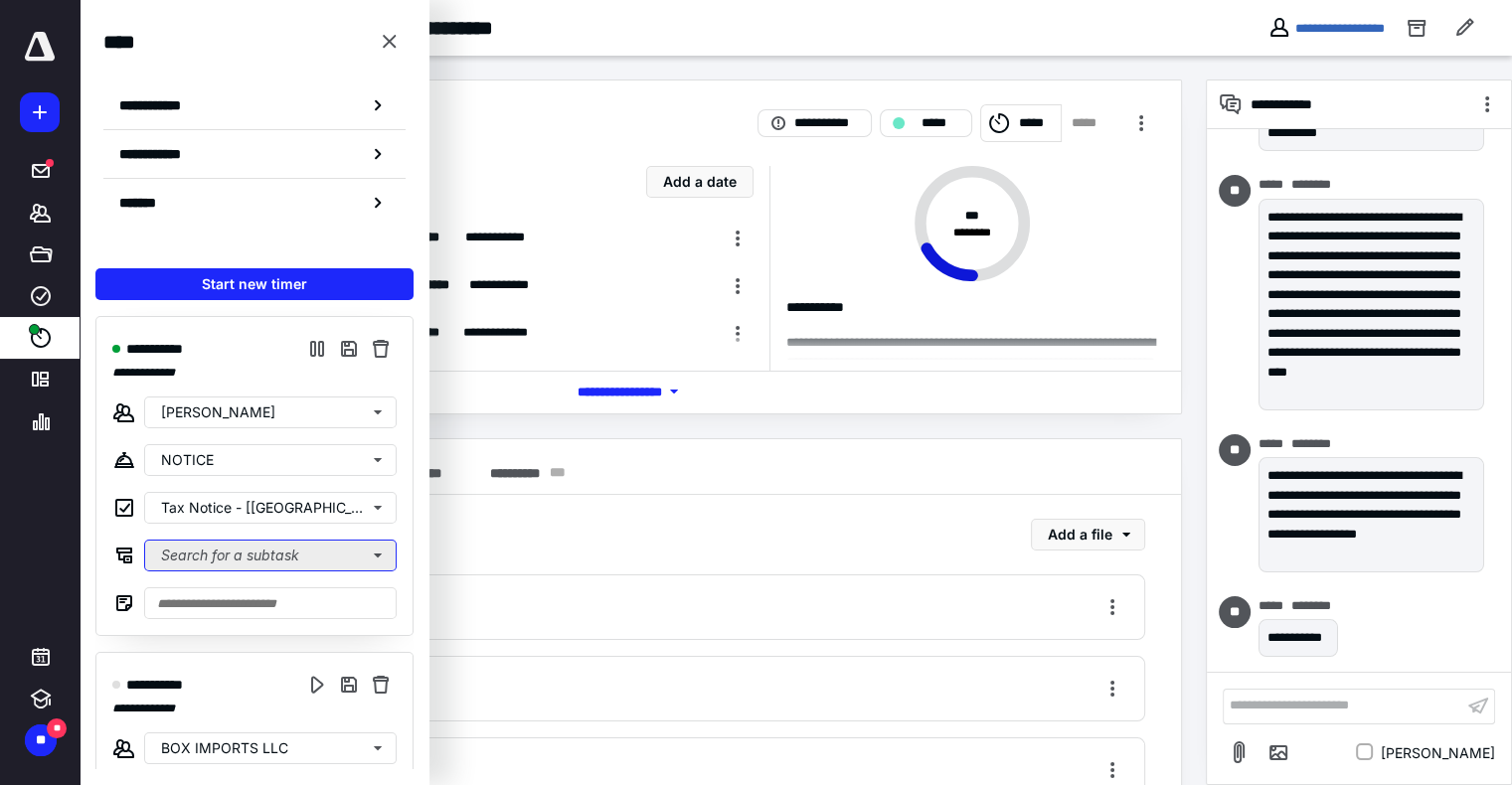 click on "Search for a subtask" at bounding box center (270, 555) 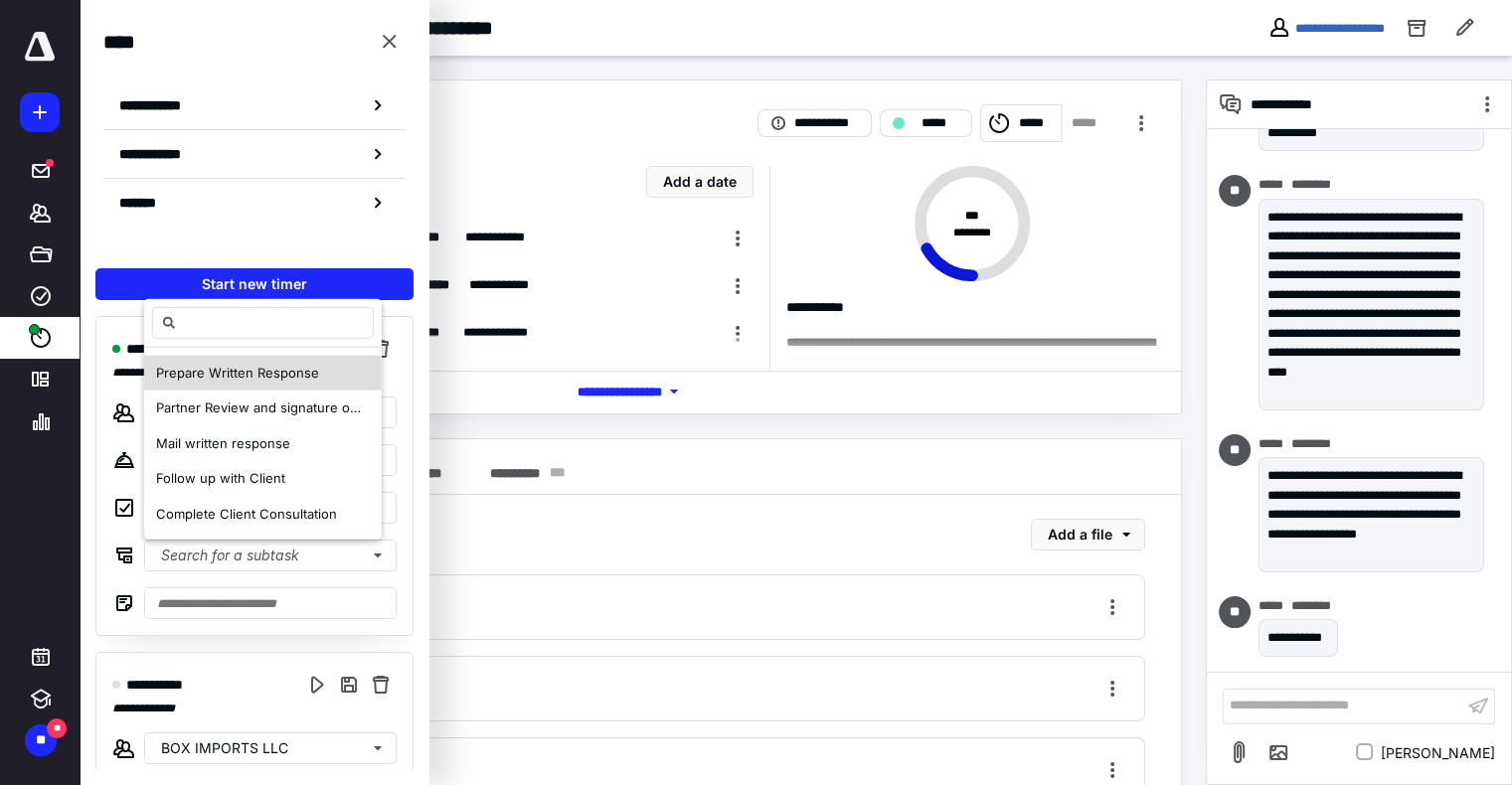 click on "Prepare Written Response" at bounding box center (238, 372) 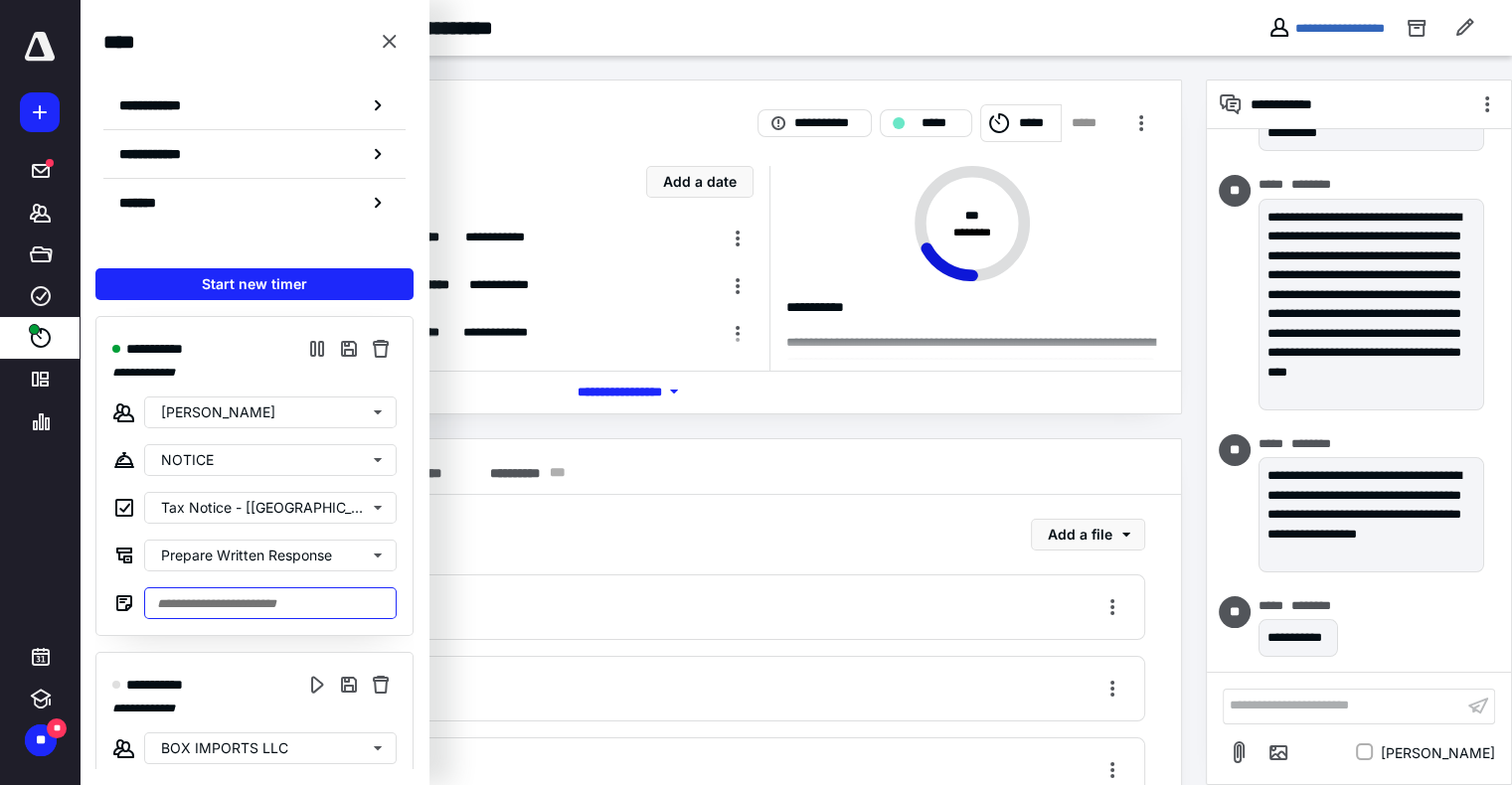 click at bounding box center (270, 603) 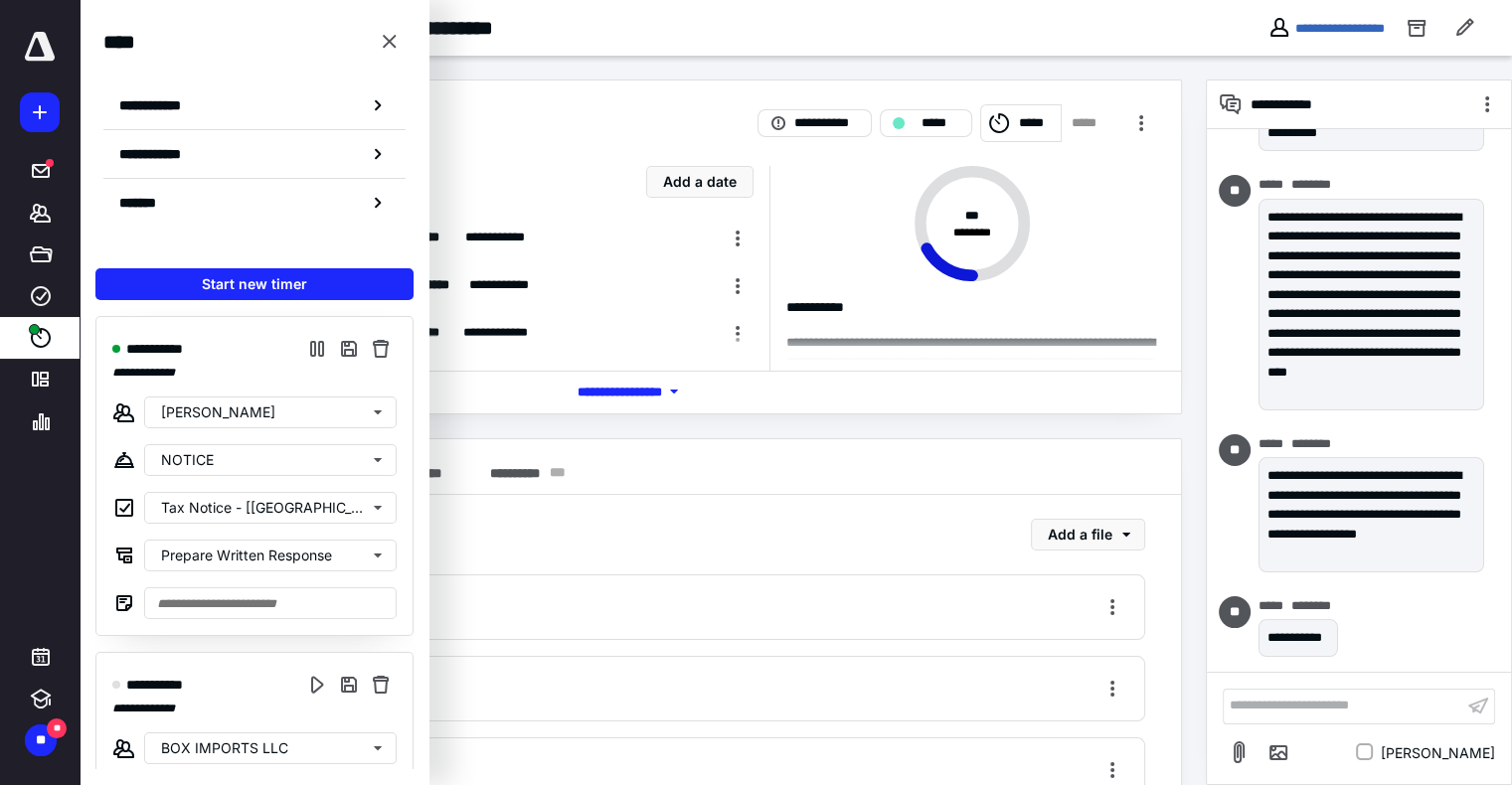 click on "**********" at bounding box center (642, 689) 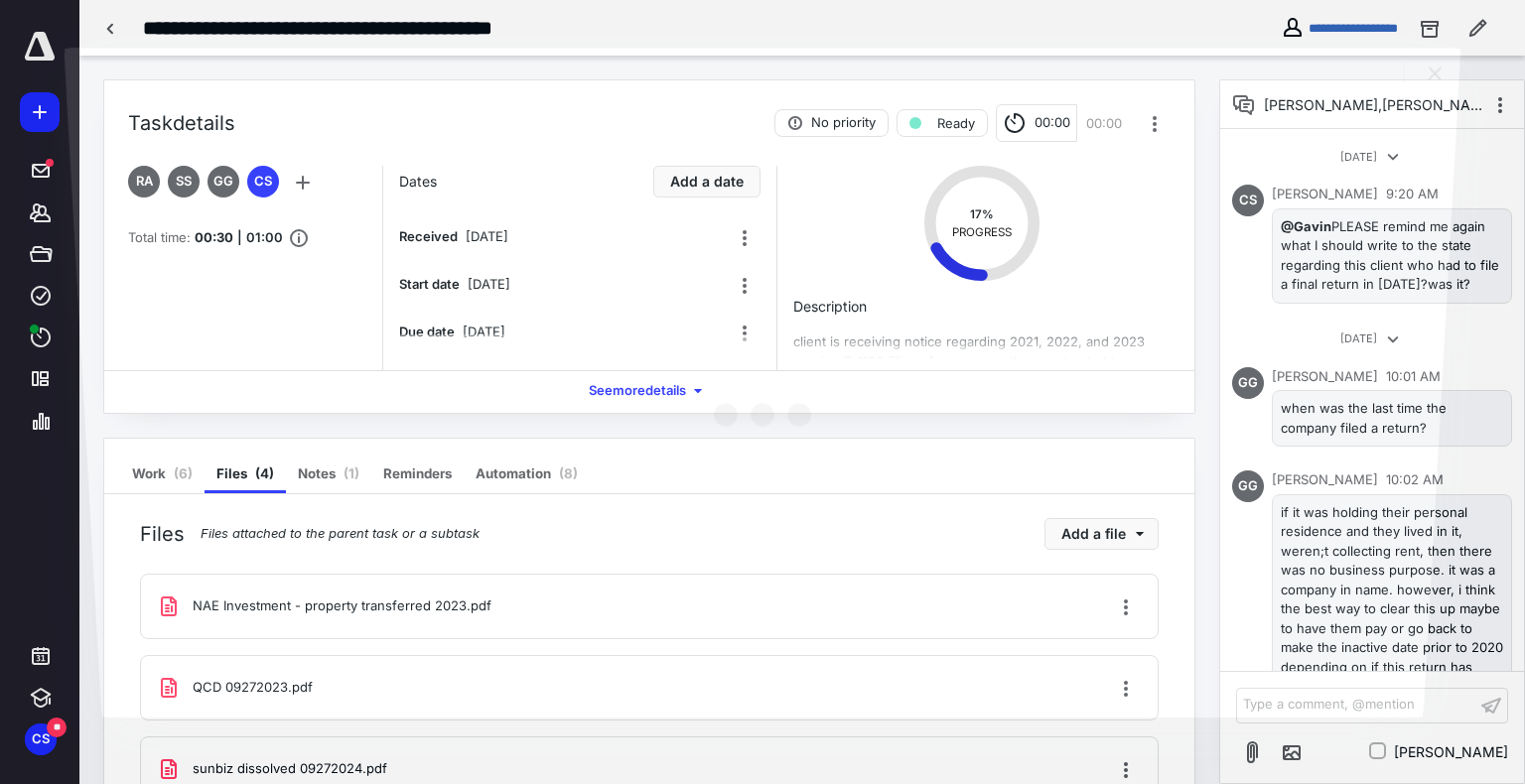 scroll, scrollTop: 296, scrollLeft: 0, axis: vertical 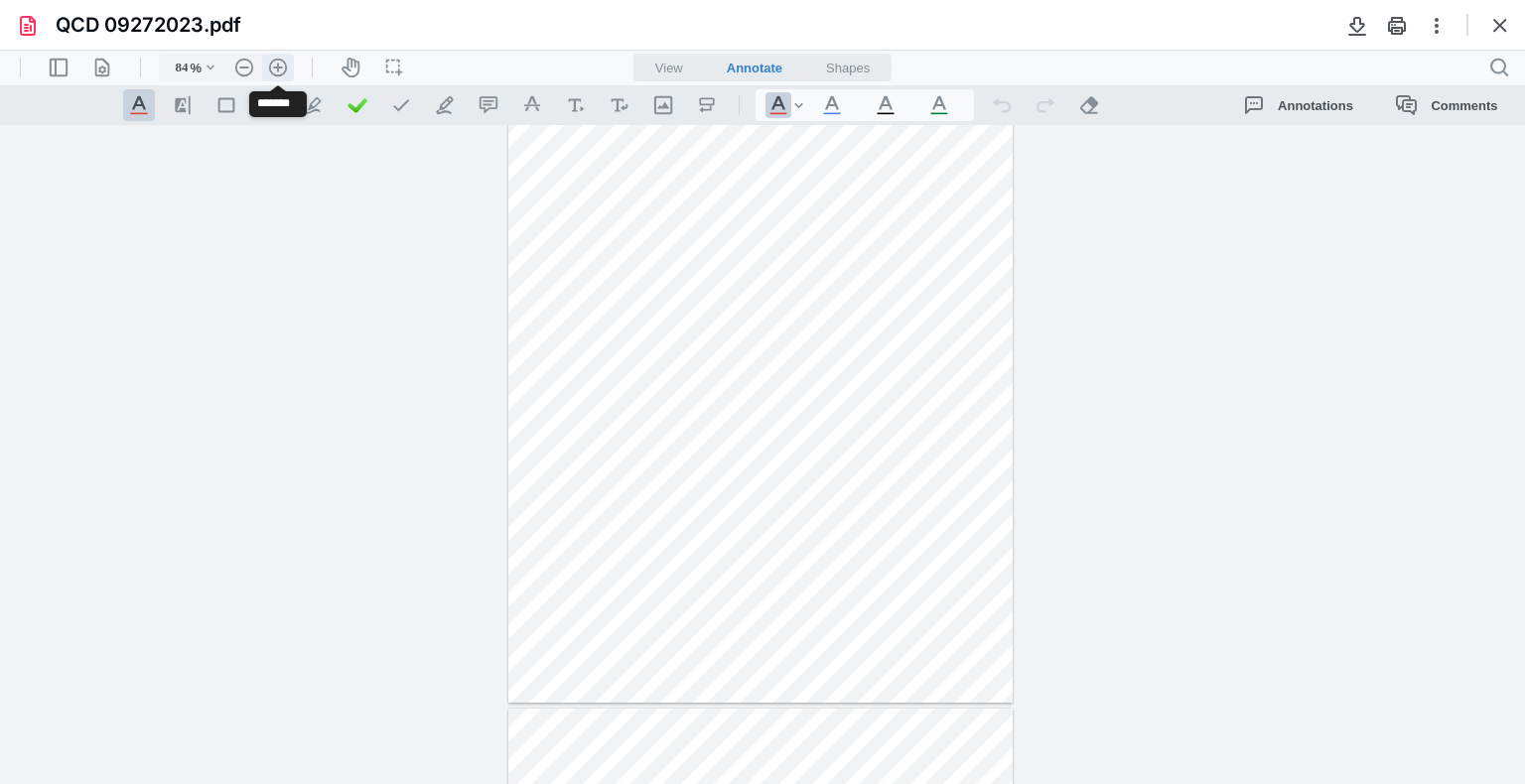 click on ".cls-1{fill:#abb0c4;} icon - header - zoom - in - line" at bounding box center [278, 67] 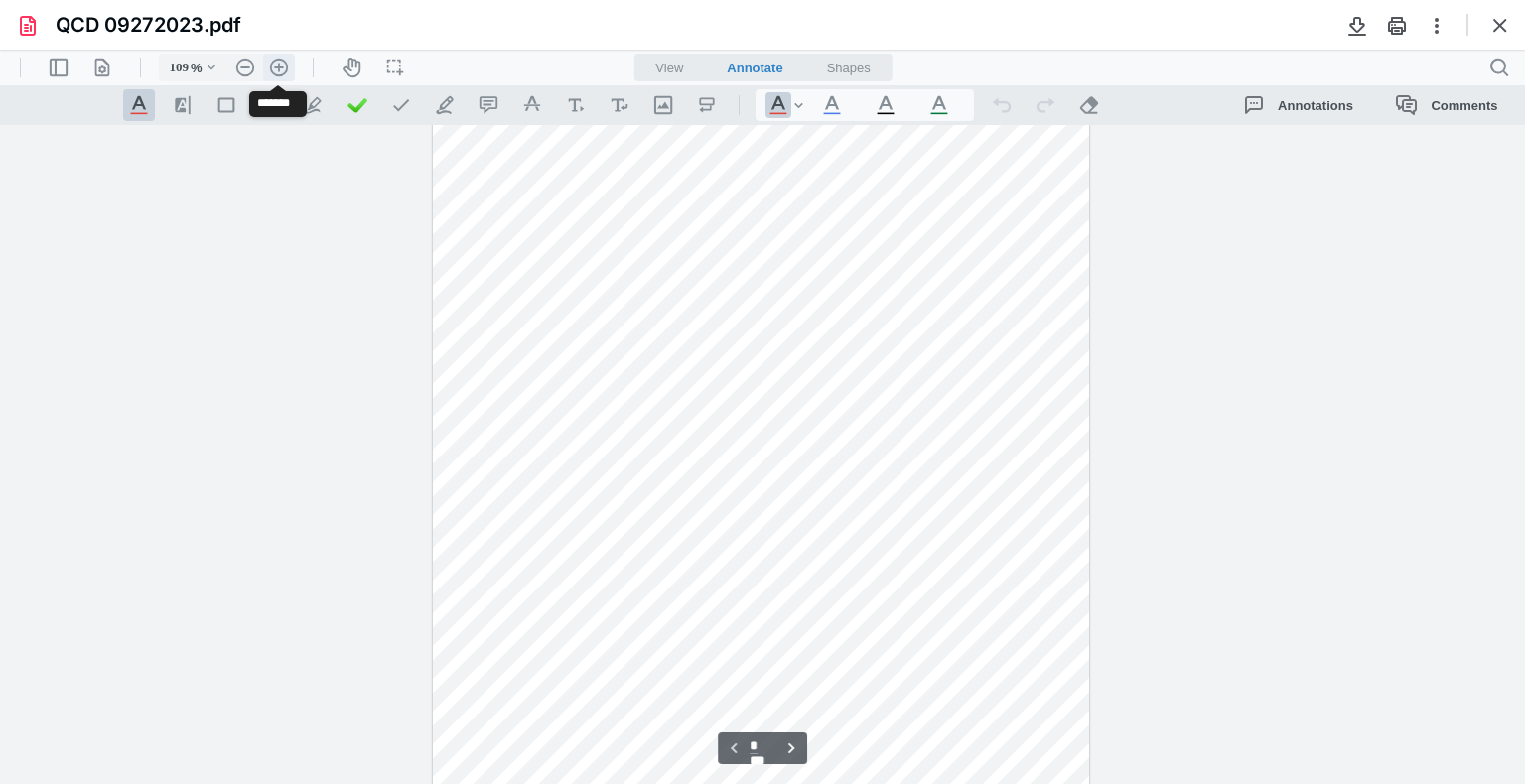 click on ".cls-1{fill:#abb0c4;} icon - header - zoom - in - line" at bounding box center [279, 67] 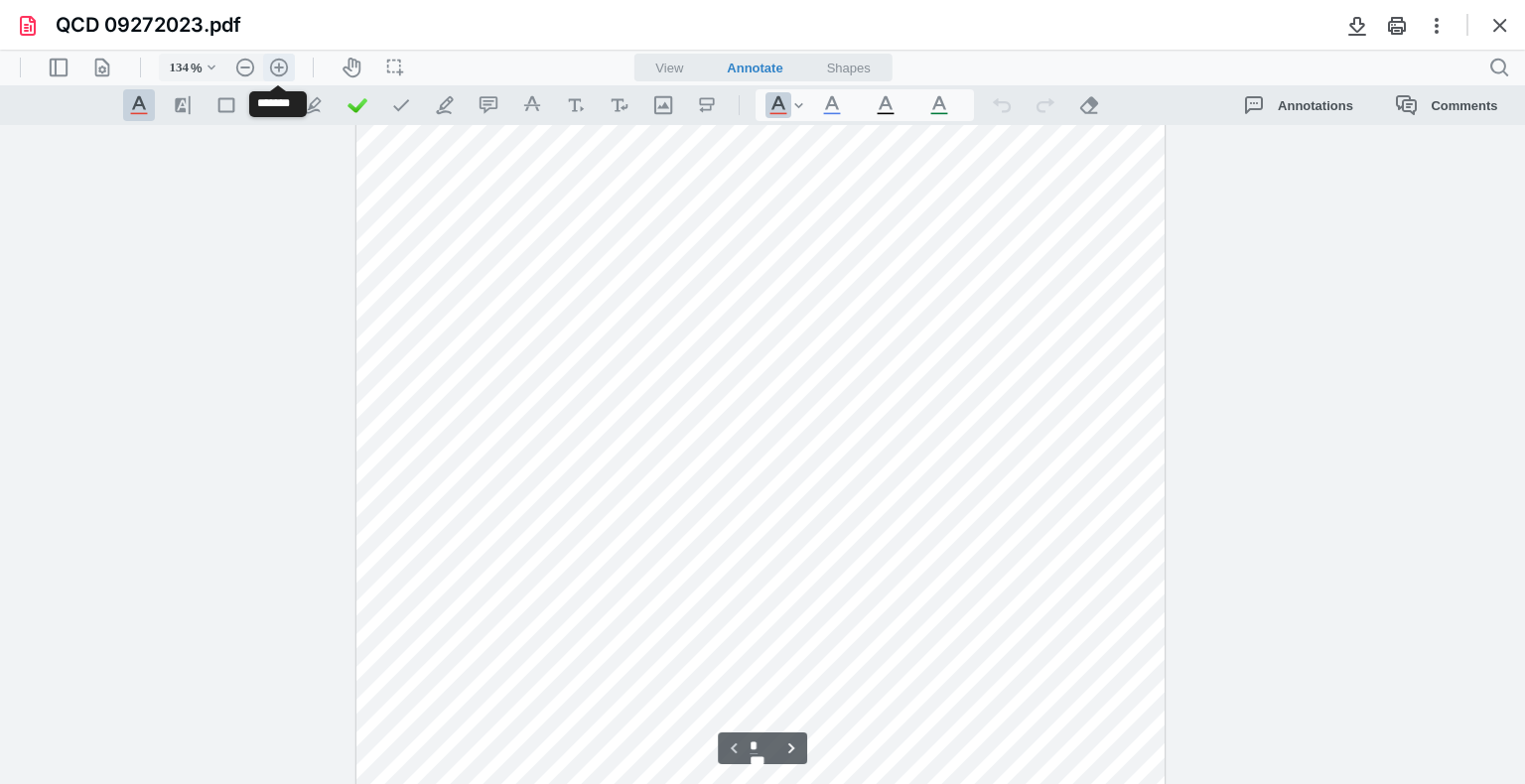 click on ".cls-1{fill:#abb0c4;} icon - header - zoom - in - line" at bounding box center [279, 67] 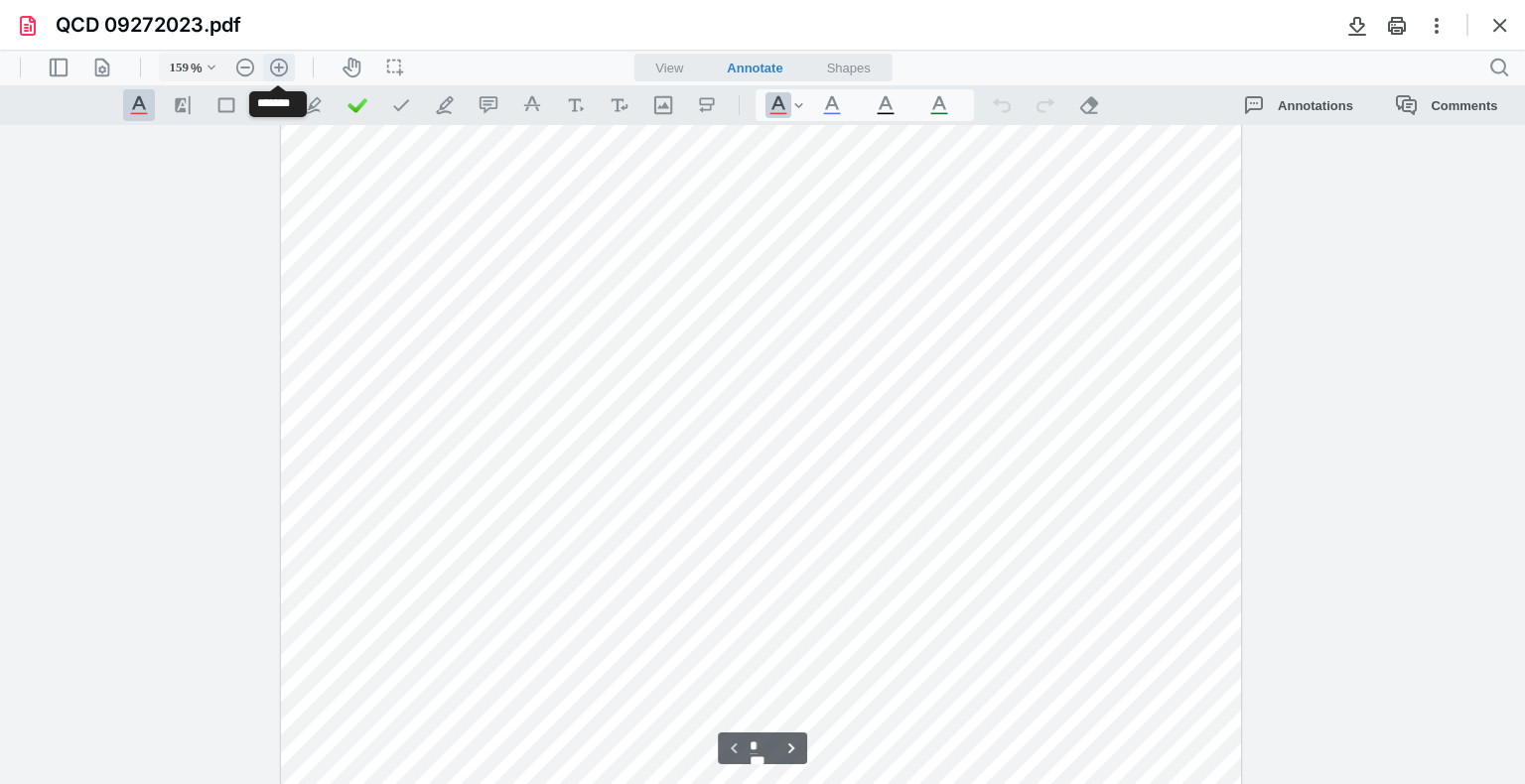 click on ".cls-1{fill:#abb0c4;} icon - header - zoom - in - line" at bounding box center [279, 67] 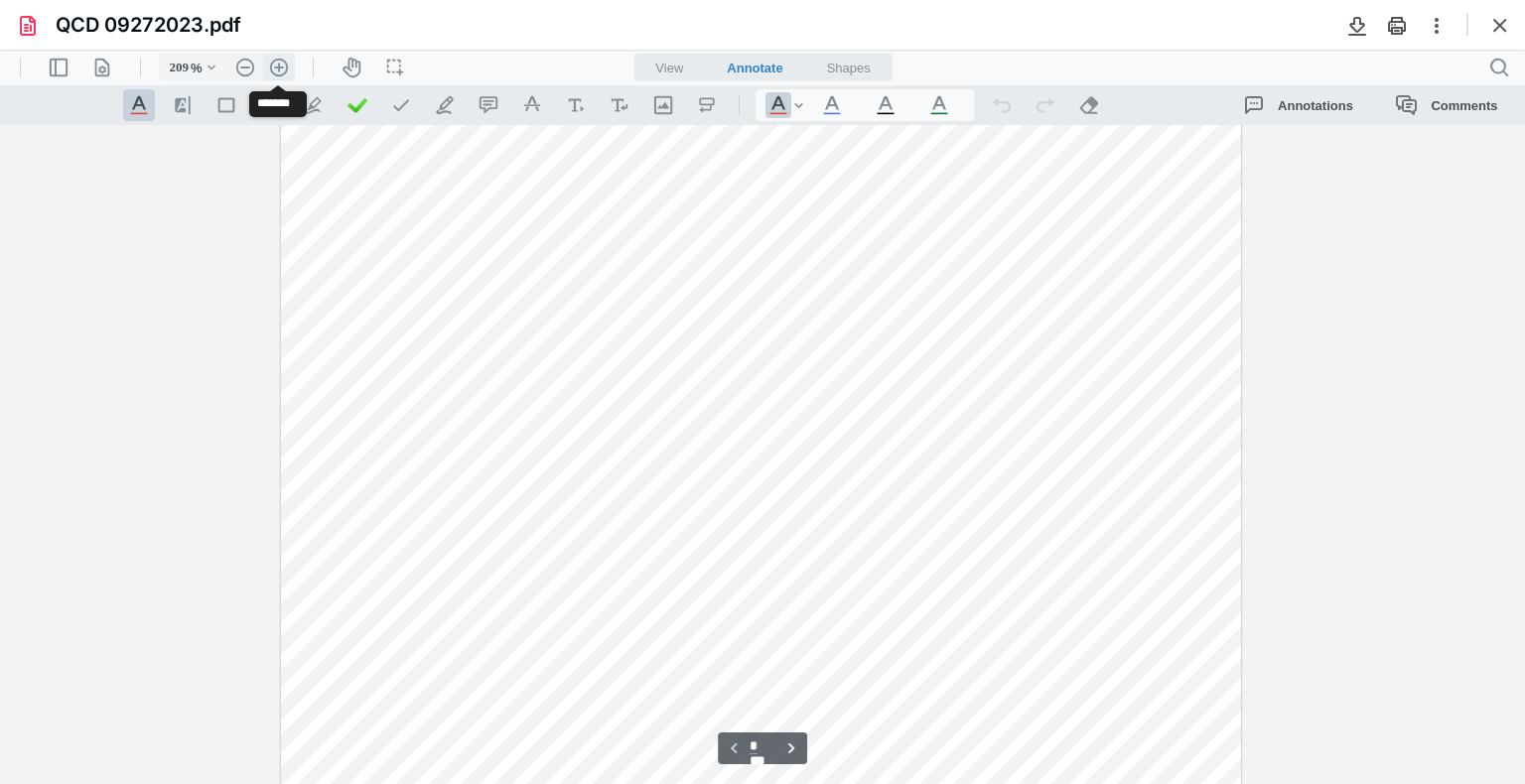 scroll, scrollTop: 635, scrollLeft: 0, axis: vertical 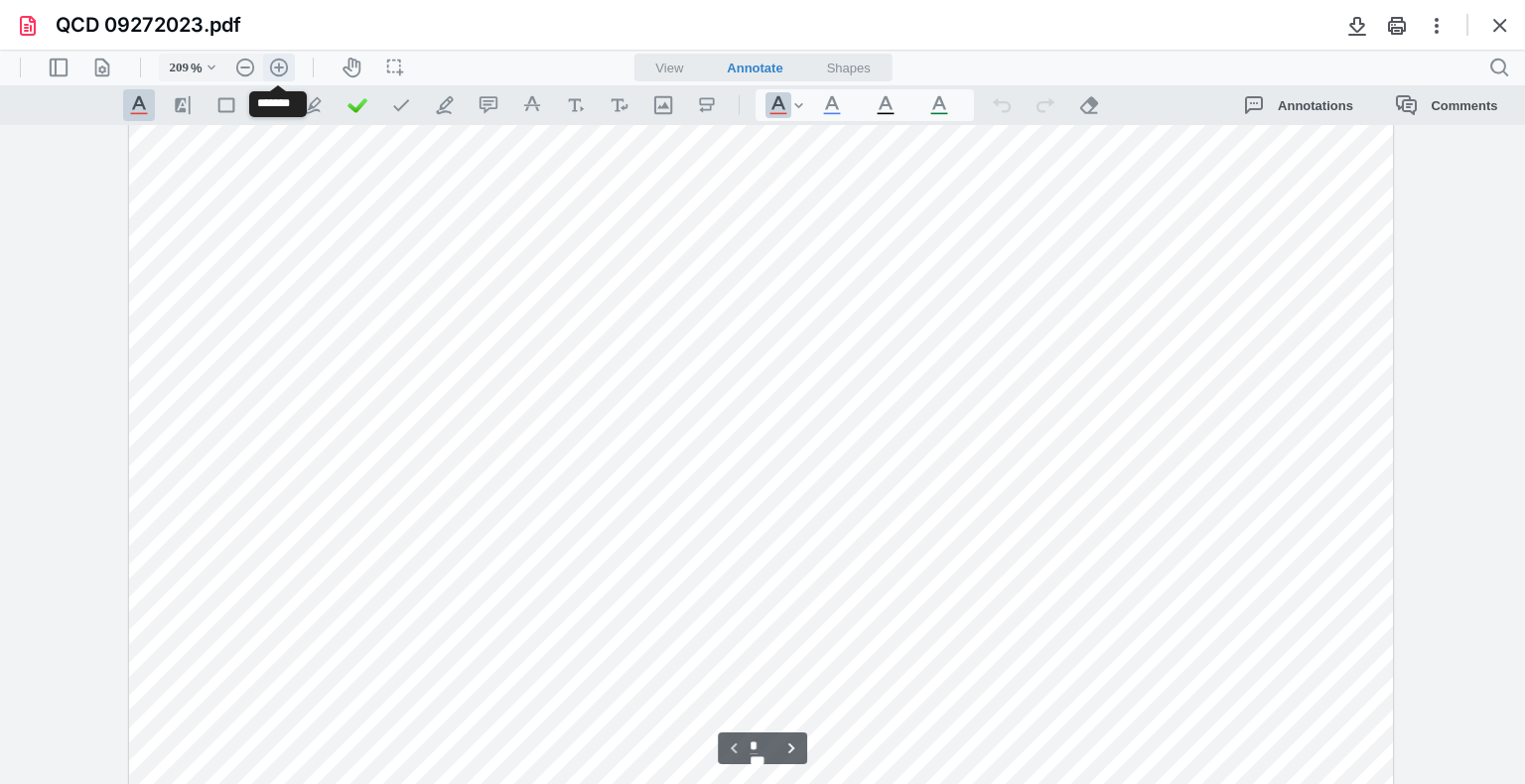 click on ".cls-1{fill:#abb0c4;} icon - header - zoom - in - line" at bounding box center (279, 67) 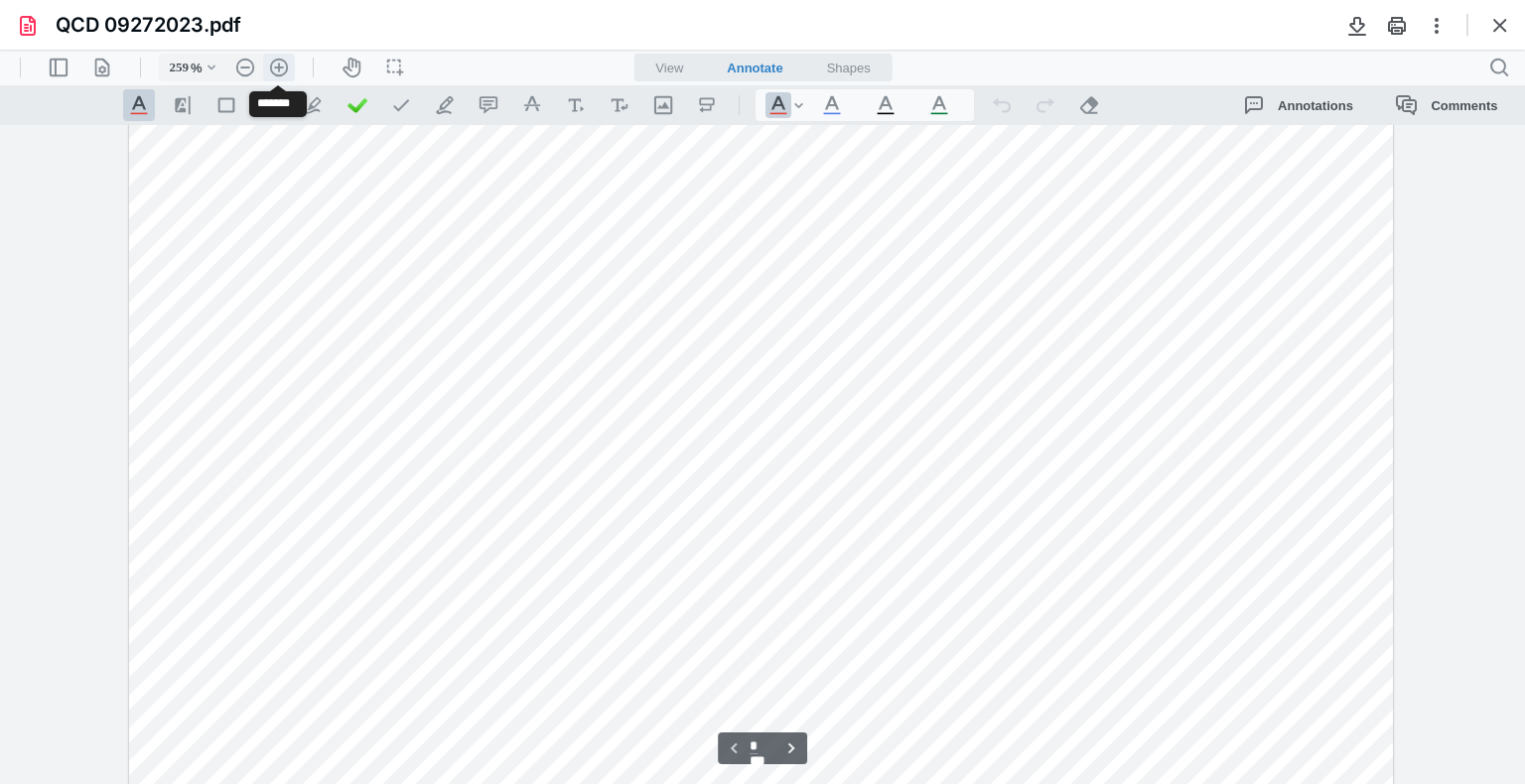 scroll, scrollTop: 857, scrollLeft: 36, axis: both 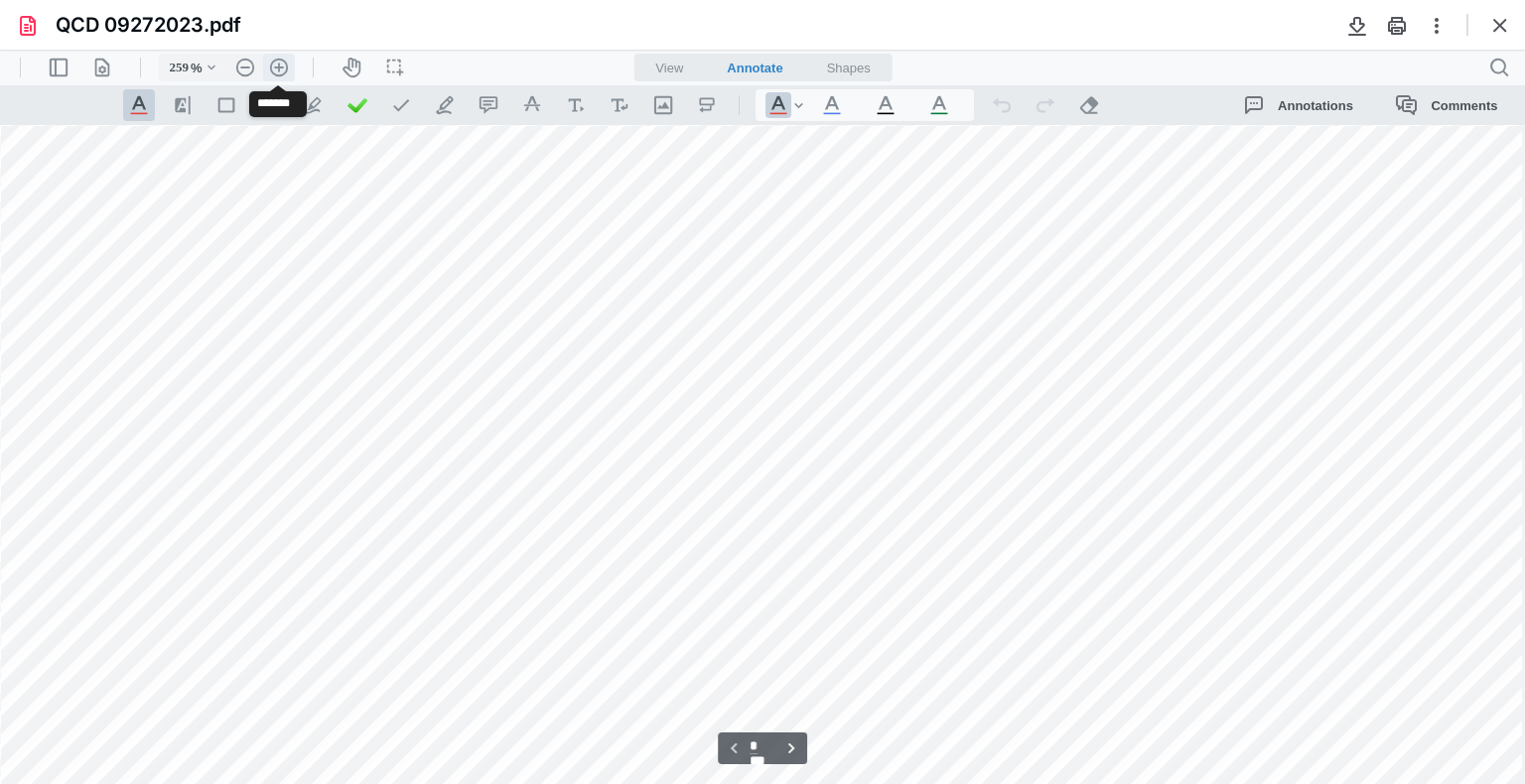 click on ".cls-1{fill:#abb0c4;} icon - header - zoom - in - line" at bounding box center [279, 67] 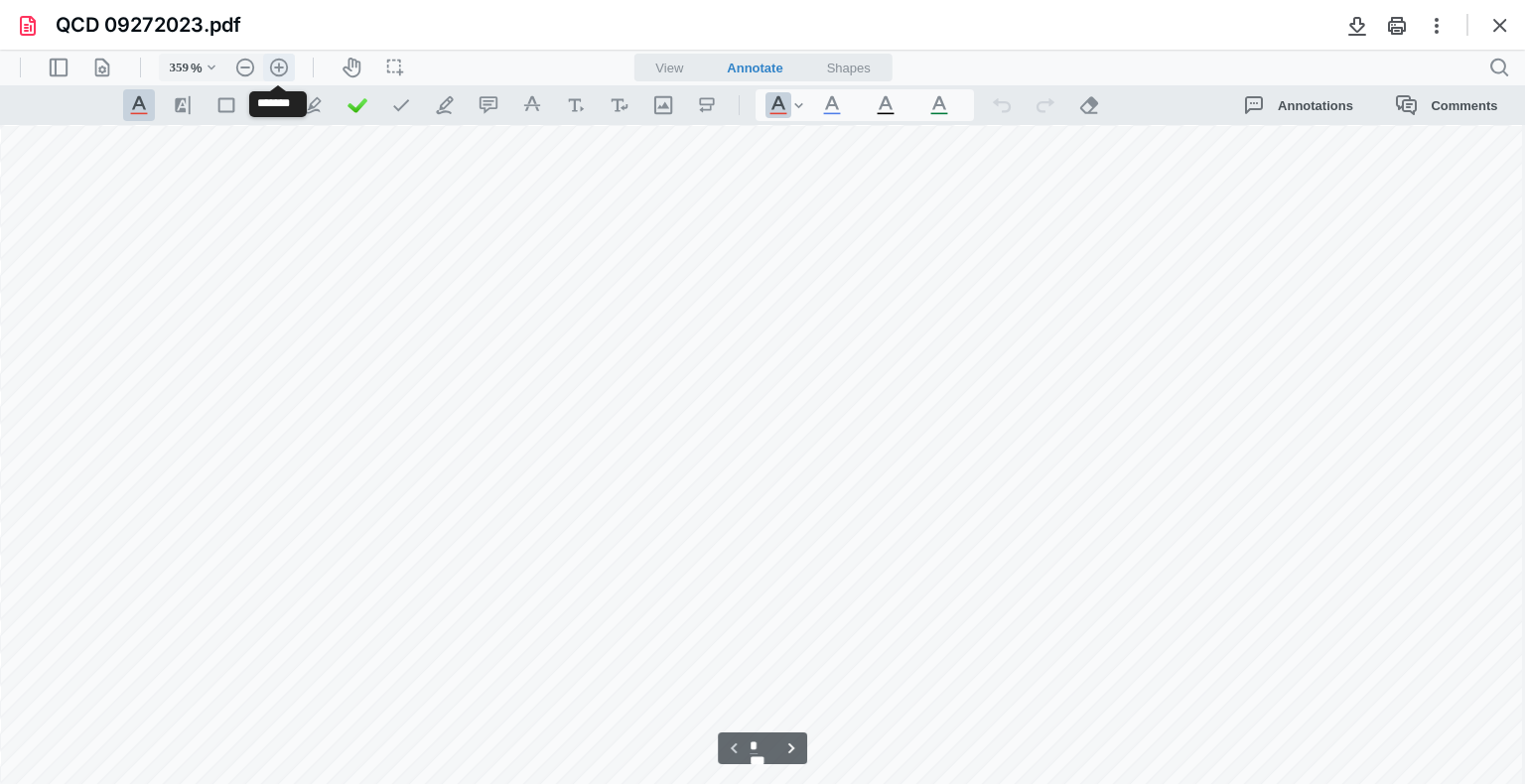 click on ".cls-1{fill:#abb0c4;} icon - header - zoom - in - line" at bounding box center [279, 67] 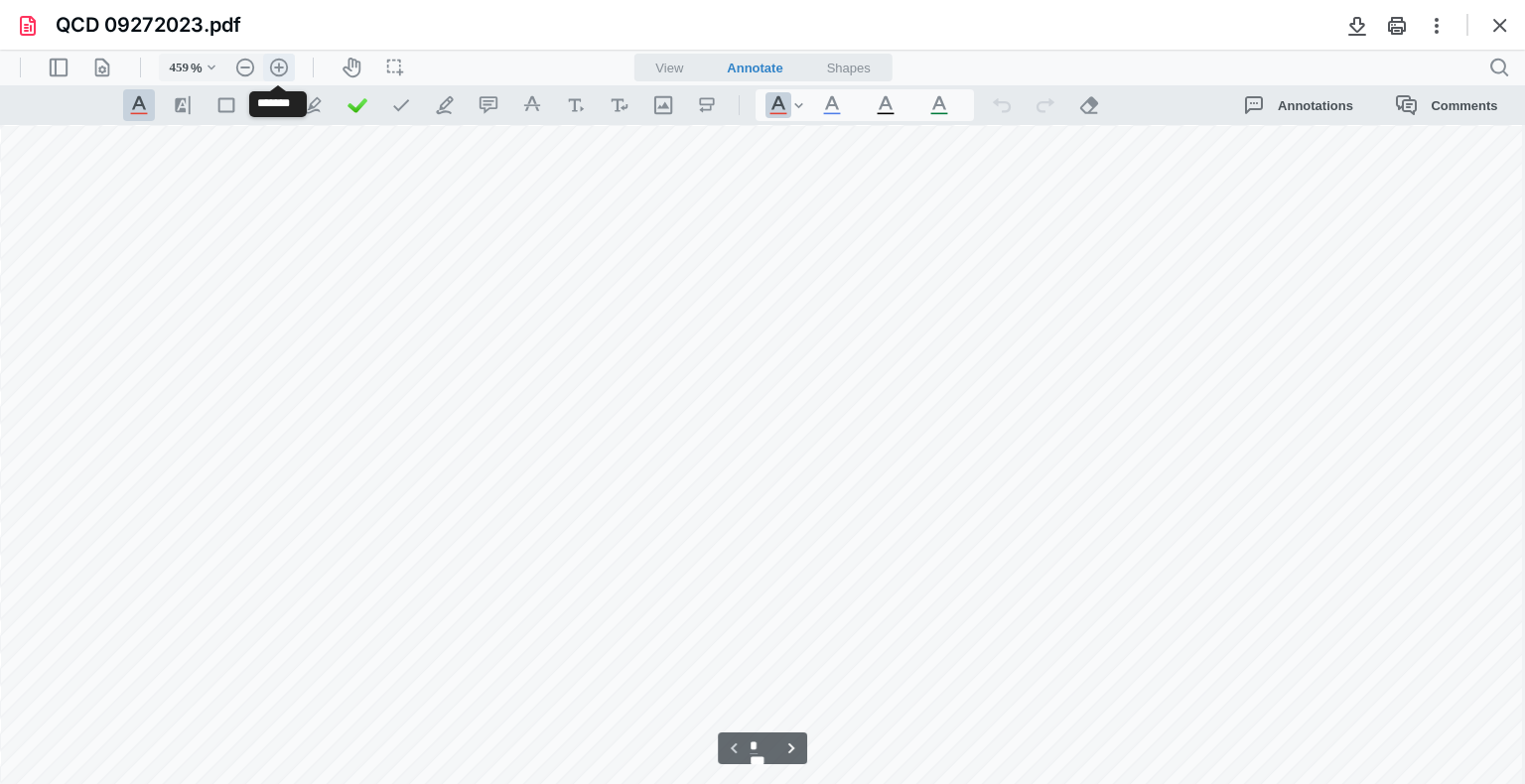 scroll, scrollTop: 1749, scrollLeft: 655, axis: both 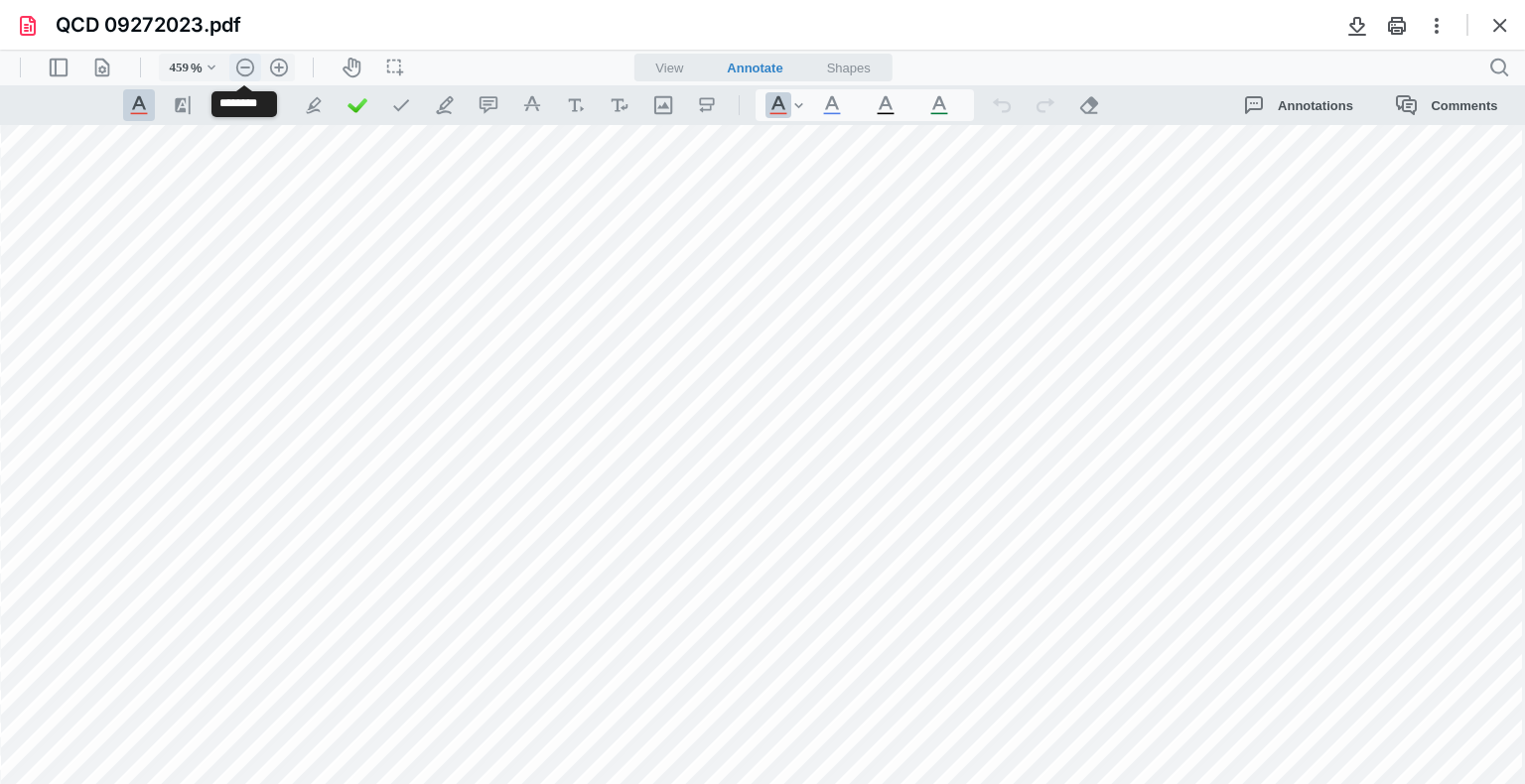 click on ".cls-1{fill:#abb0c4;} icon - header - zoom - out - line" at bounding box center [245, 67] 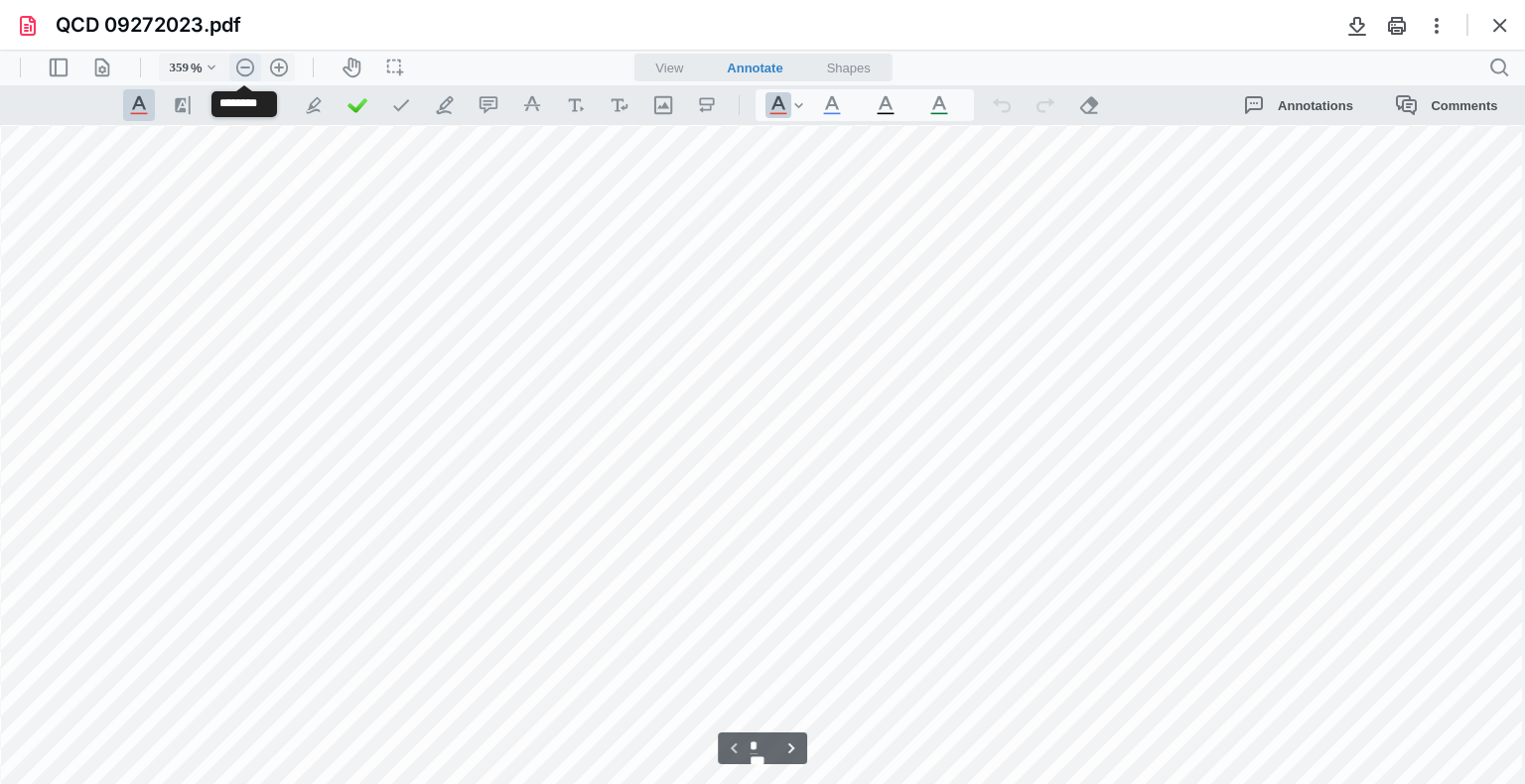 click on ".cls-1{fill:#abb0c4;} icon - header - zoom - out - line" at bounding box center [245, 67] 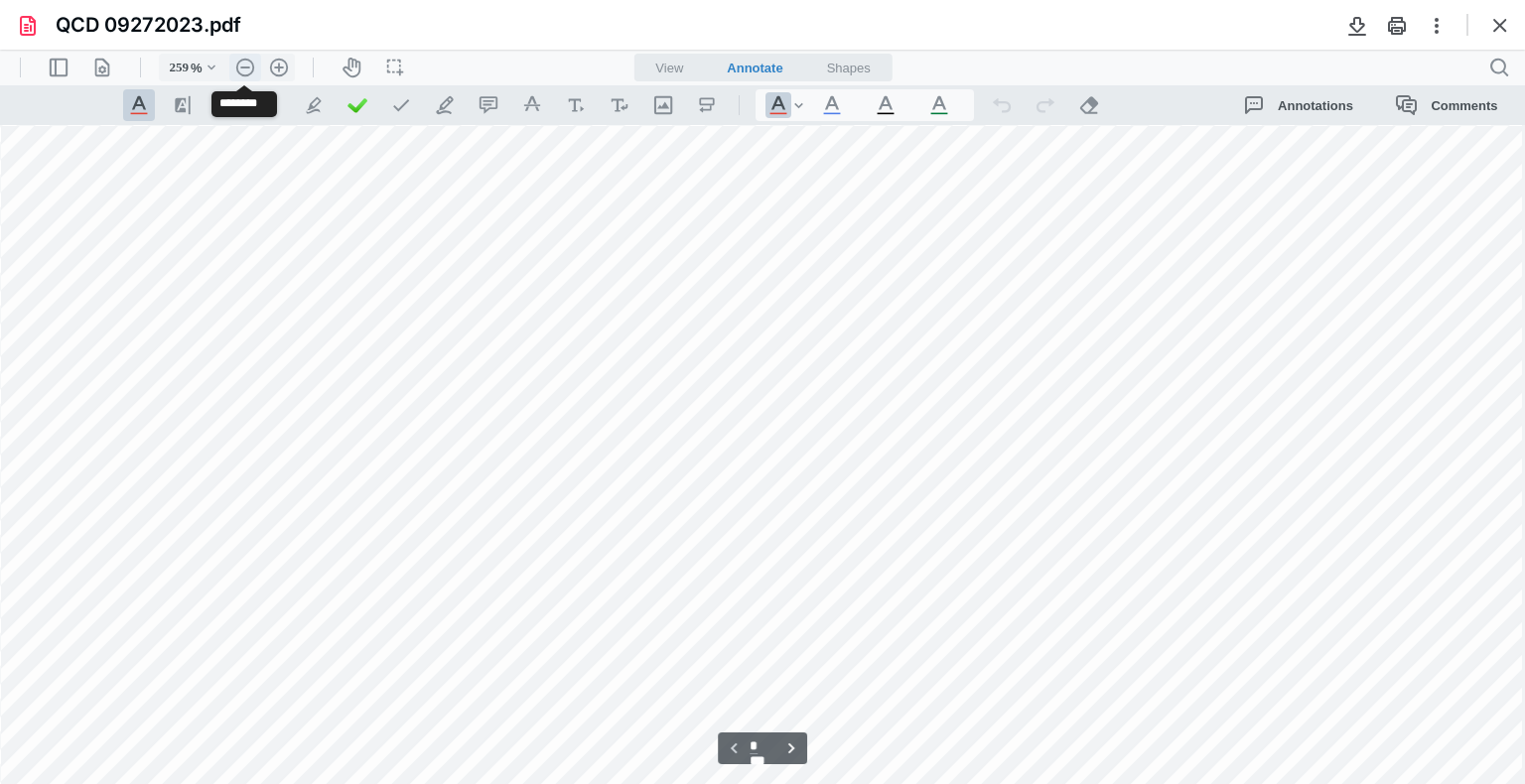 scroll, scrollTop: 857, scrollLeft: 36, axis: both 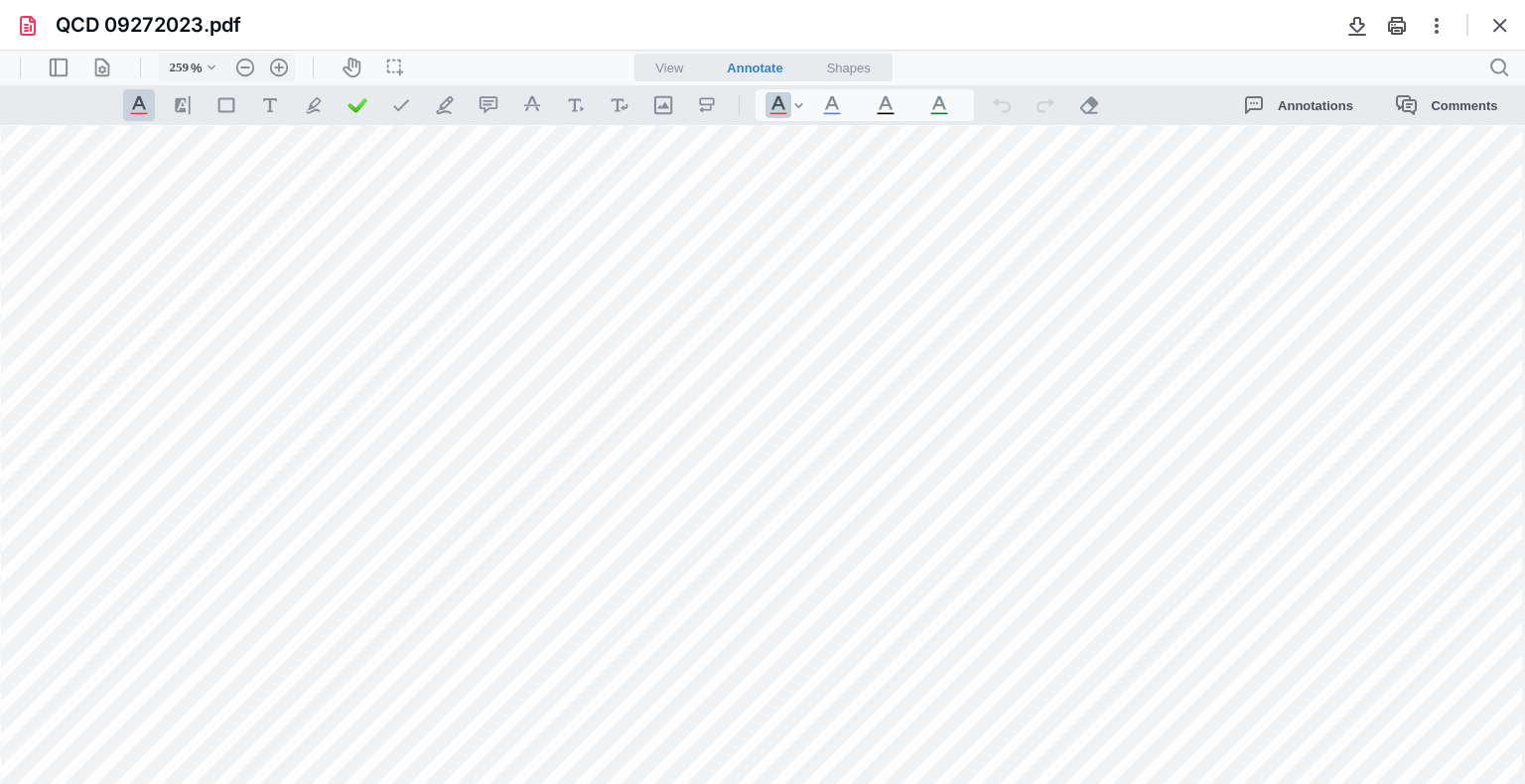click at bounding box center (759, 863) 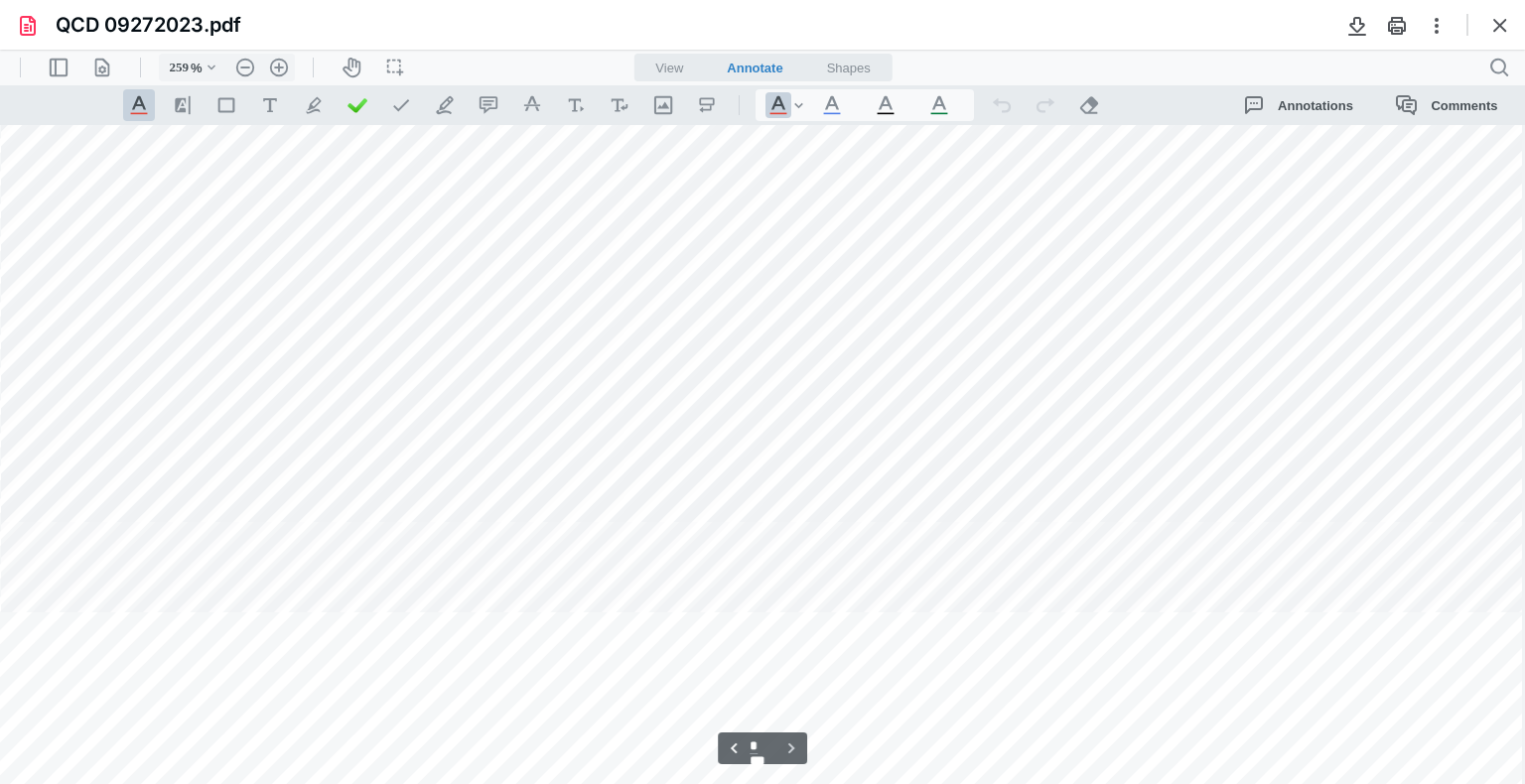 scroll, scrollTop: 2231, scrollLeft: 36, axis: both 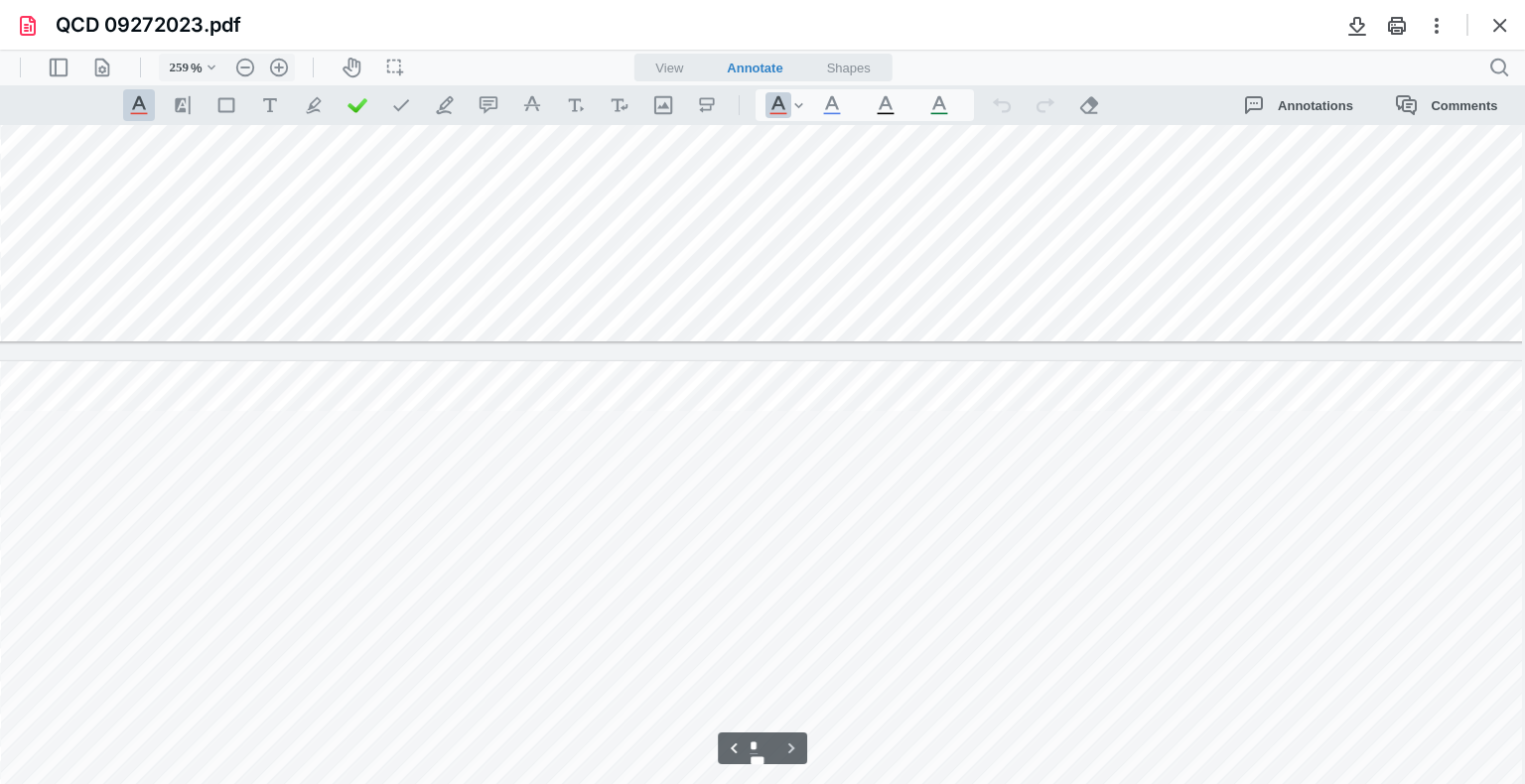 type on "*" 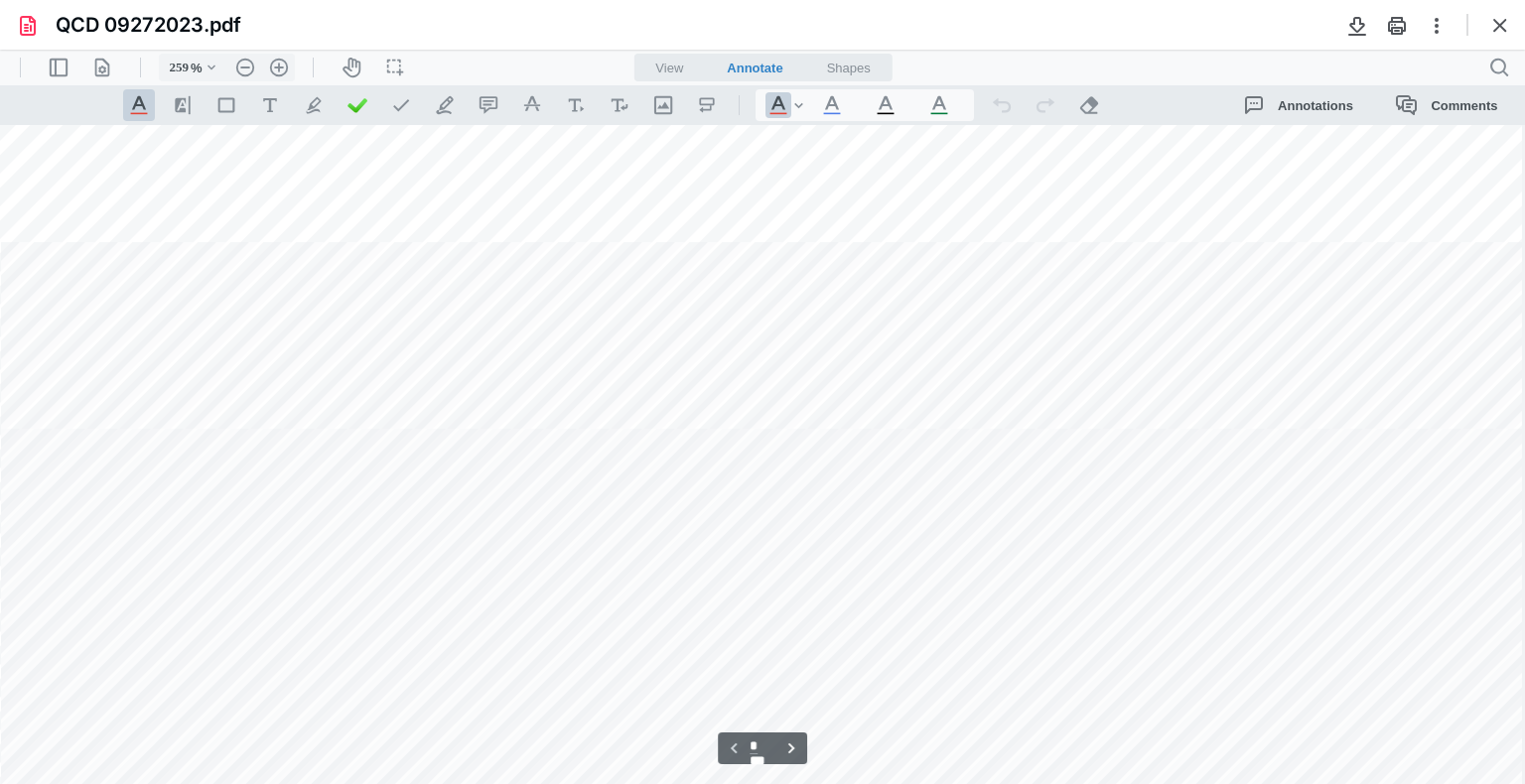 scroll, scrollTop: 802, scrollLeft: 36, axis: both 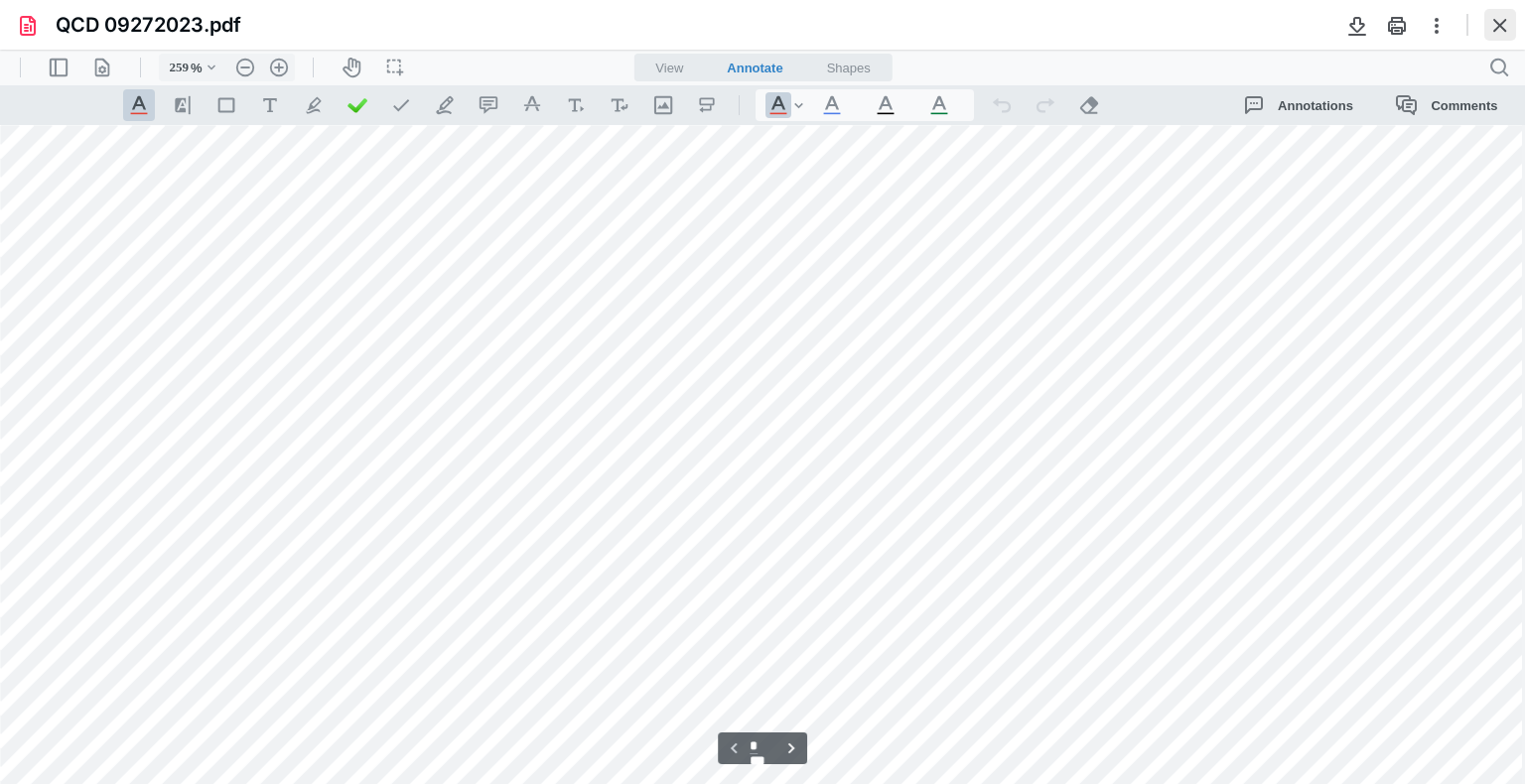 click at bounding box center (1500, 25) 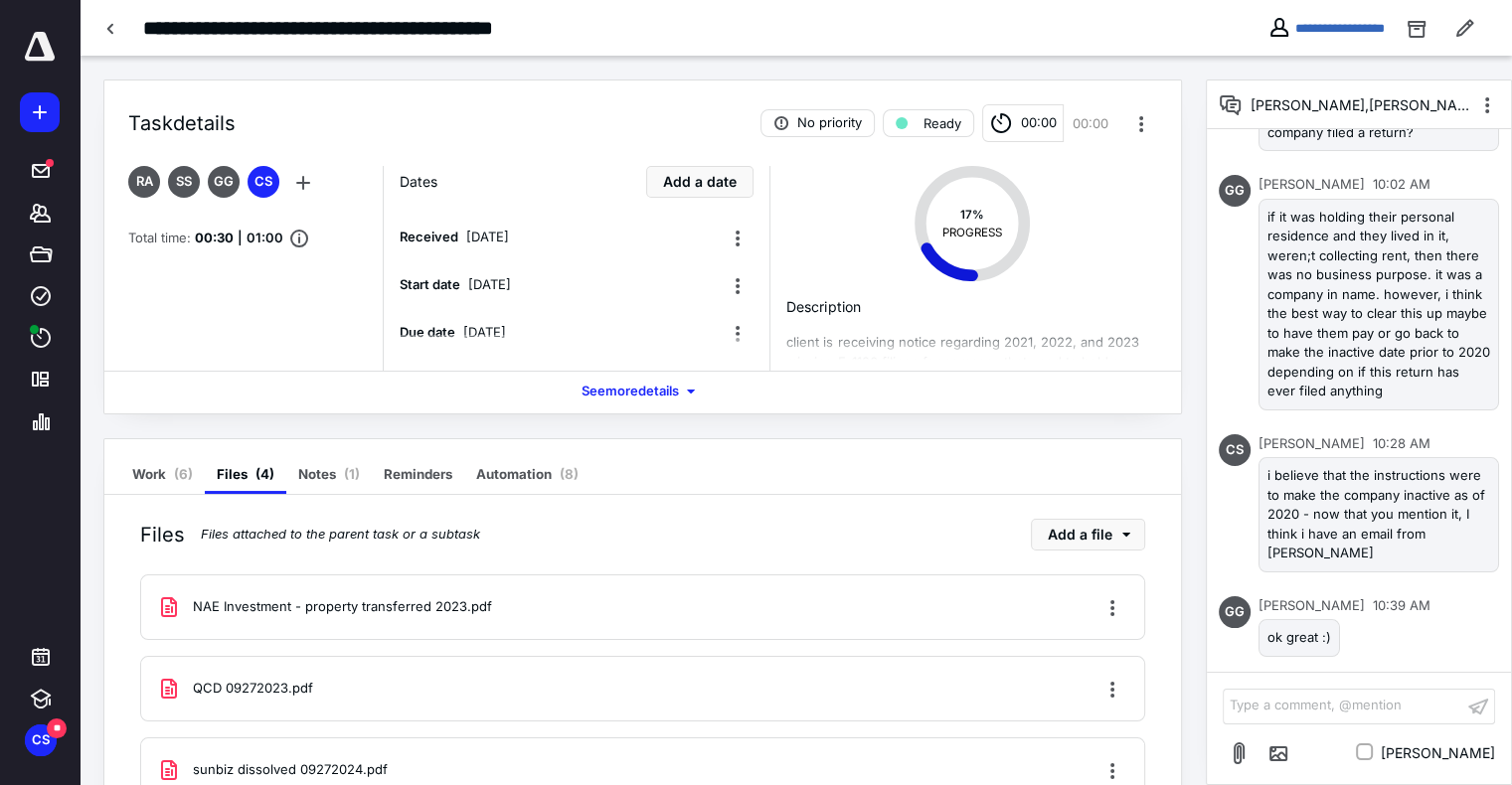 click on "NAE Investment - property transferred 2023.pdf" at bounding box center [342, 607] 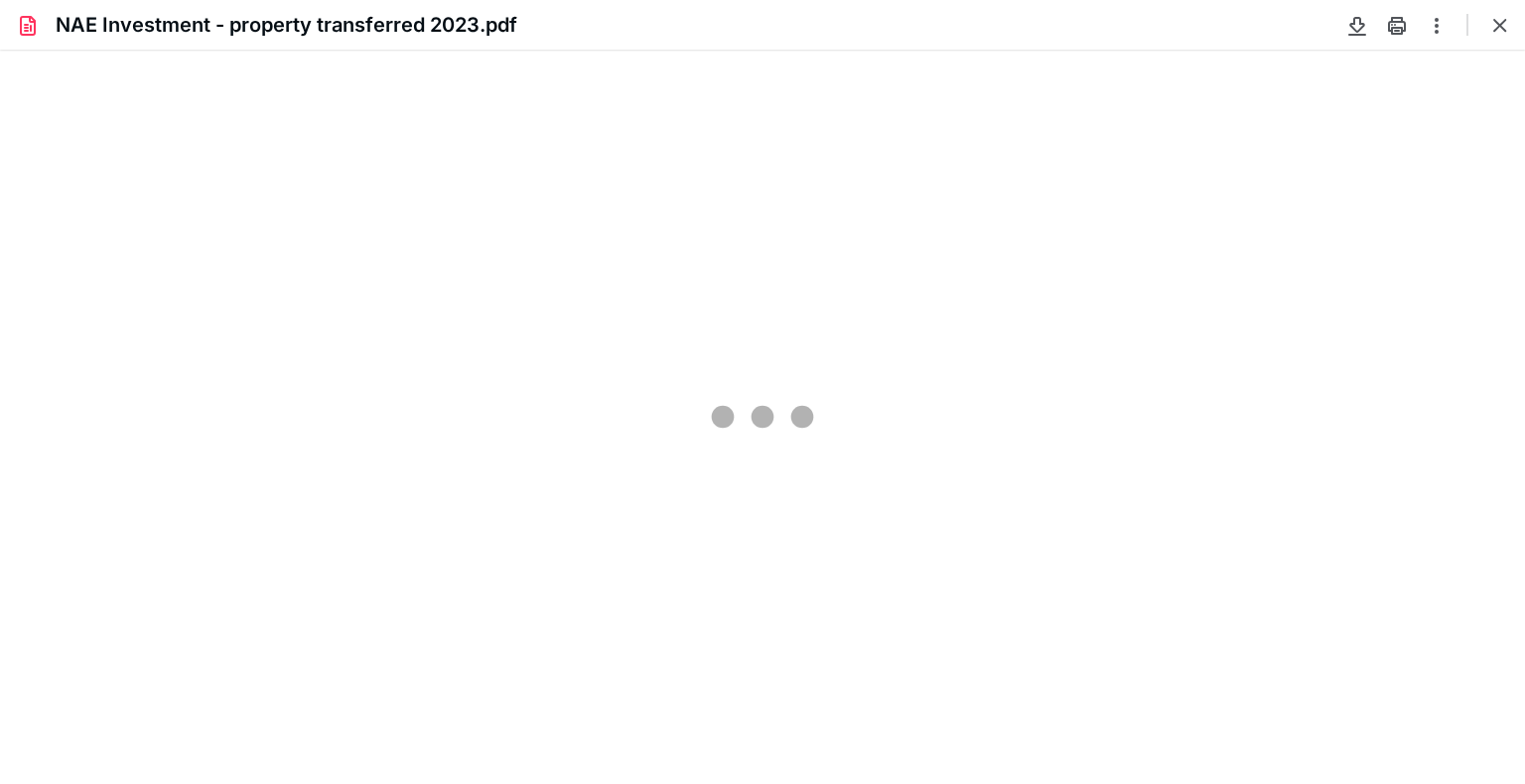 scroll, scrollTop: 0, scrollLeft: 0, axis: both 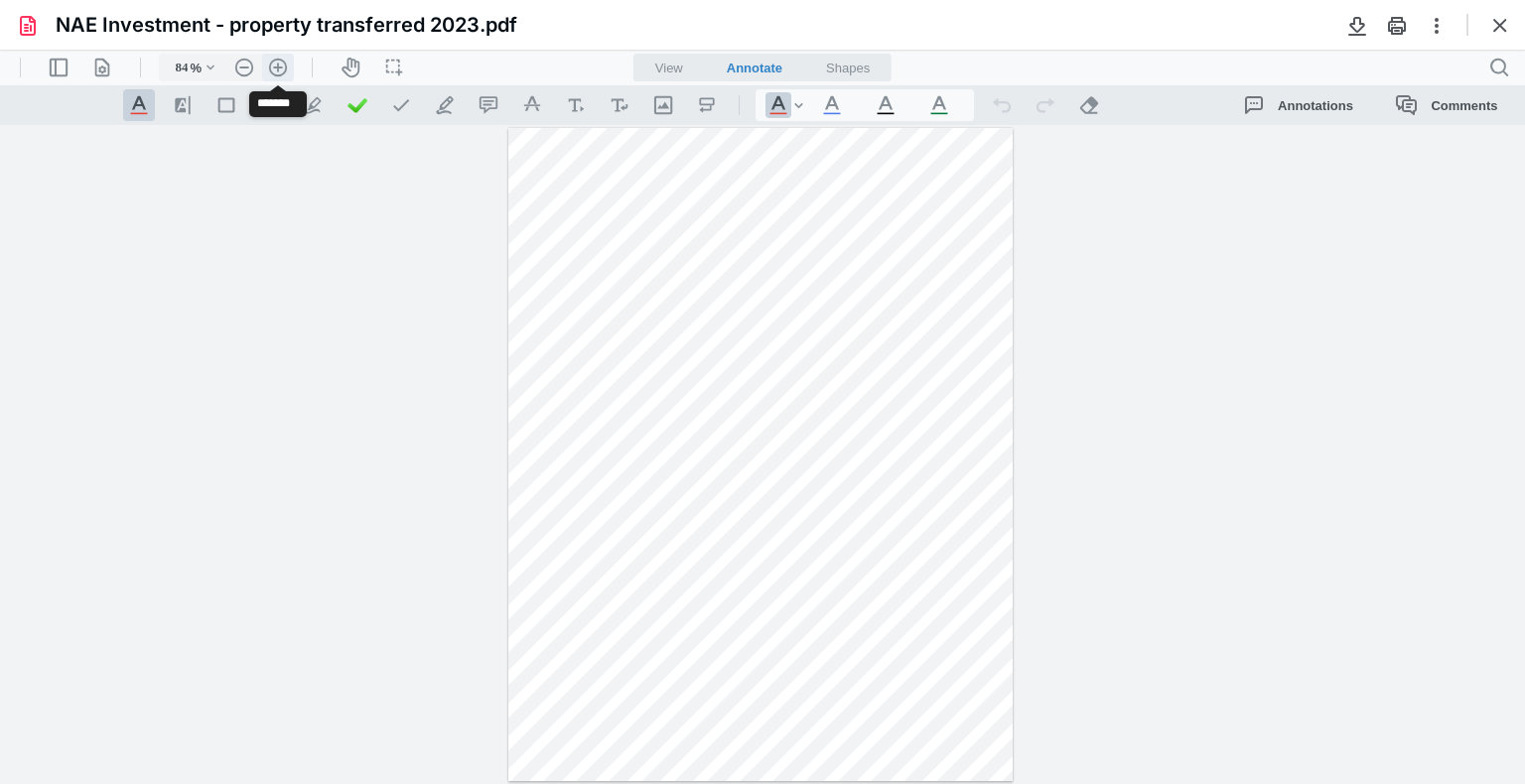 click on ".cls-1{fill:#abb0c4;} icon - header - zoom - in - line" at bounding box center (278, 67) 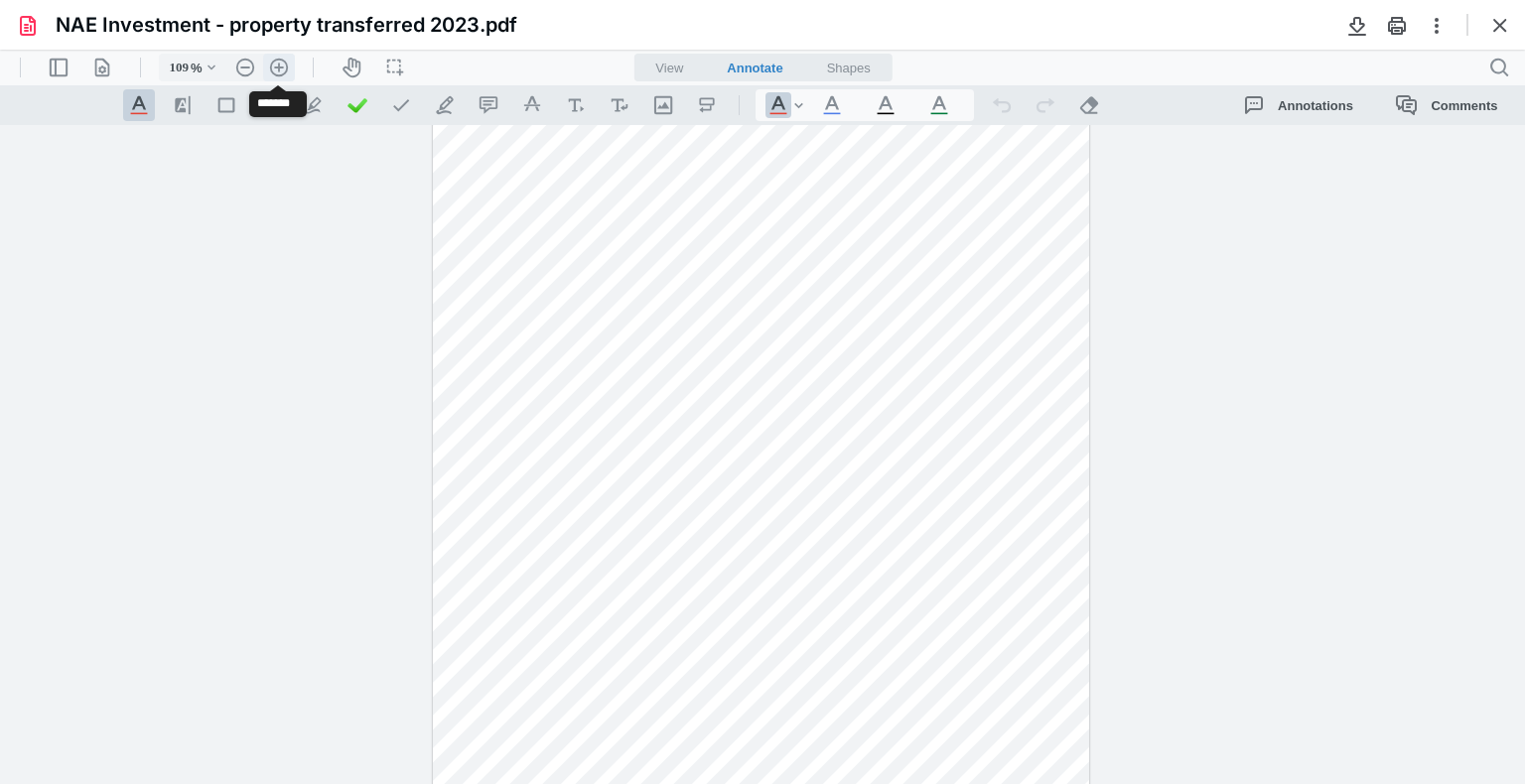 click on ".cls-1{fill:#abb0c4;} icon - header - zoom - in - line" at bounding box center [279, 67] 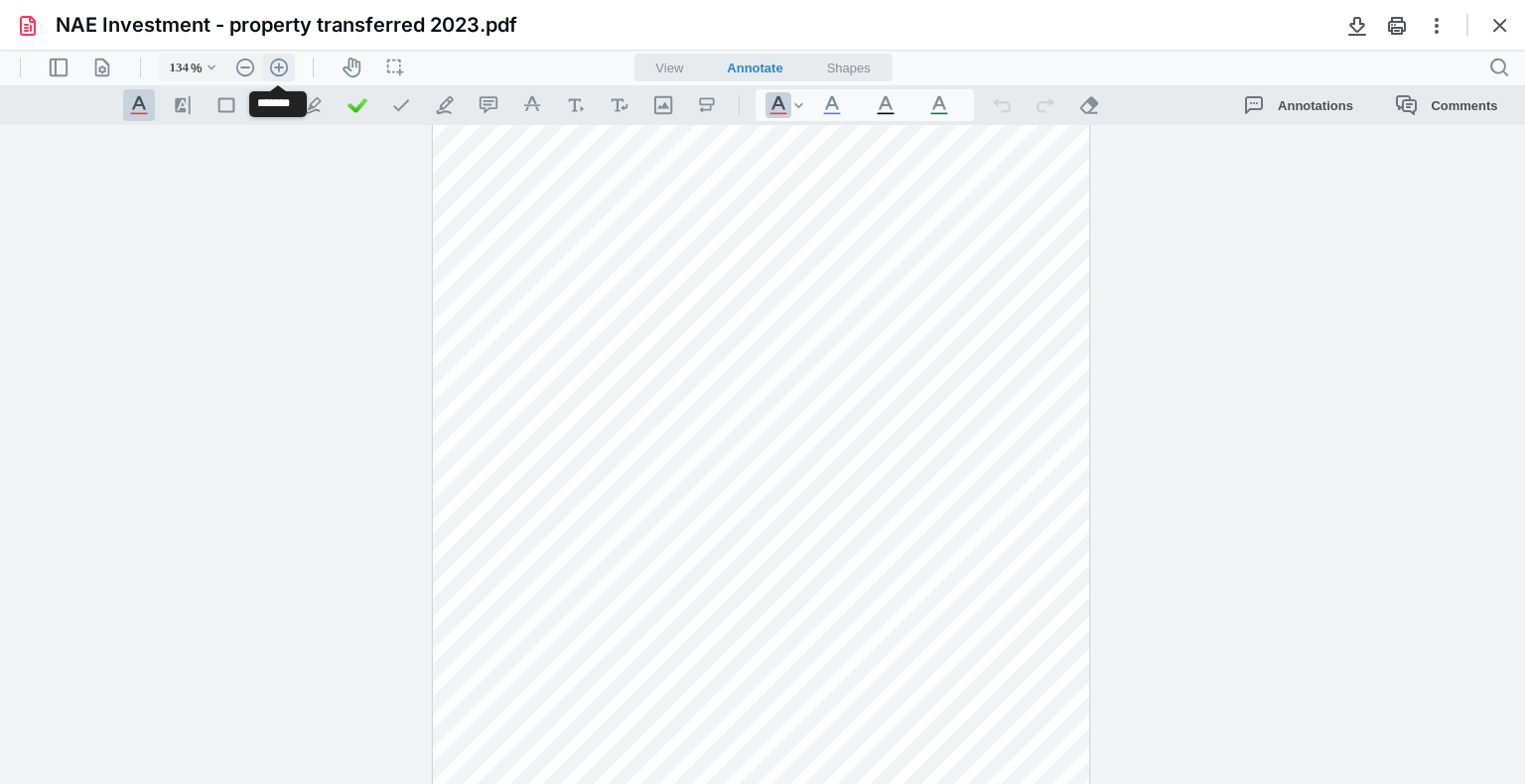 scroll, scrollTop: 176, scrollLeft: 0, axis: vertical 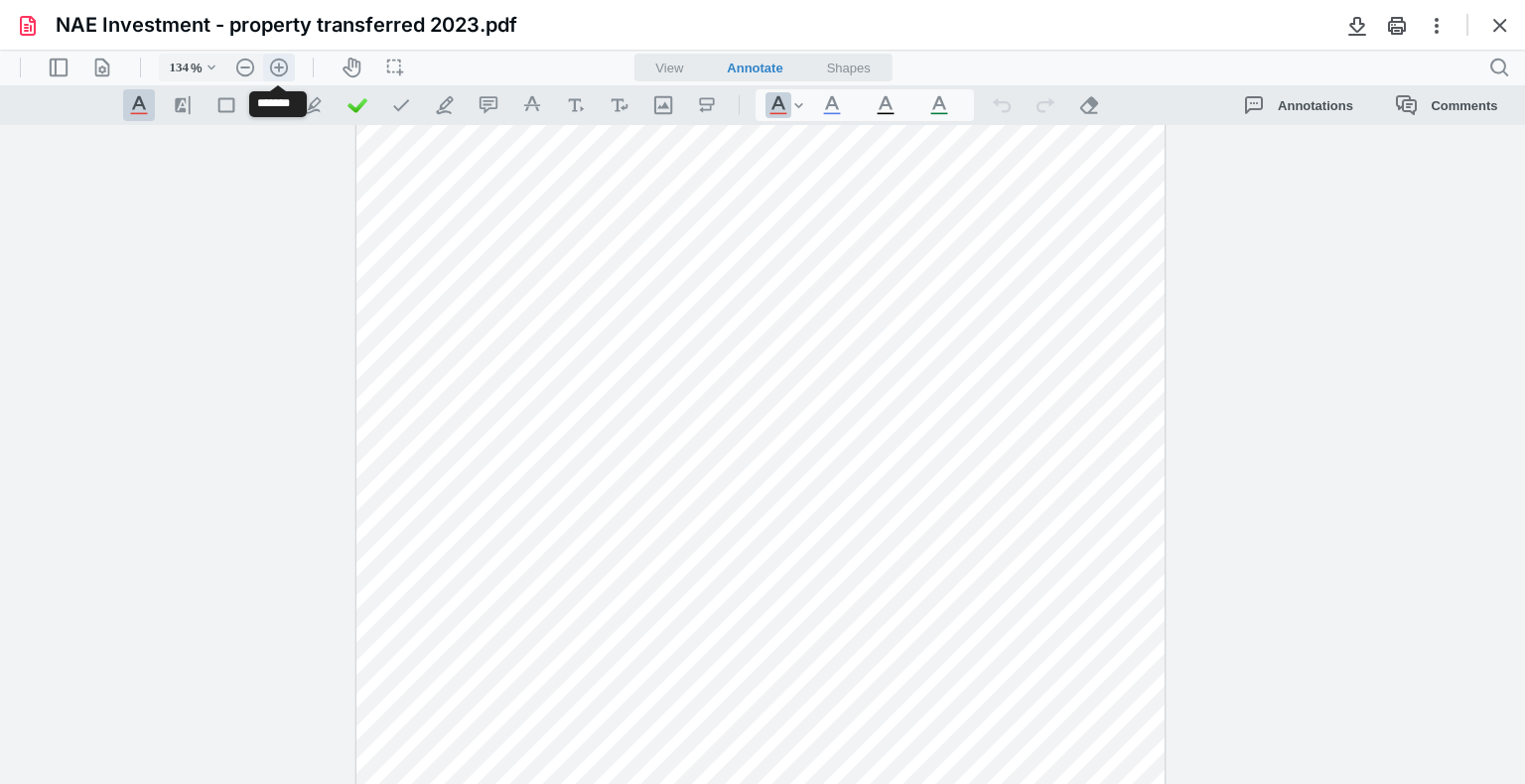 click on ".cls-1{fill:#abb0c4;} icon - header - zoom - in - line" at bounding box center (279, 67) 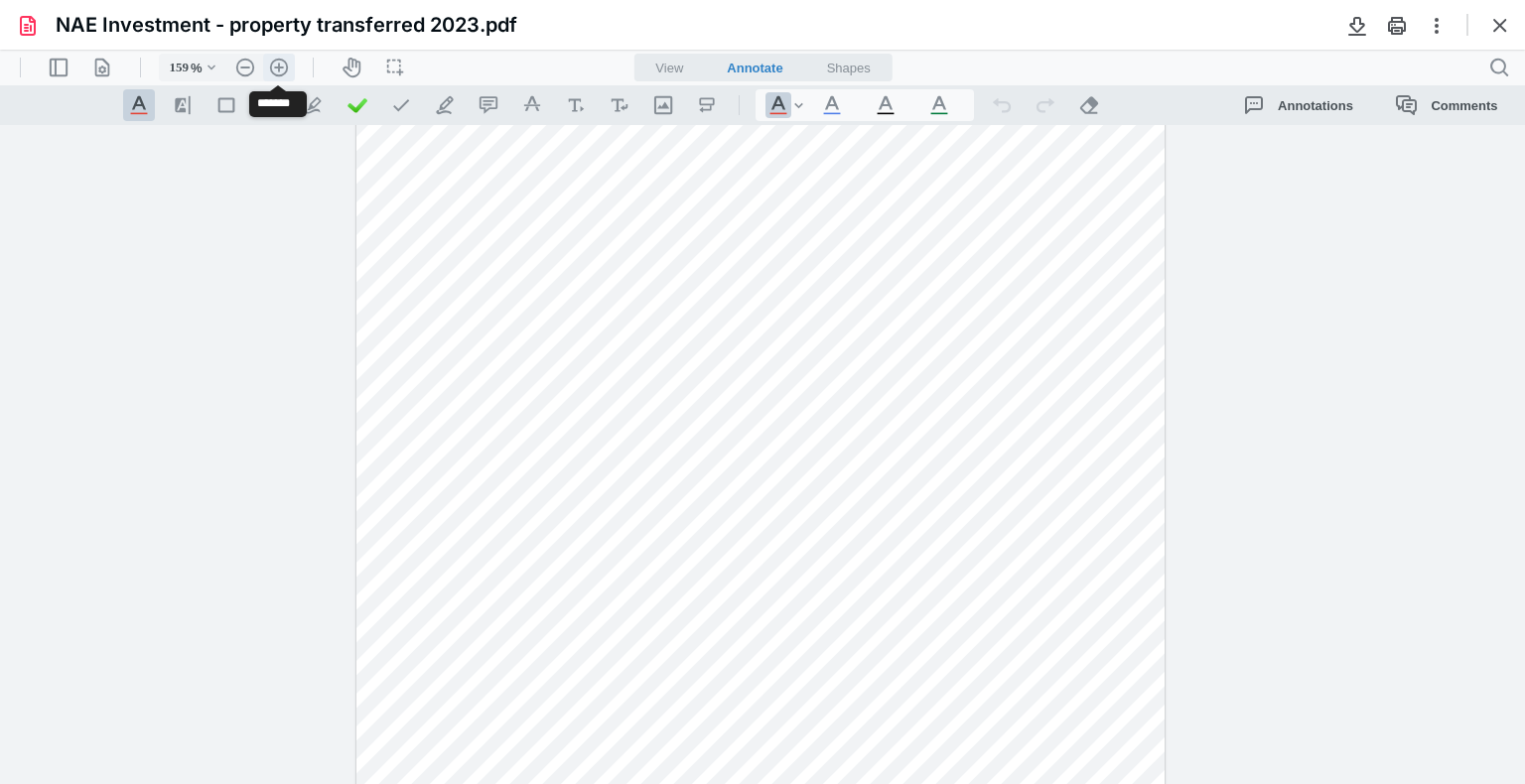 scroll, scrollTop: 264, scrollLeft: 0, axis: vertical 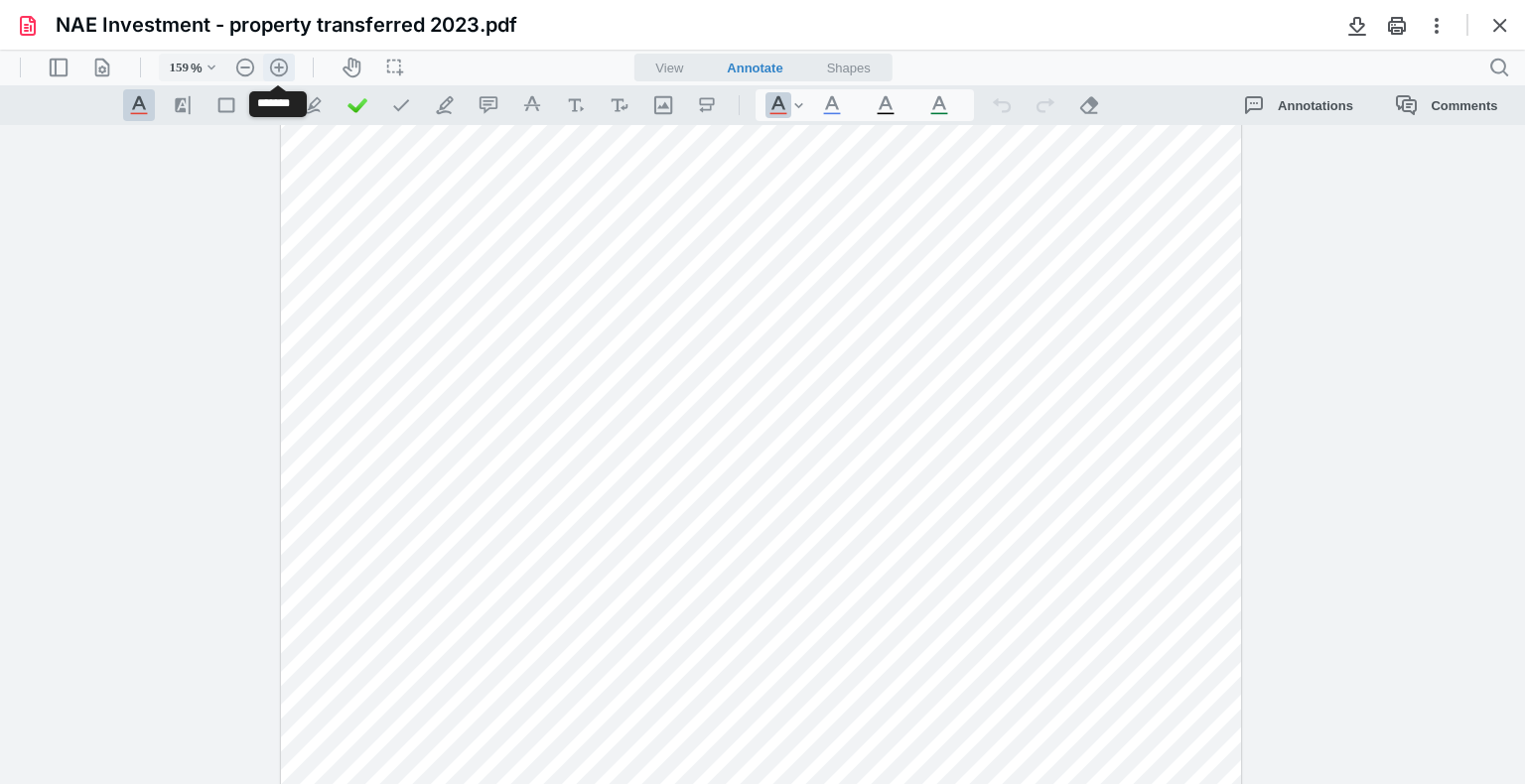 type 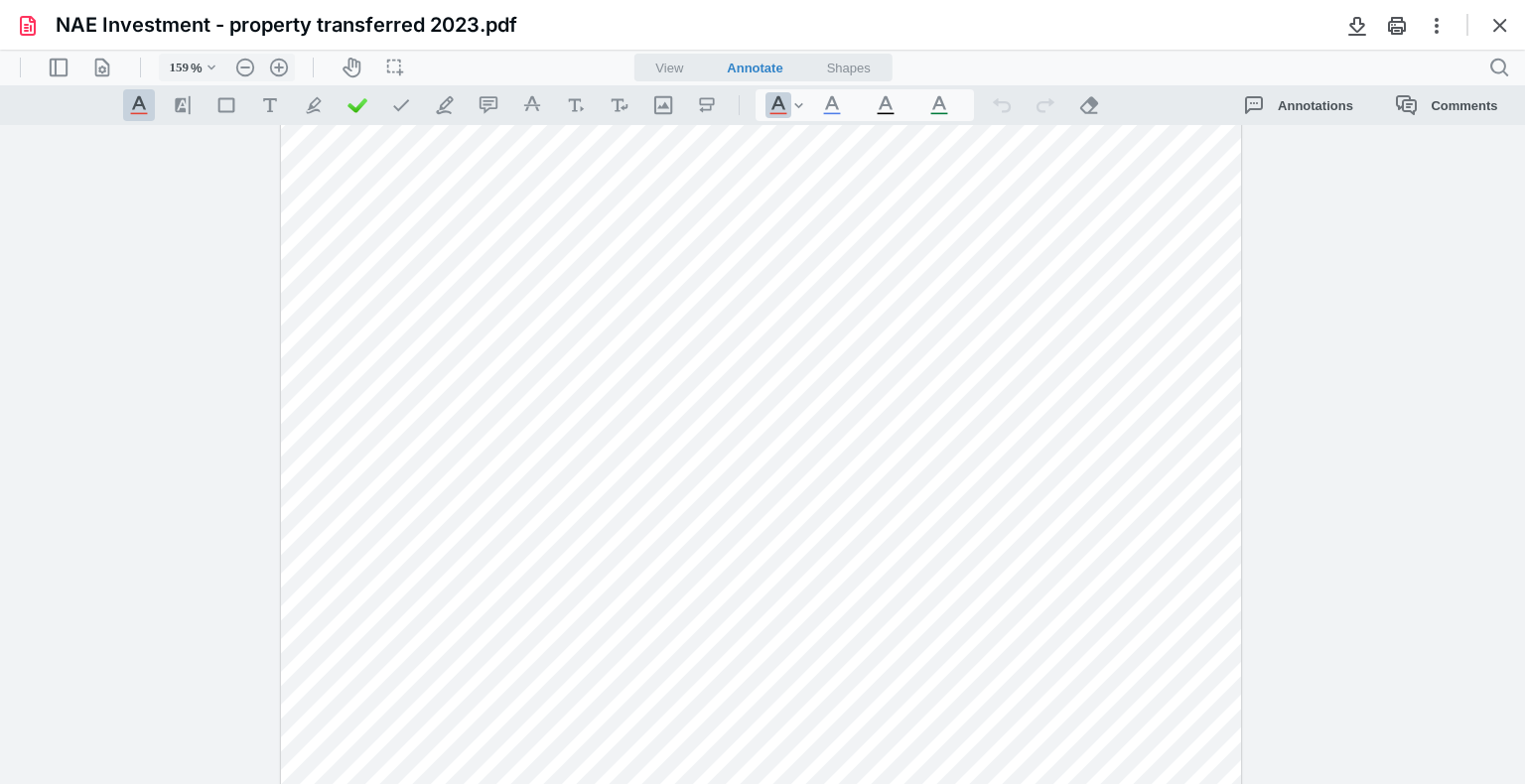 click on "**********" at bounding box center [762, 455] 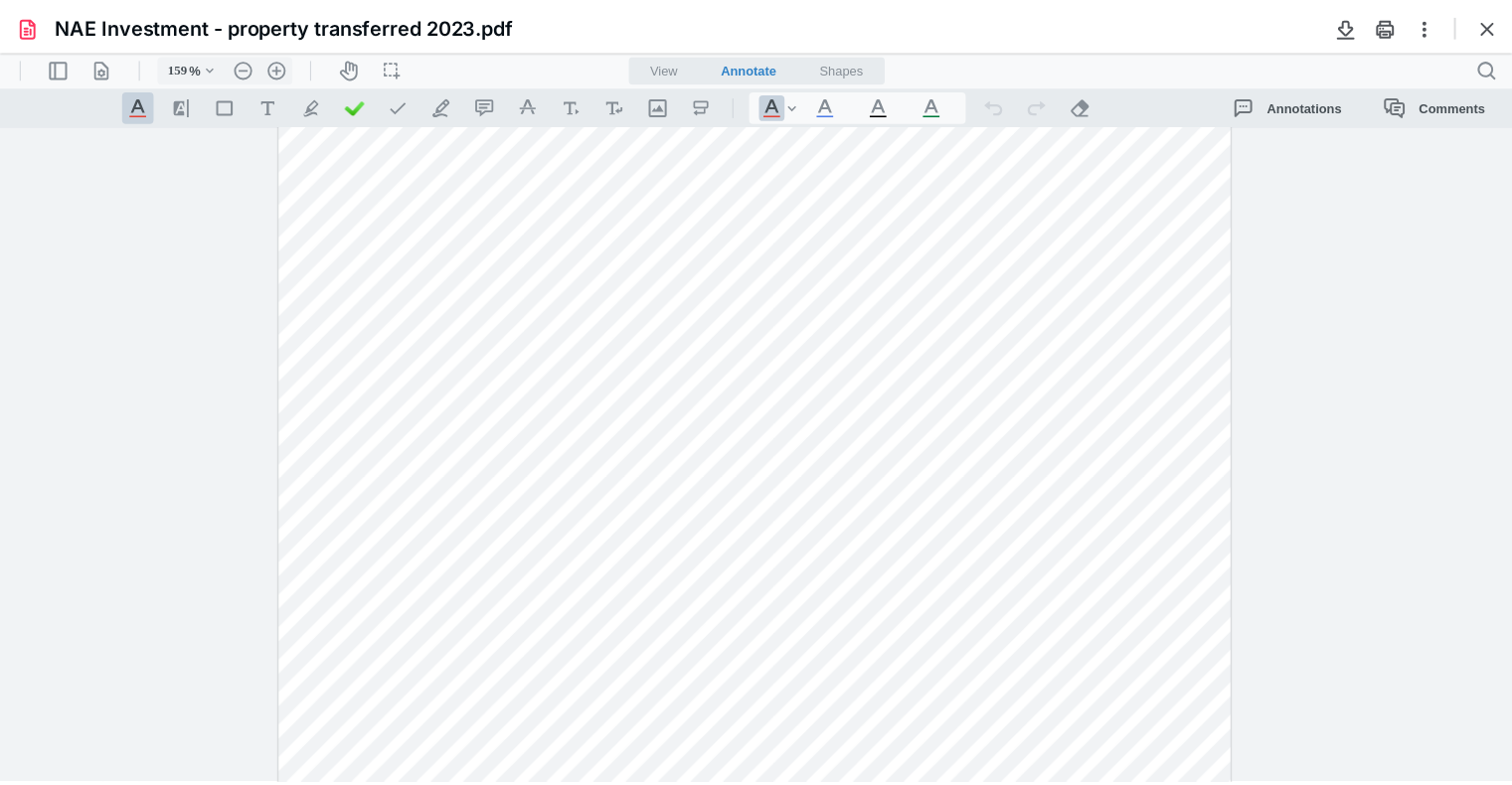 scroll, scrollTop: 407, scrollLeft: 0, axis: vertical 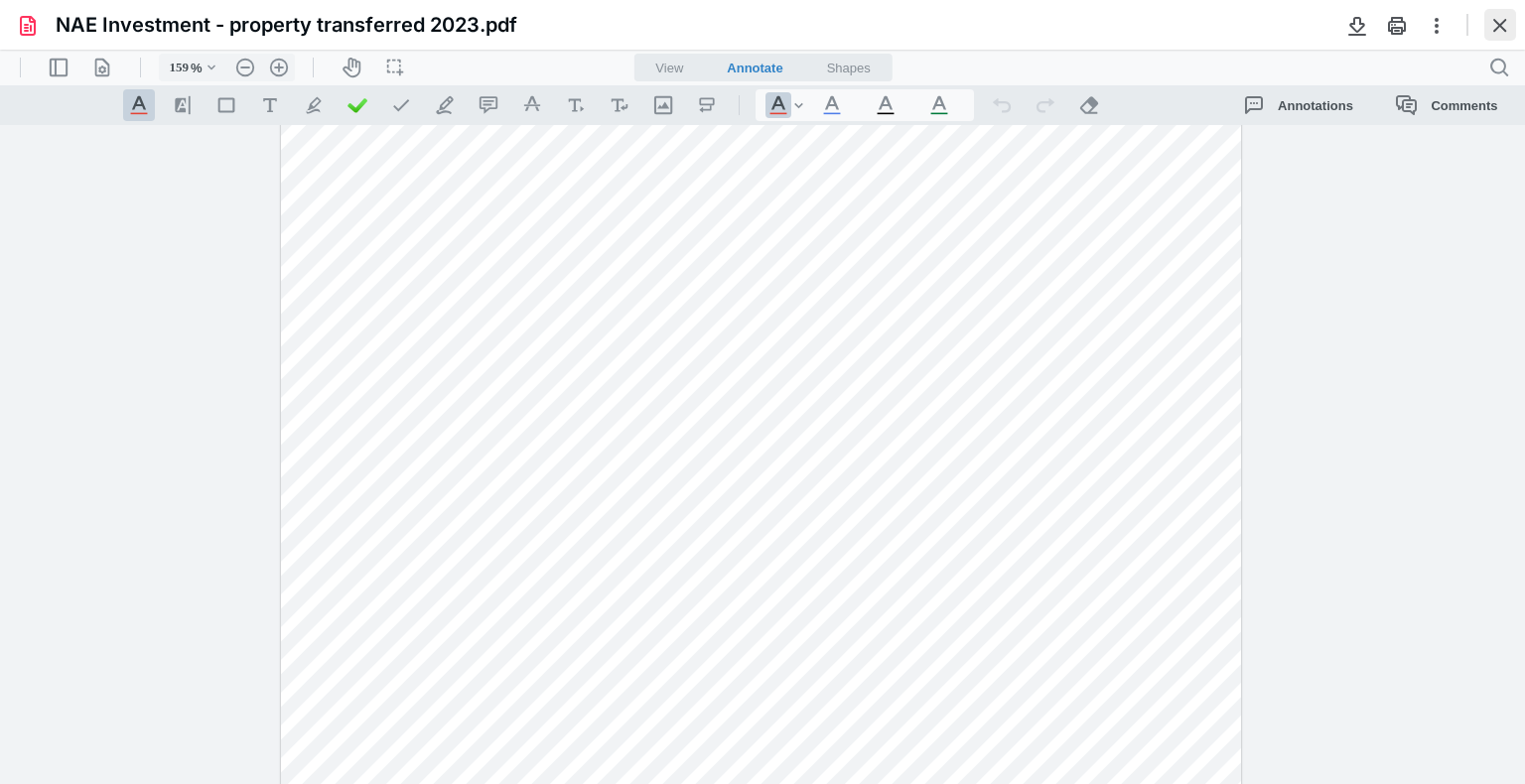 click at bounding box center [1500, 25] 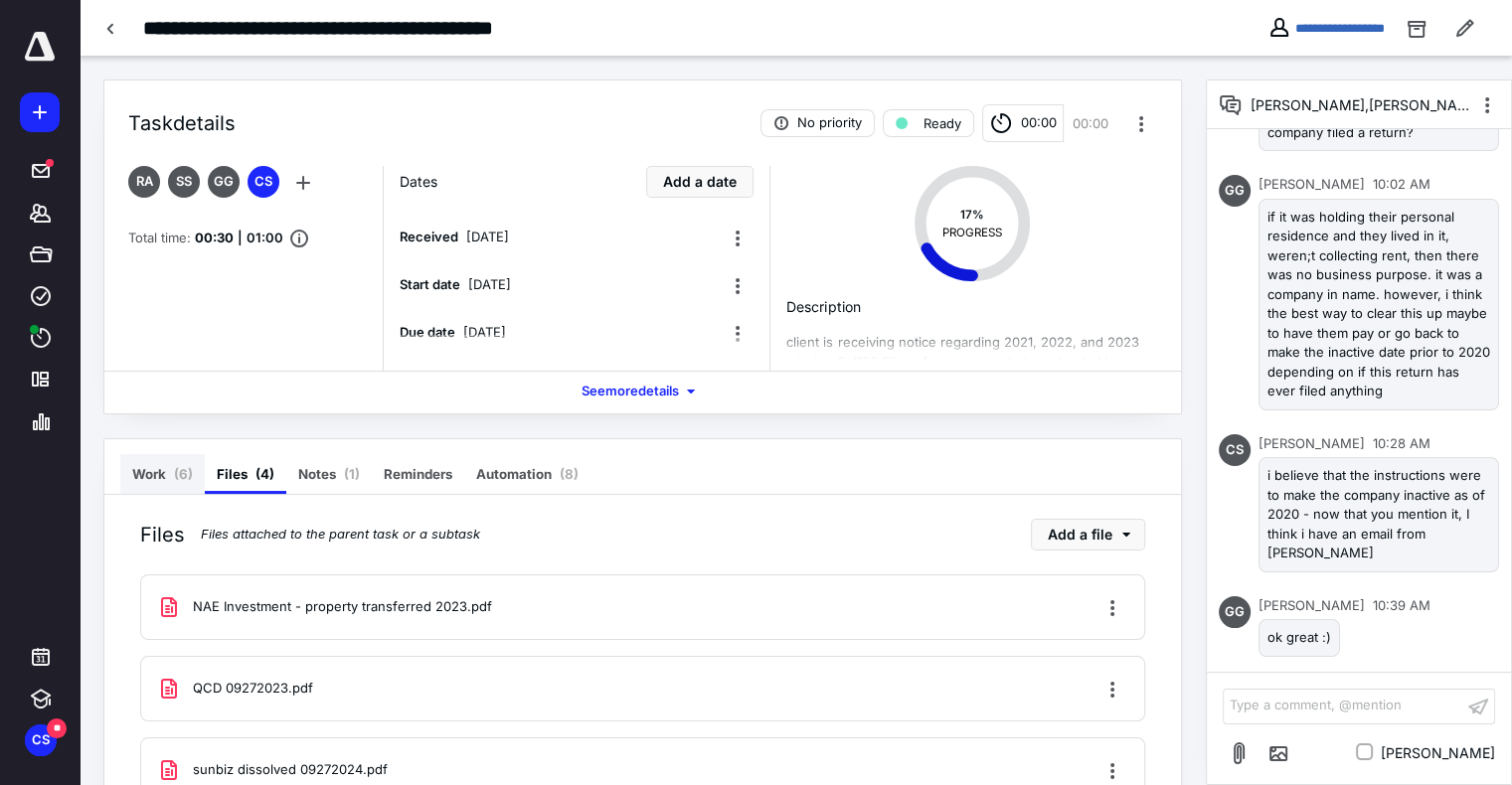 click on "Work ( 6 )" at bounding box center [162, 474] 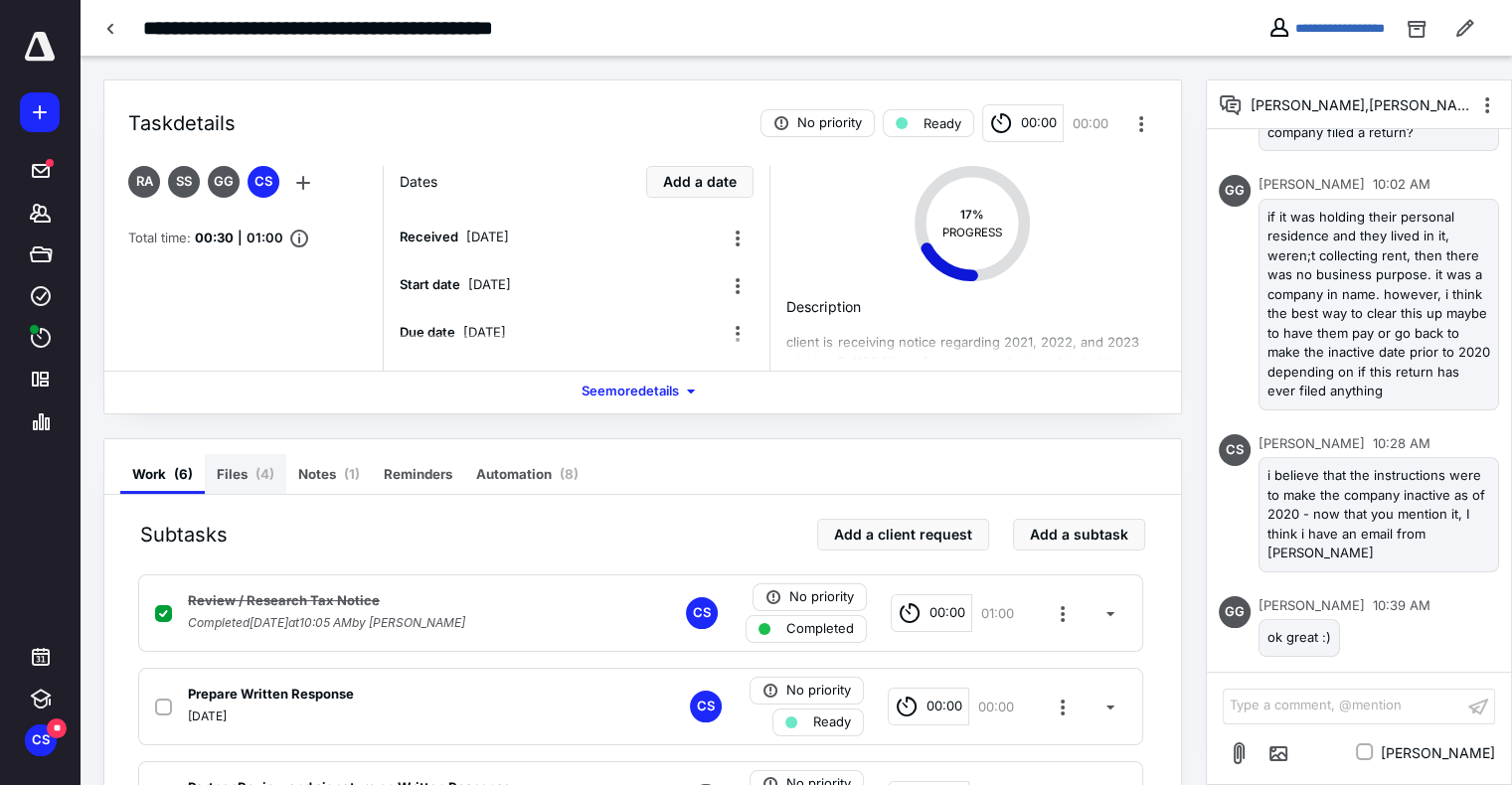 click on "( 4 )" at bounding box center (264, 474) 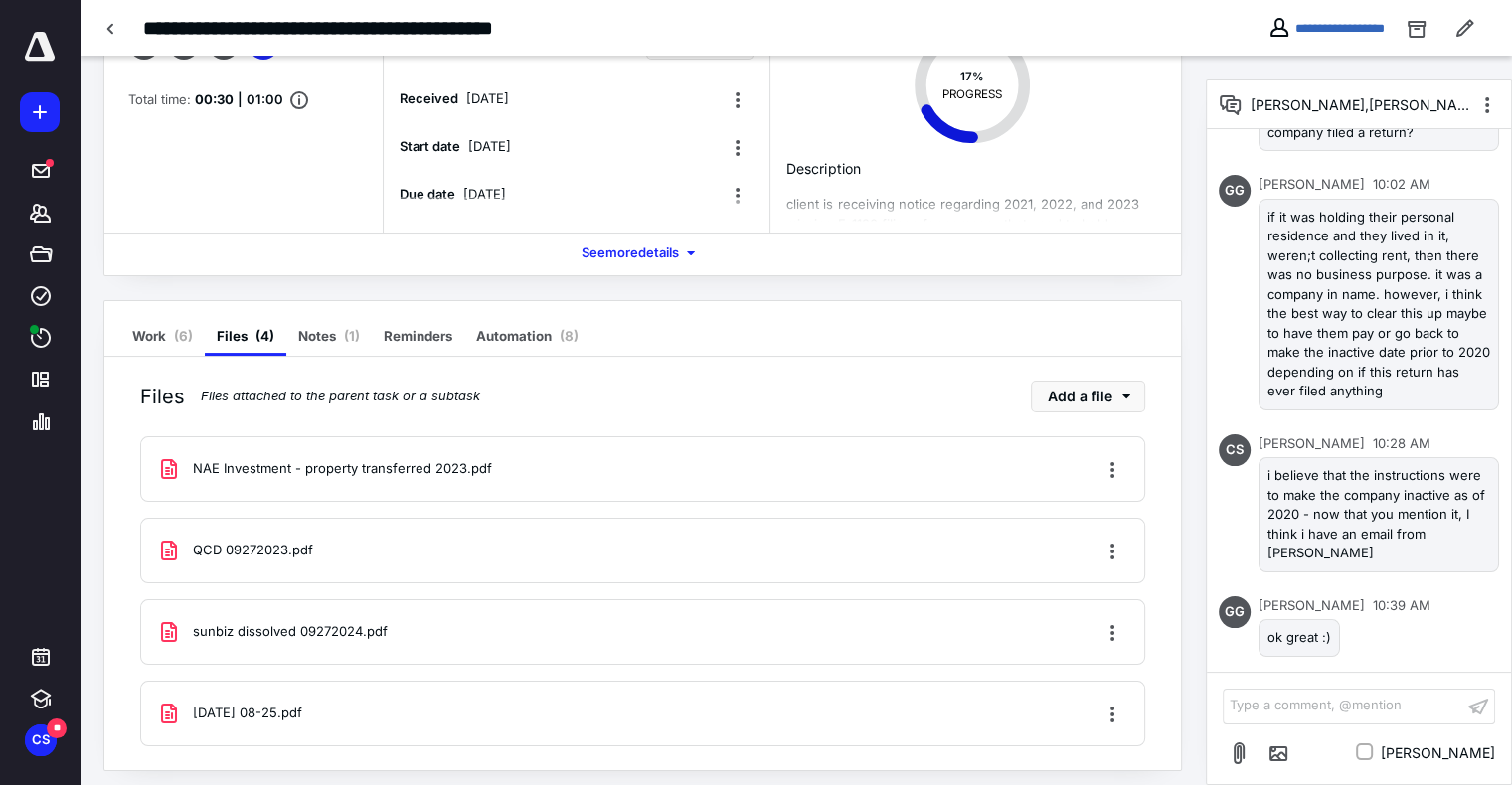 scroll, scrollTop: 145, scrollLeft: 0, axis: vertical 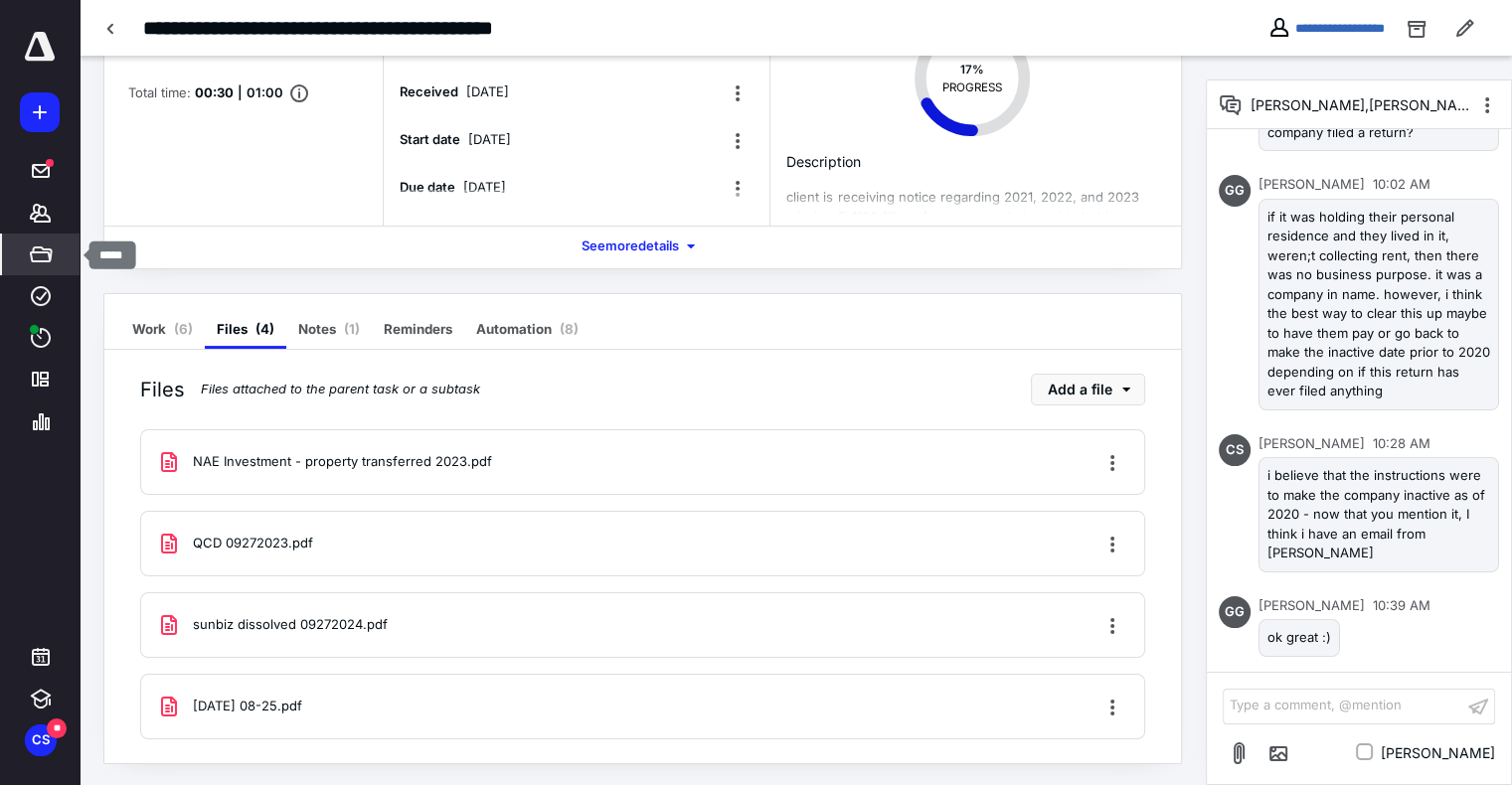 click 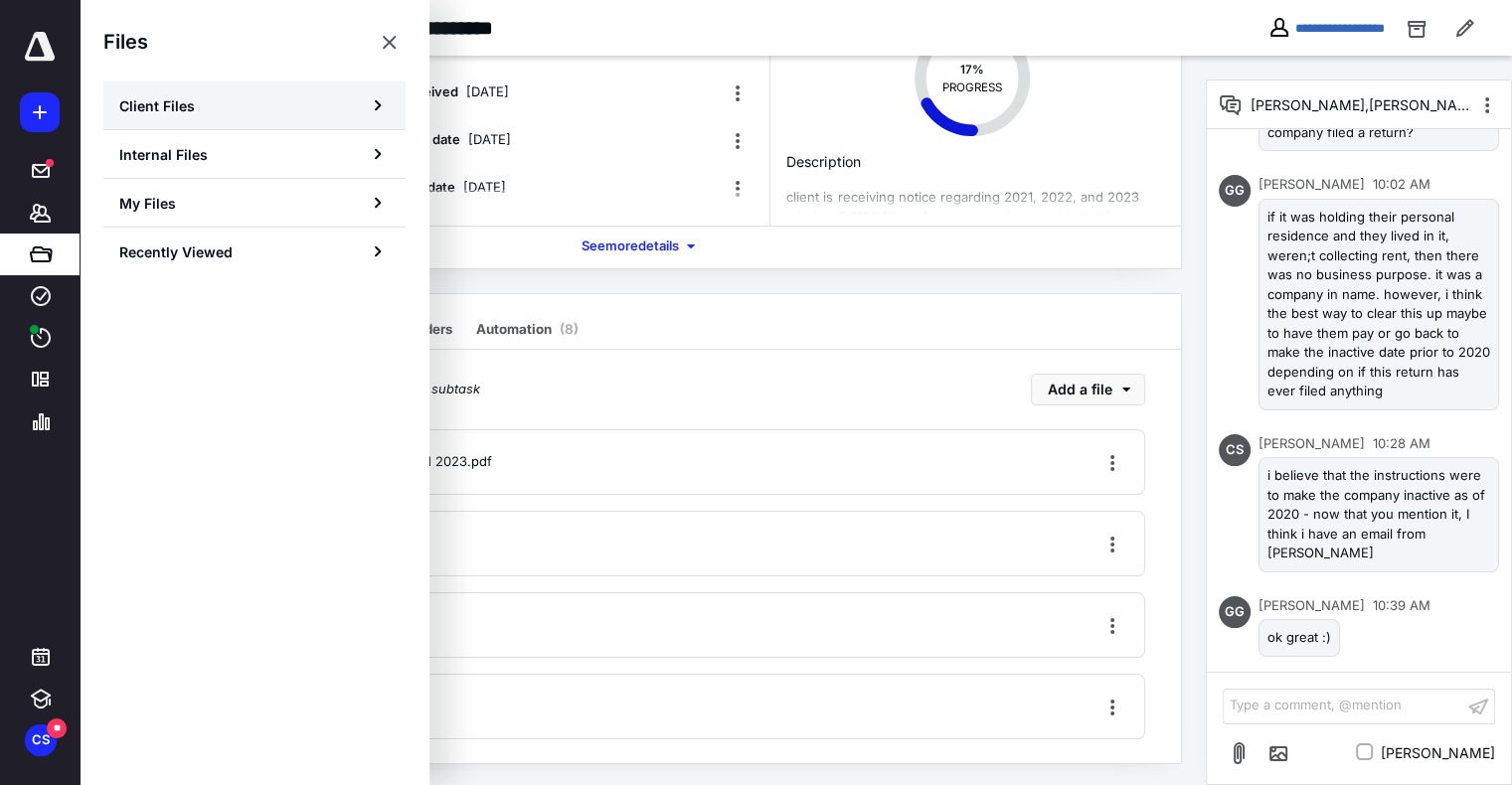 click on "Client Files" at bounding box center [157, 105] 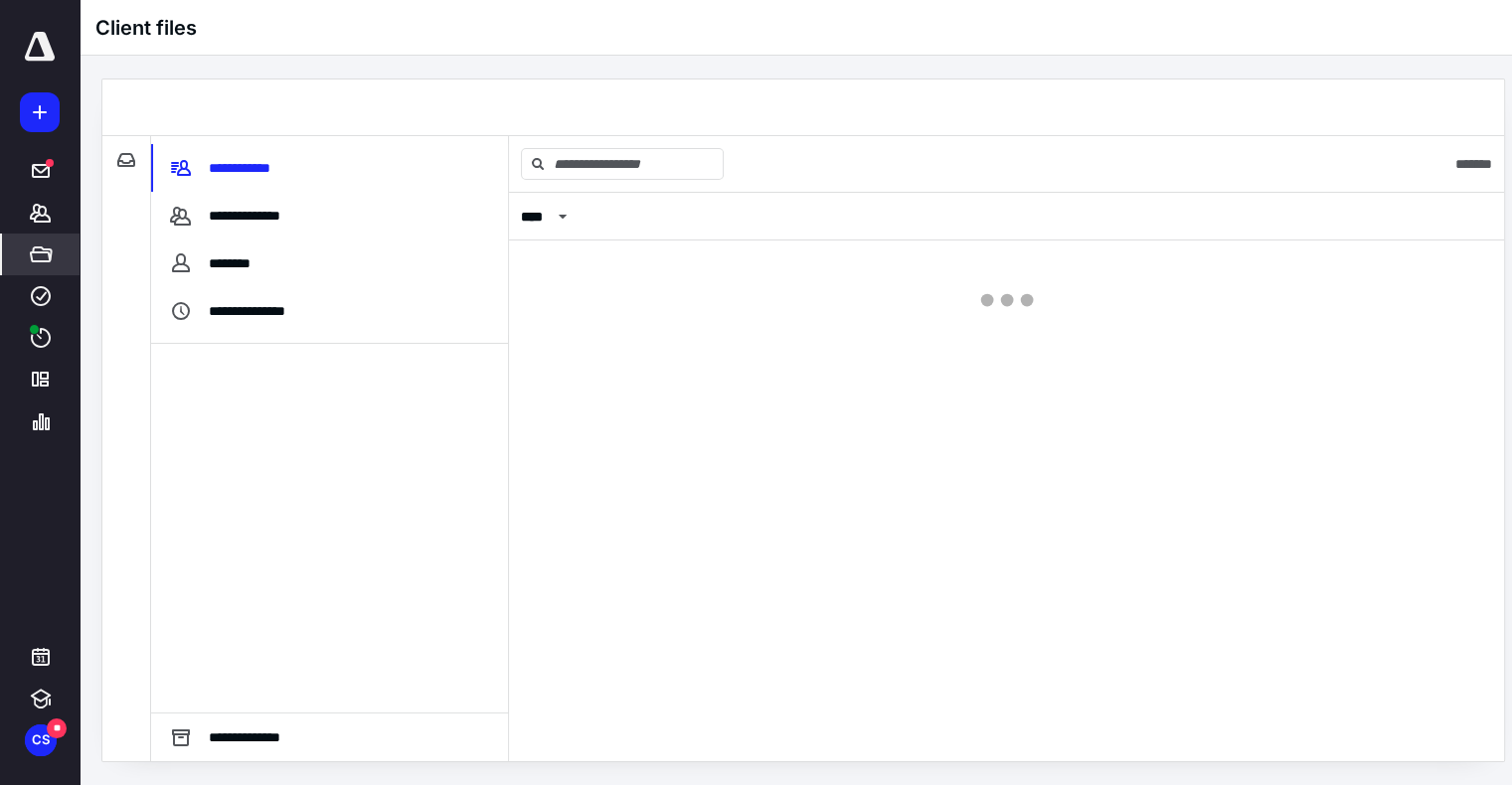 scroll, scrollTop: 0, scrollLeft: 0, axis: both 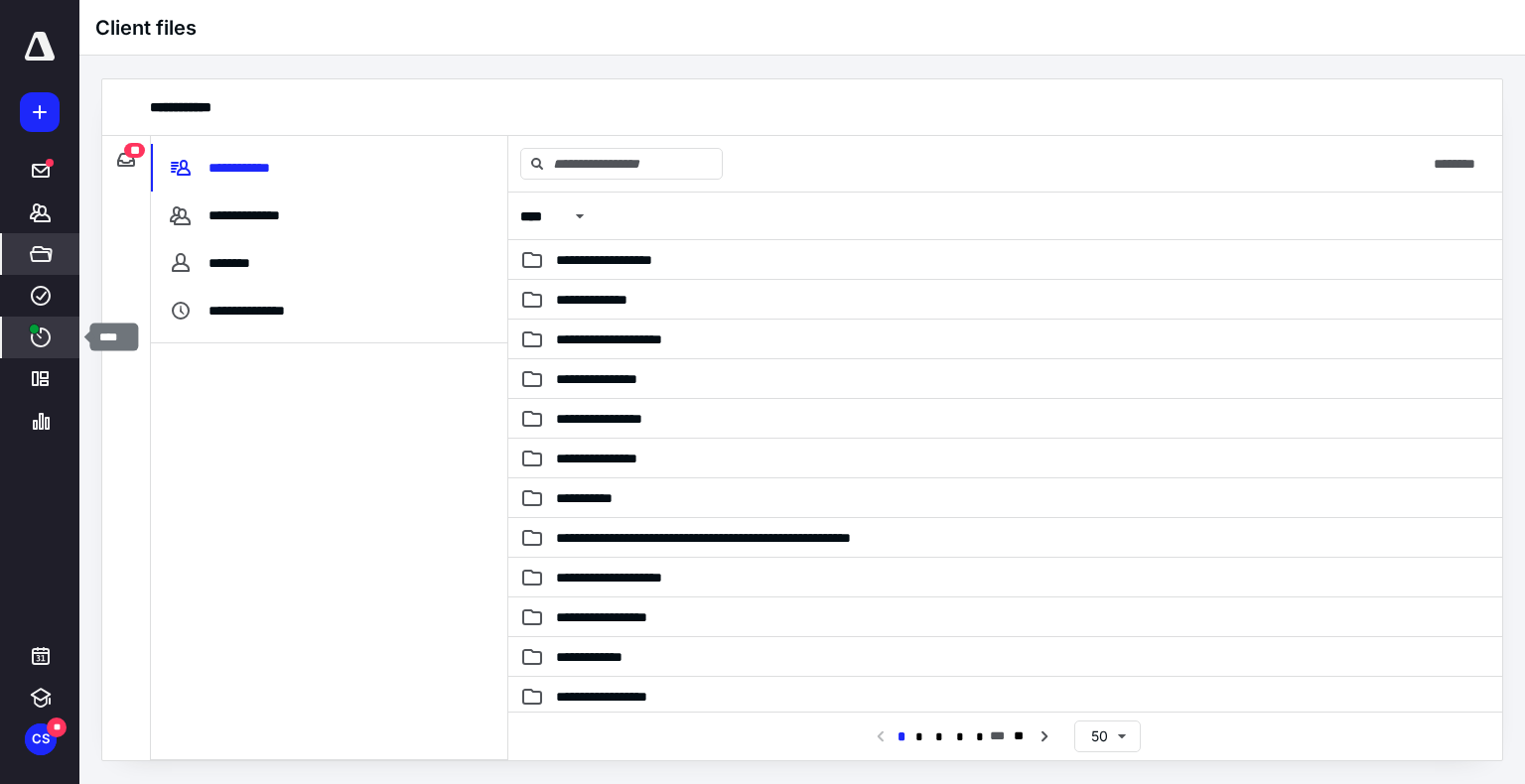 click 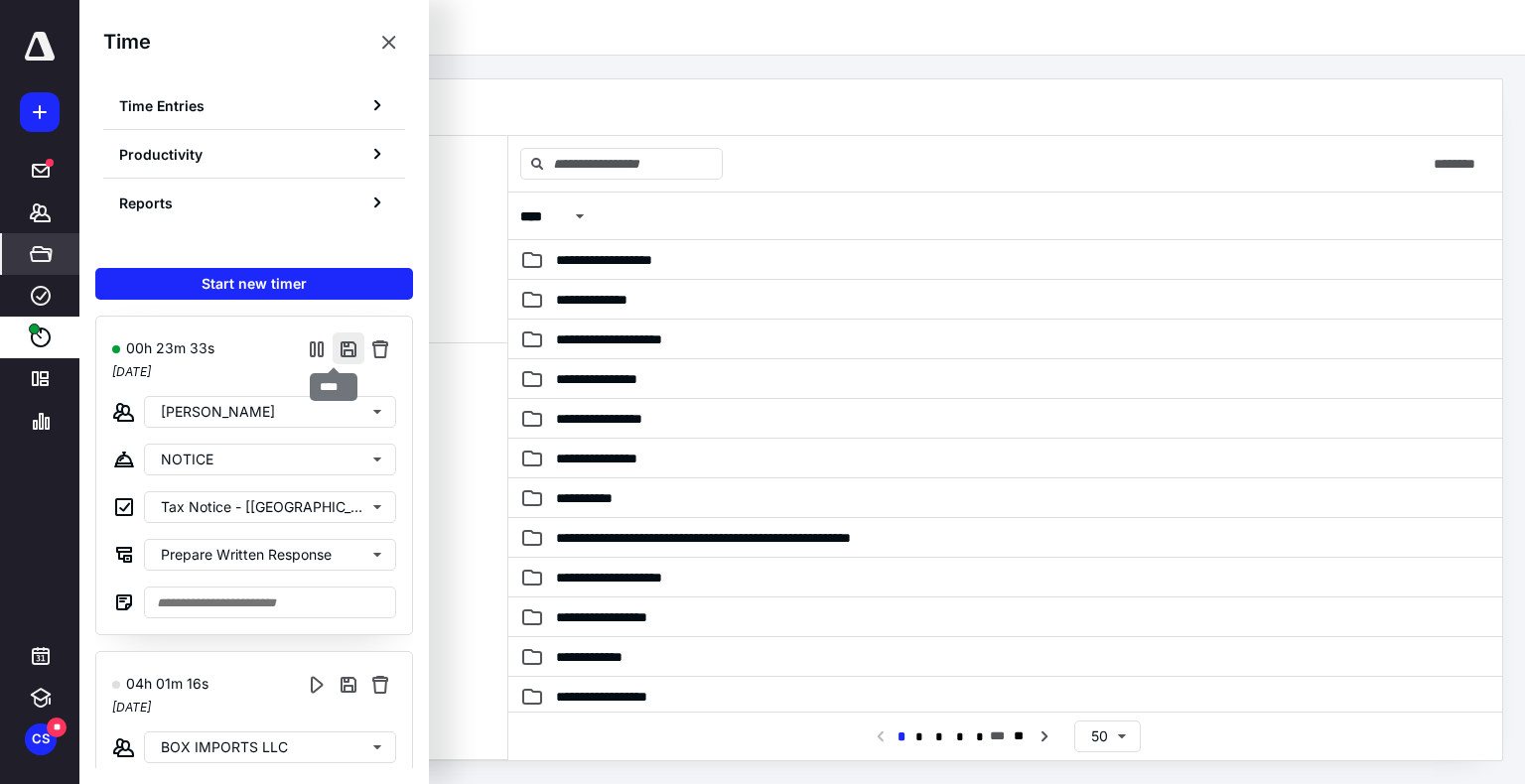 click at bounding box center (348, 348) 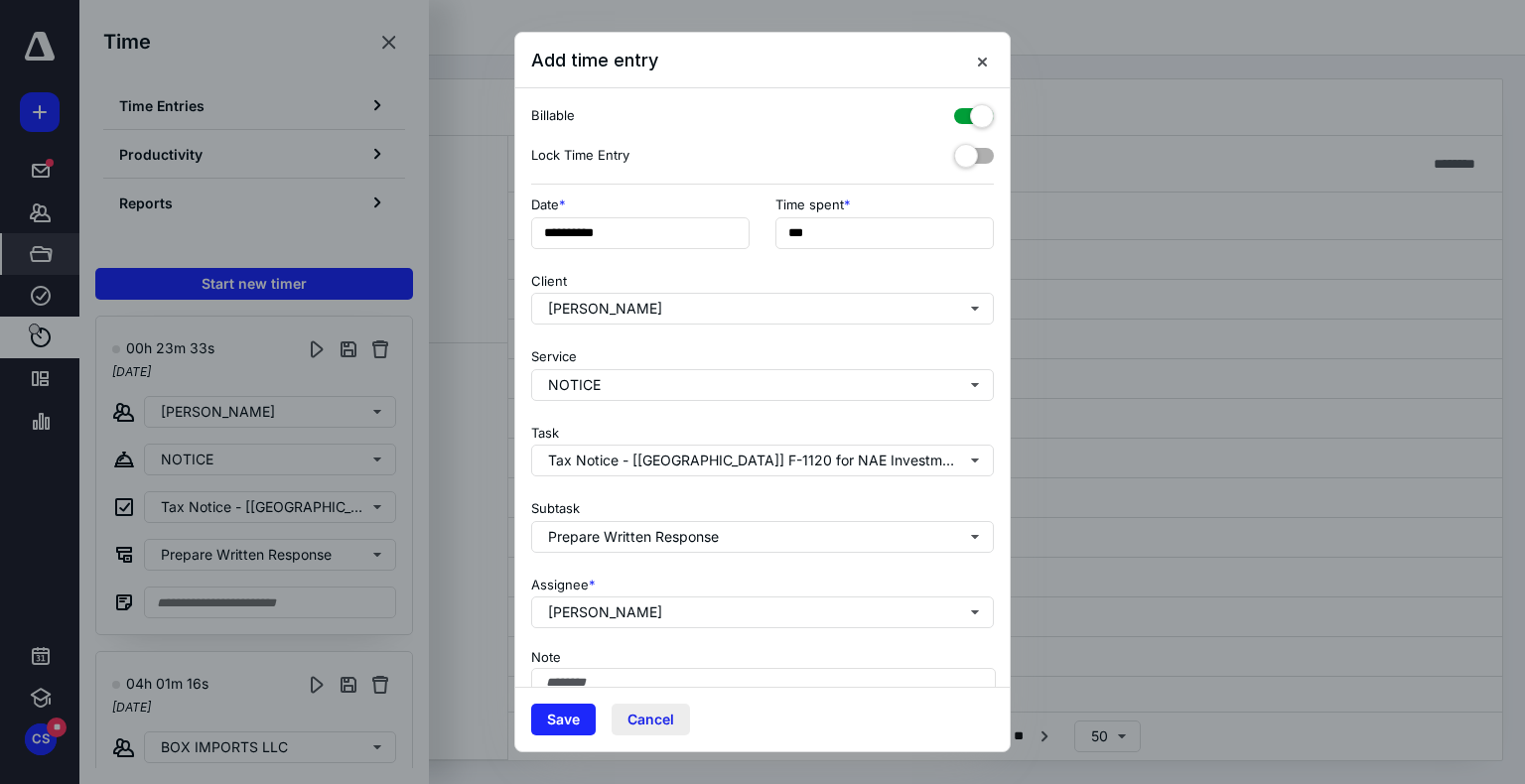 click on "Cancel" at bounding box center [650, 719] 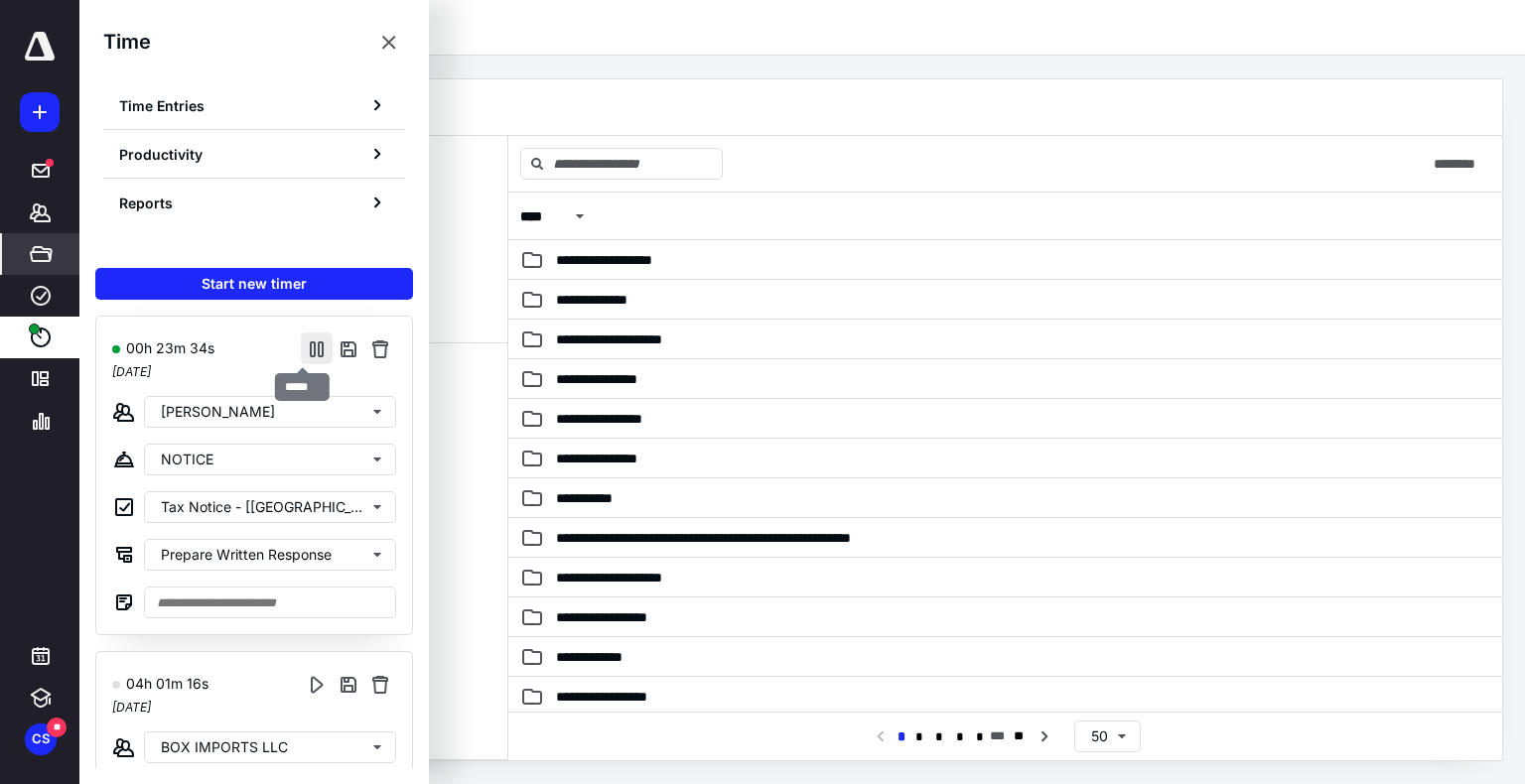 click at bounding box center (317, 348) 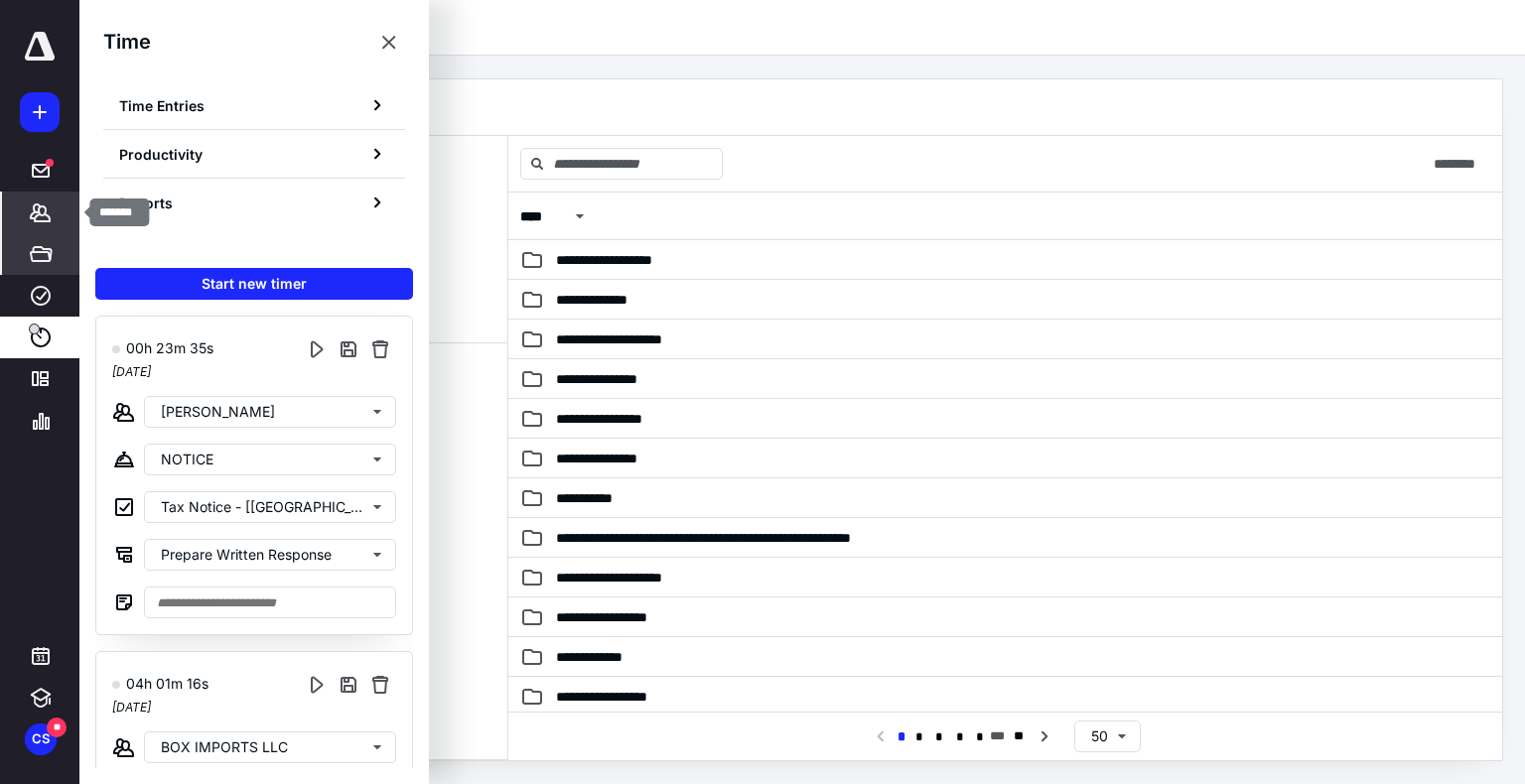 click 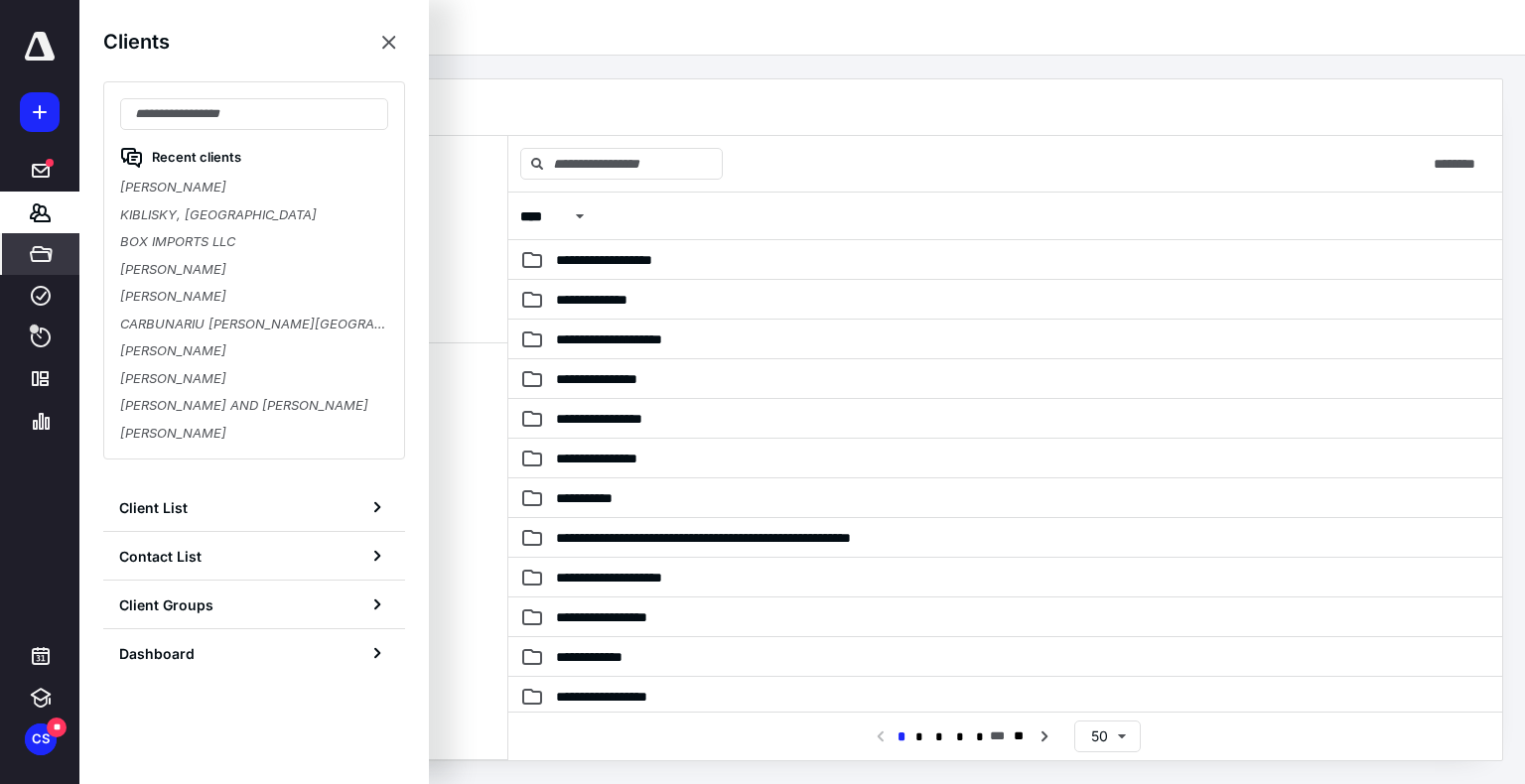 click on "Recent clients [PERSON_NAME] [PERSON_NAME] IMPORTS LLC [PERSON_NAME] [PERSON_NAME] [PERSON_NAME]  [PERSON_NAME] [PERSON_NAME] A [PERSON_NAME] AND [PERSON_NAME], [PERSON_NAME]" at bounding box center (254, 270) 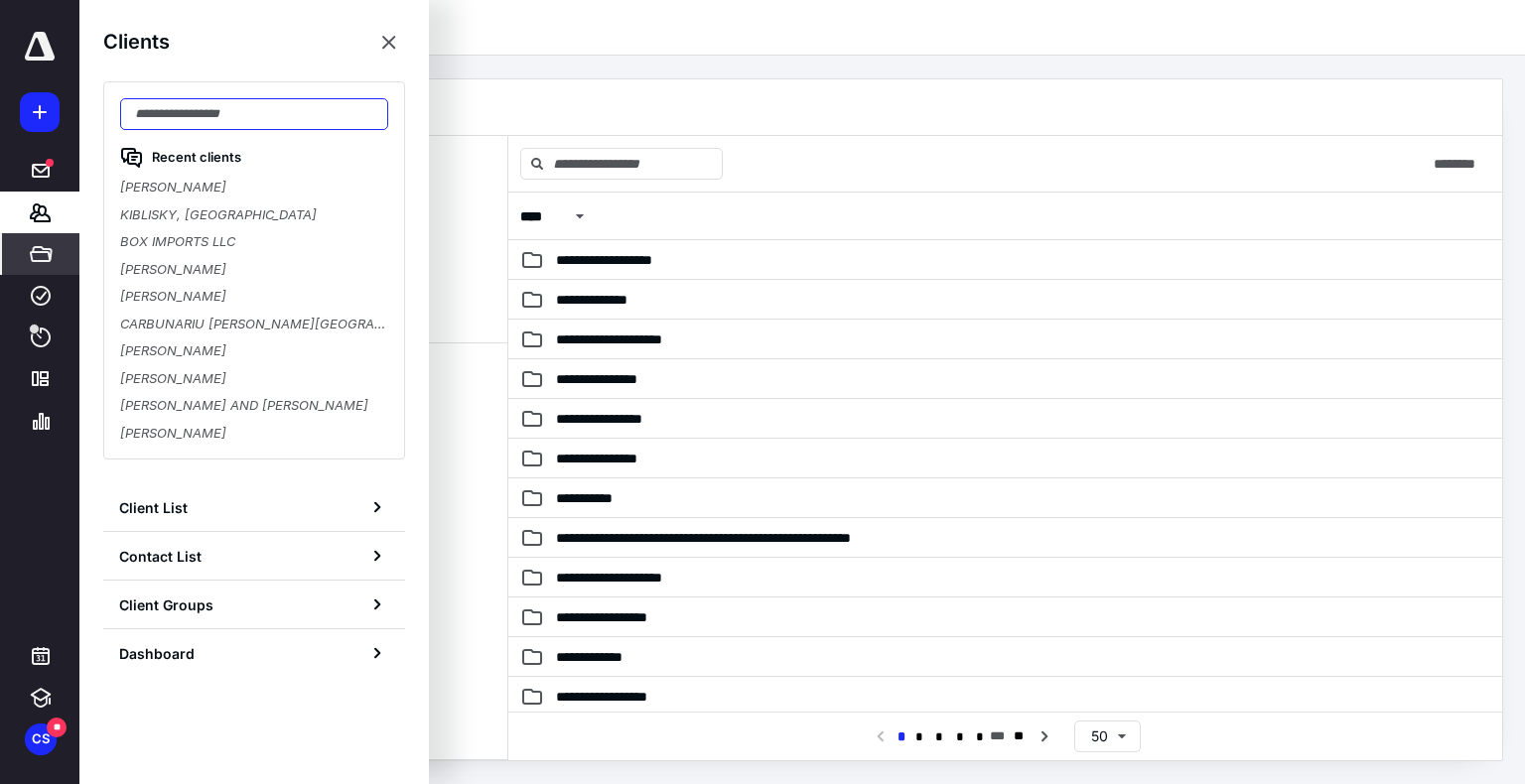 click at bounding box center (254, 114) 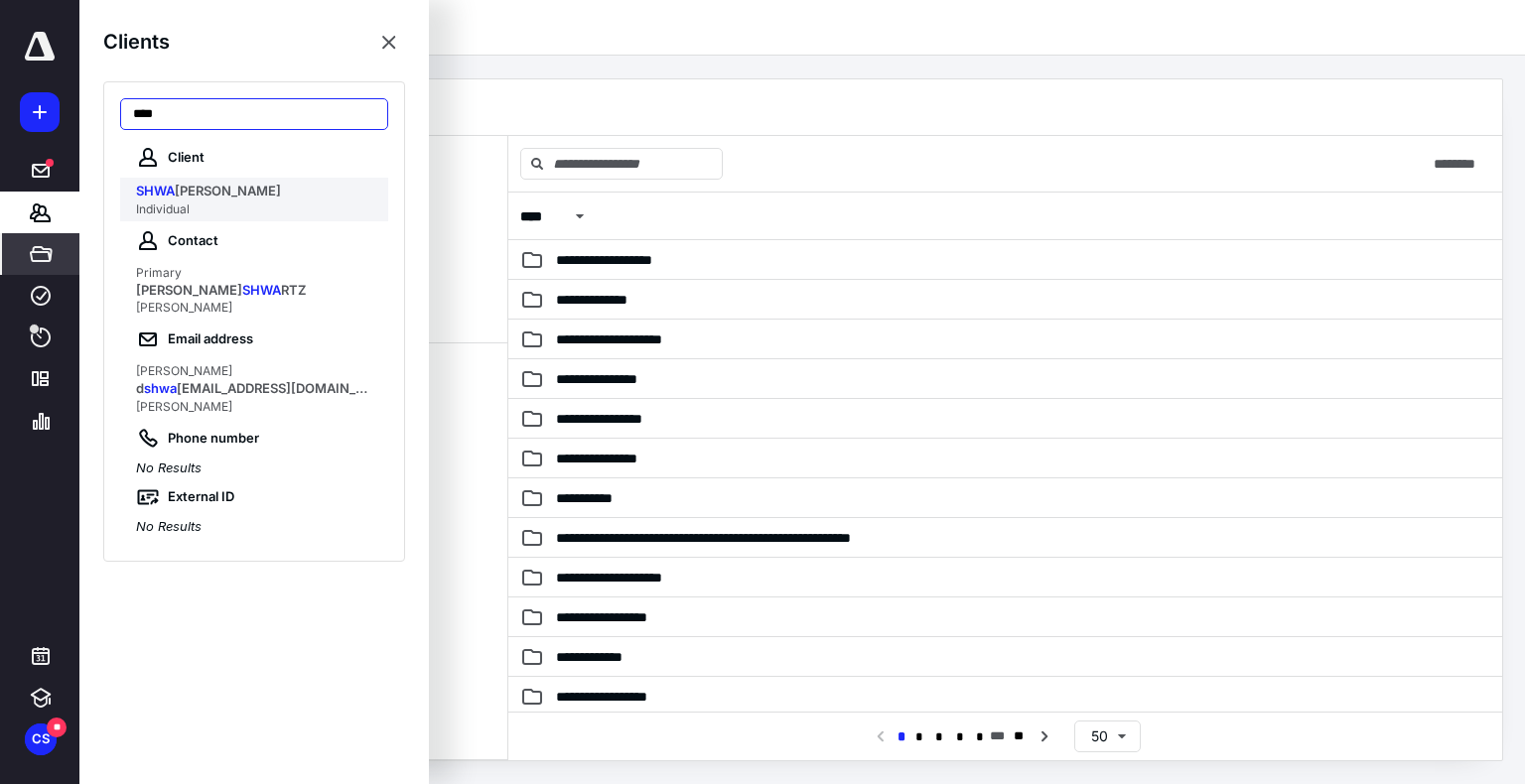 type on "****" 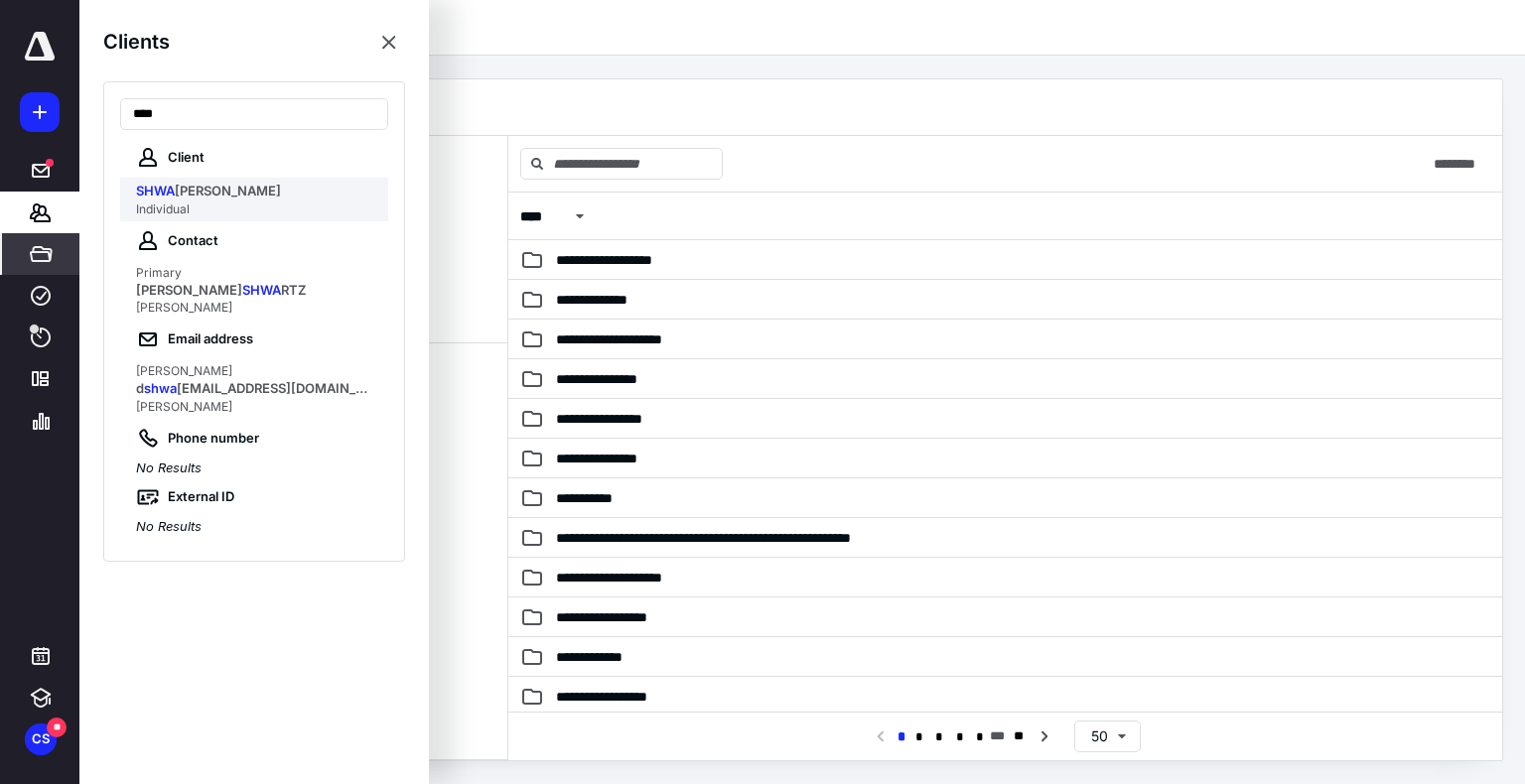 click on "Individual" at bounding box center [256, 209] 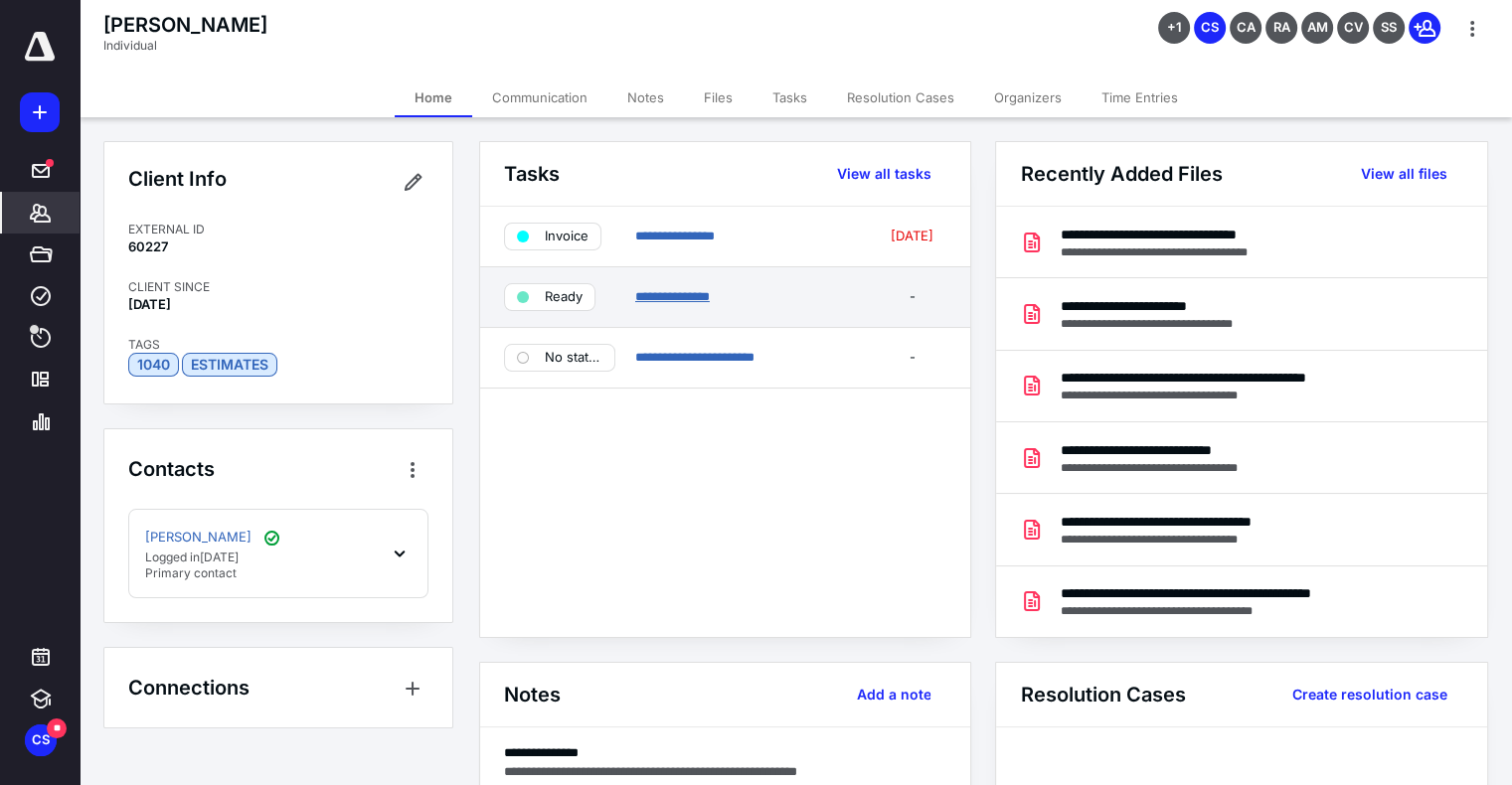 click on "**********" at bounding box center [672, 296] 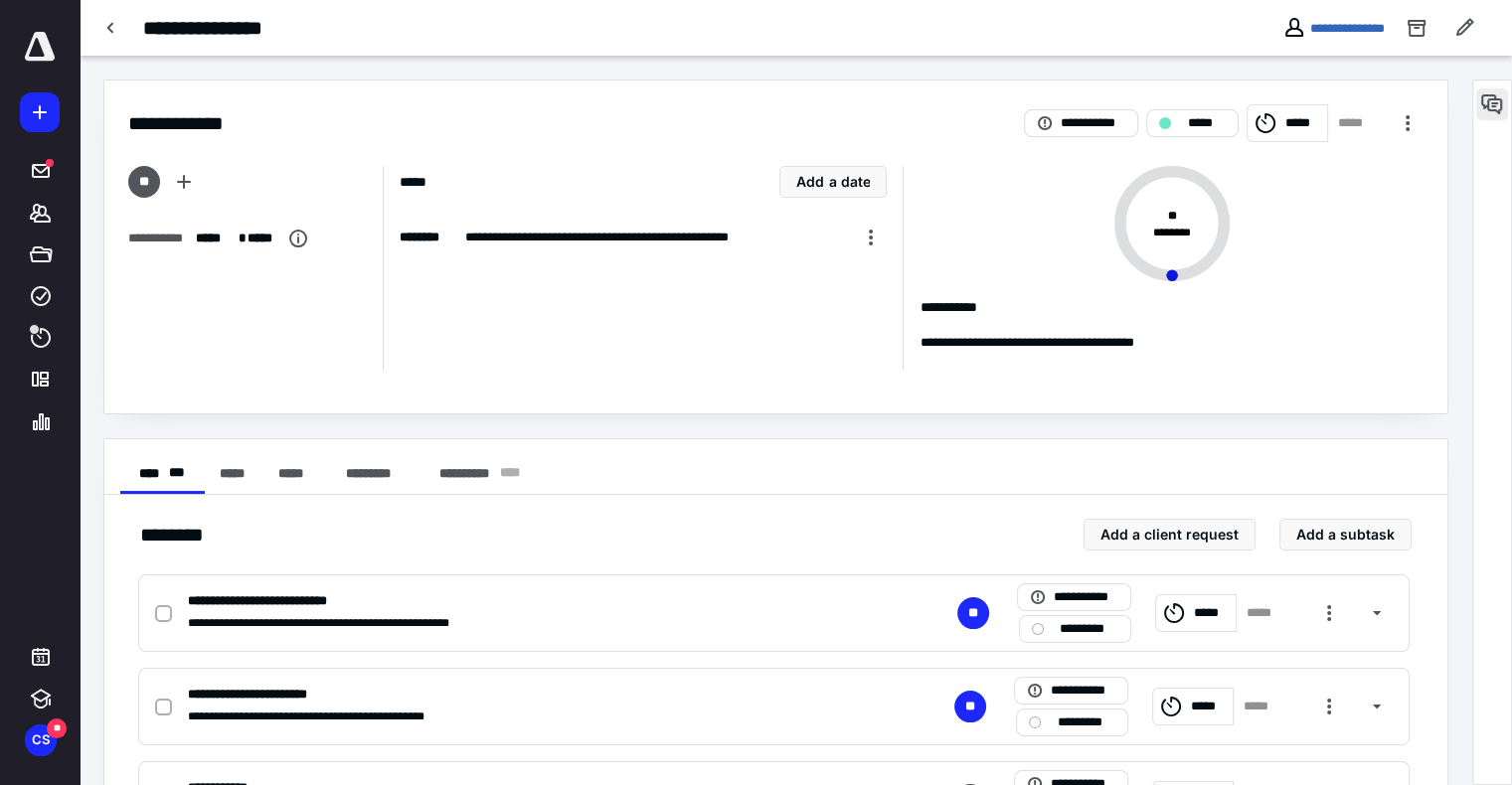 click at bounding box center [1492, 104] 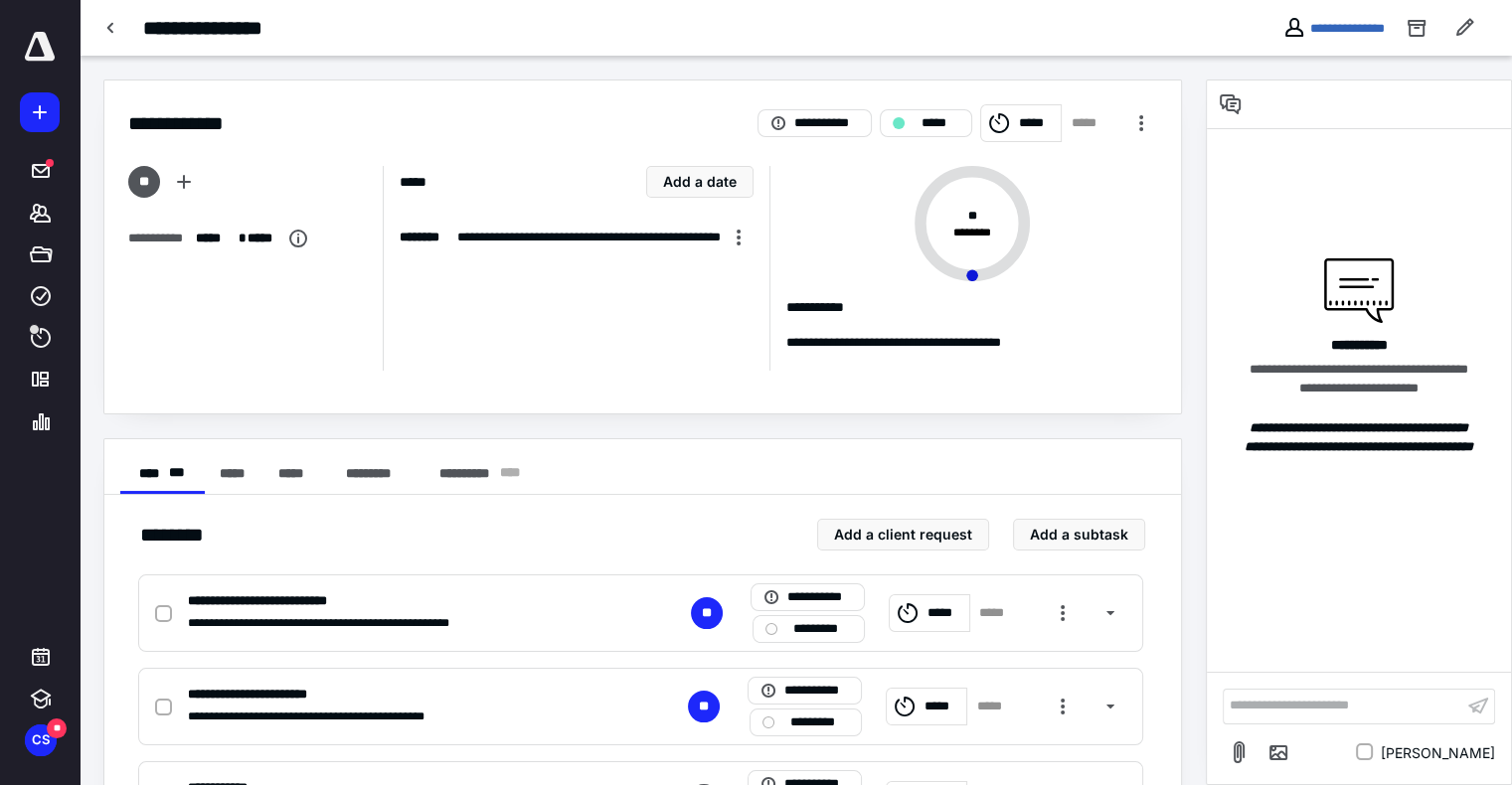 click on "**********" at bounding box center (1343, 706) 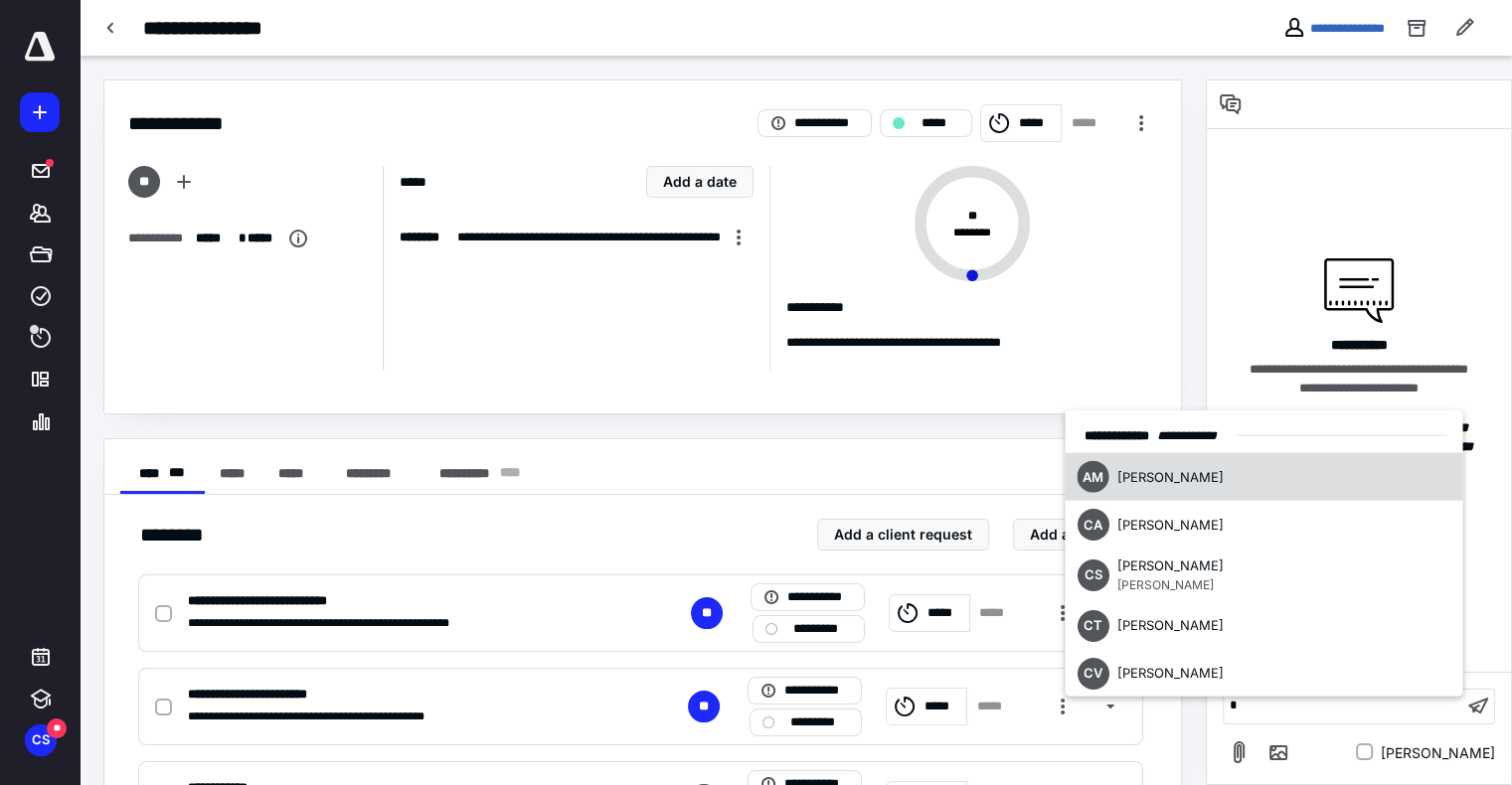 type 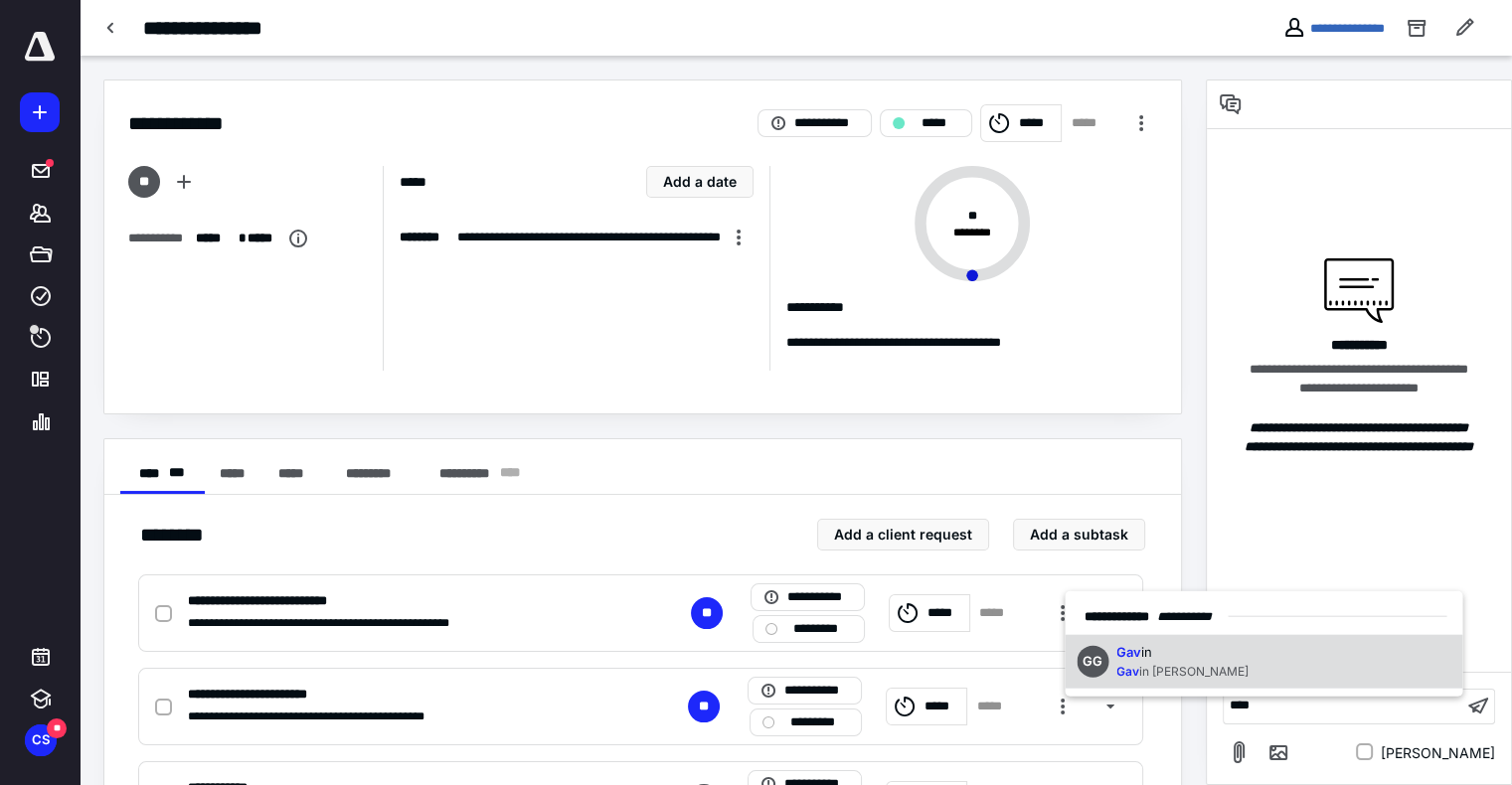 click on "Gav in" at bounding box center (1182, 653) 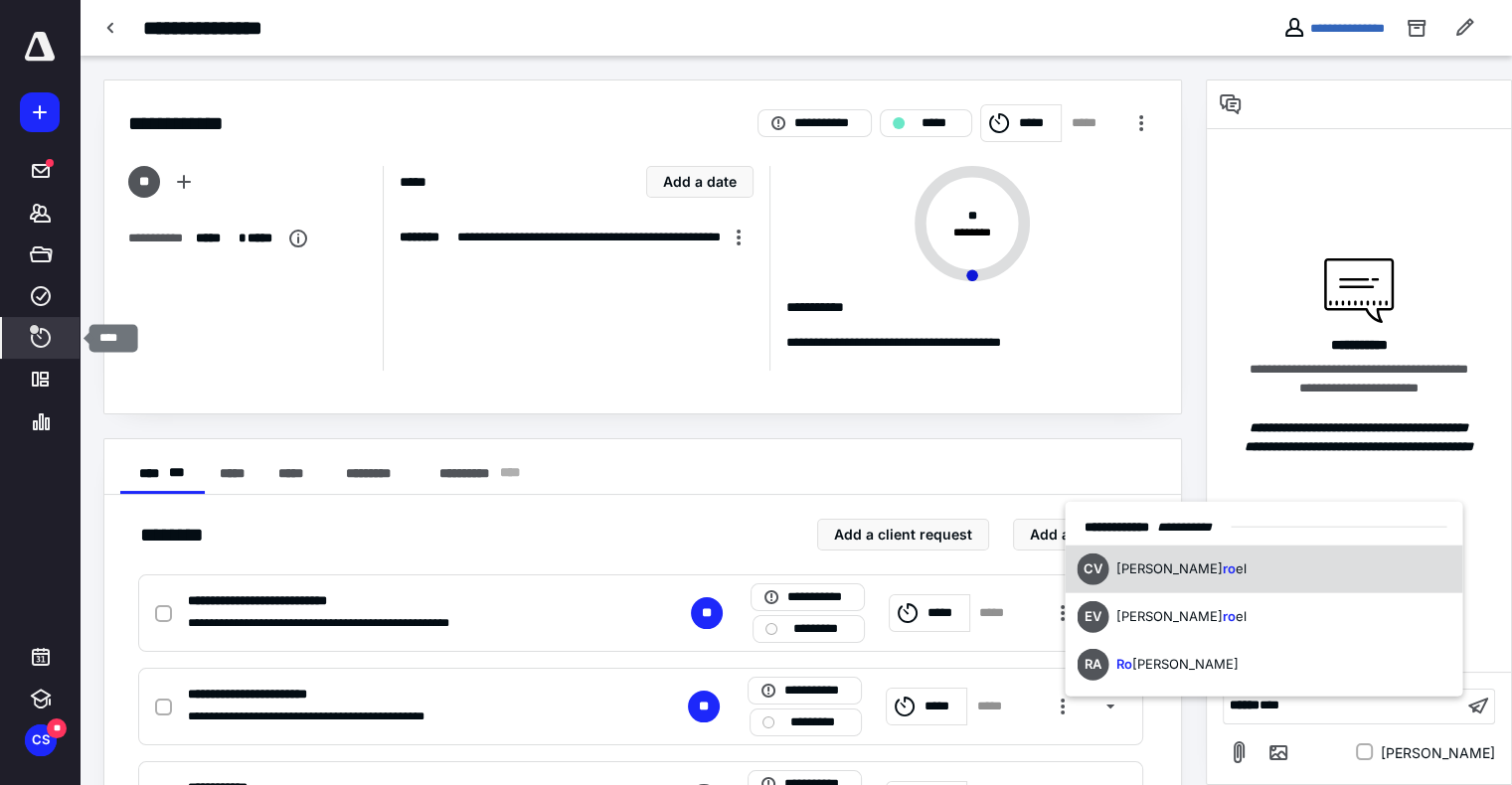 click 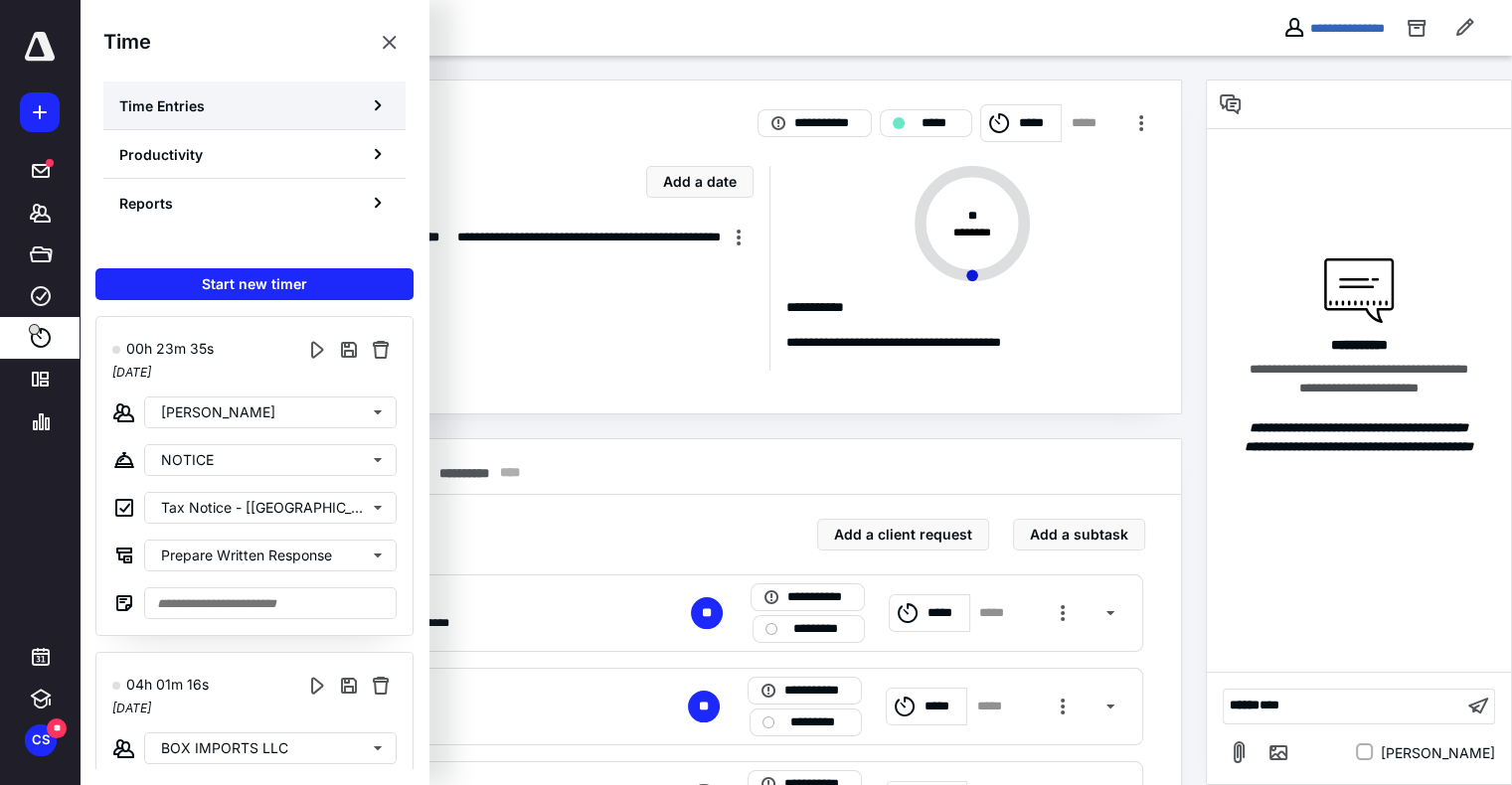 click on "Time Entries" at bounding box center [162, 105] 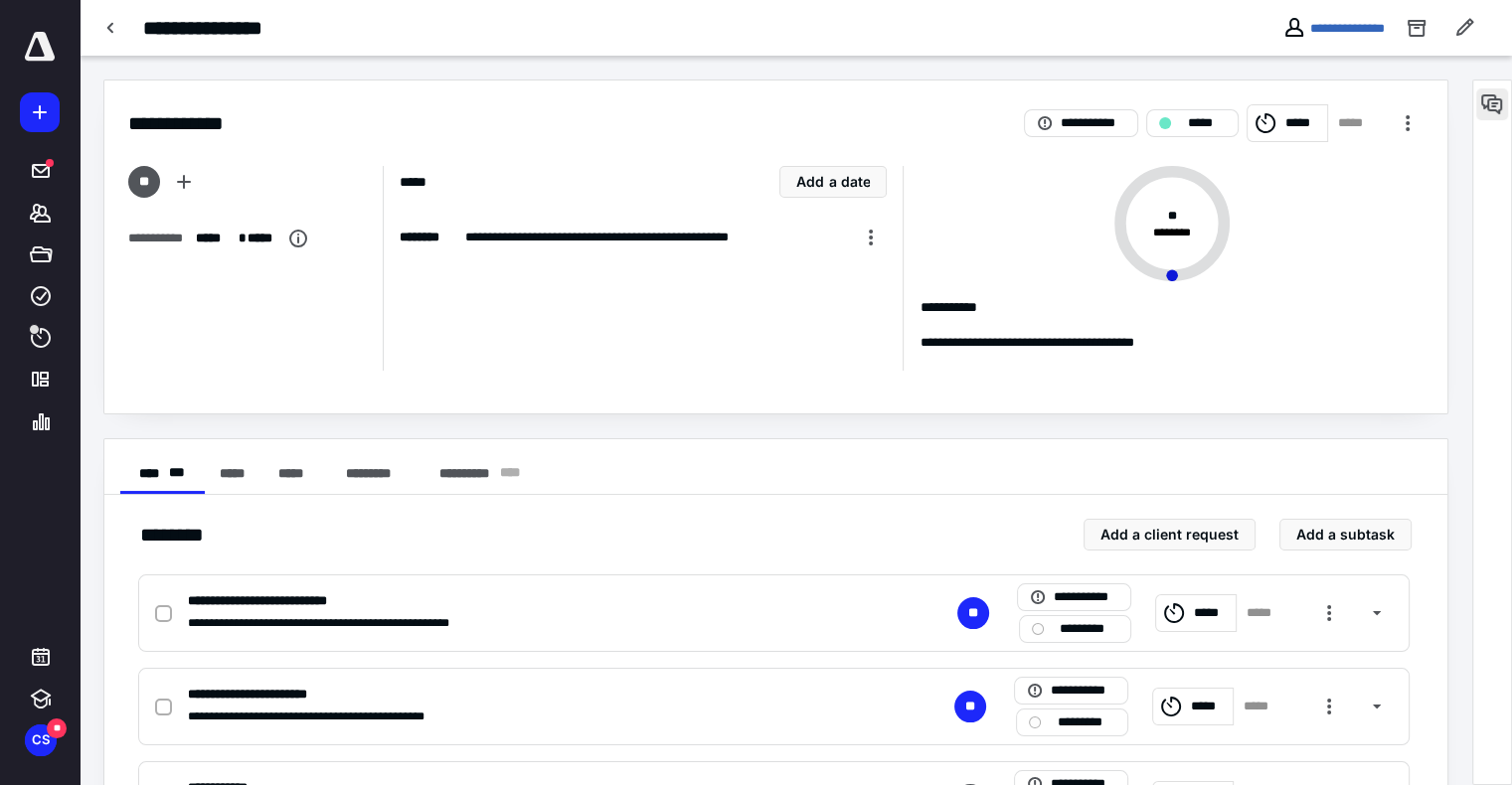 click at bounding box center [1492, 104] 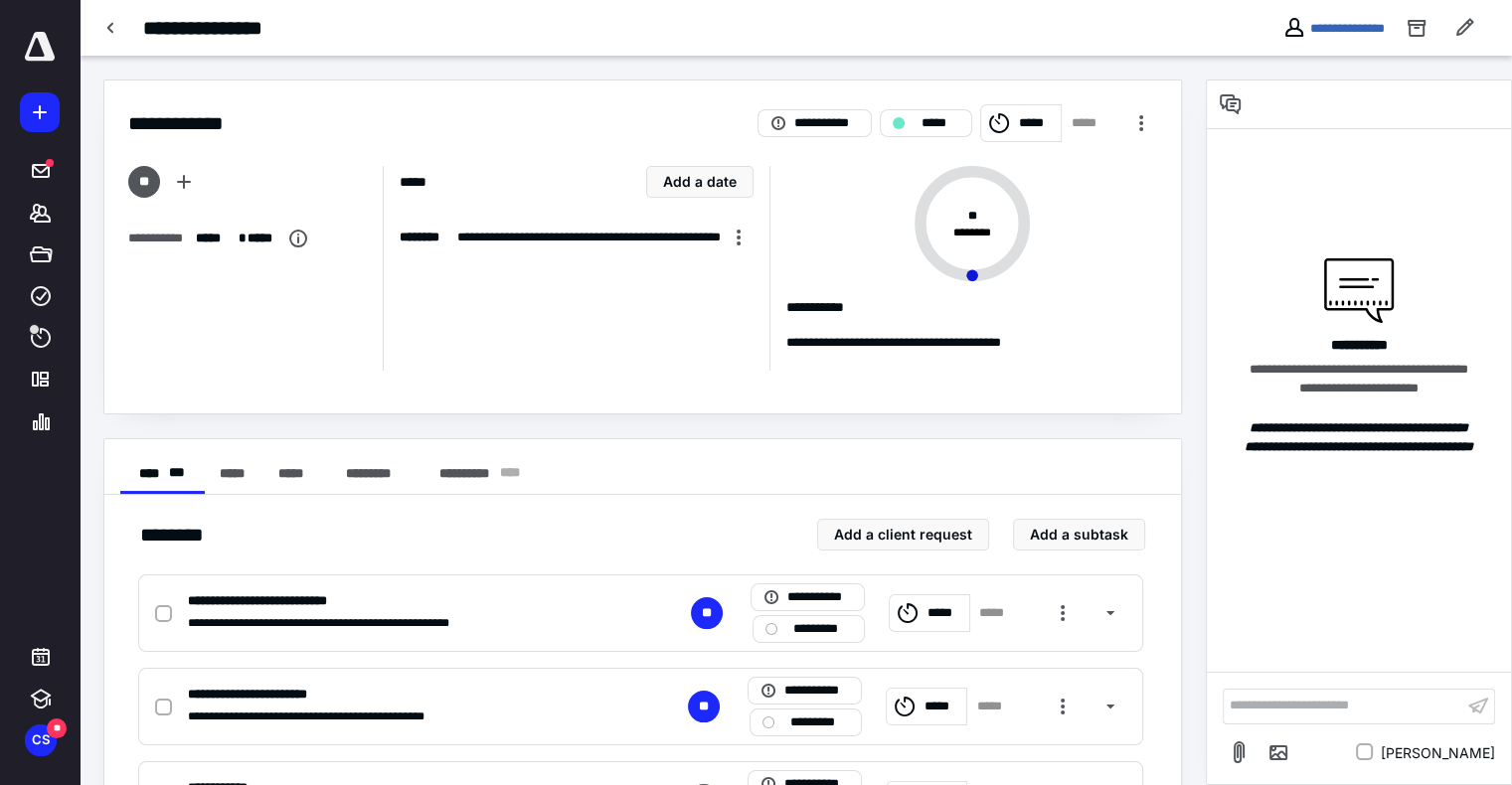click on "**********" at bounding box center [1343, 706] 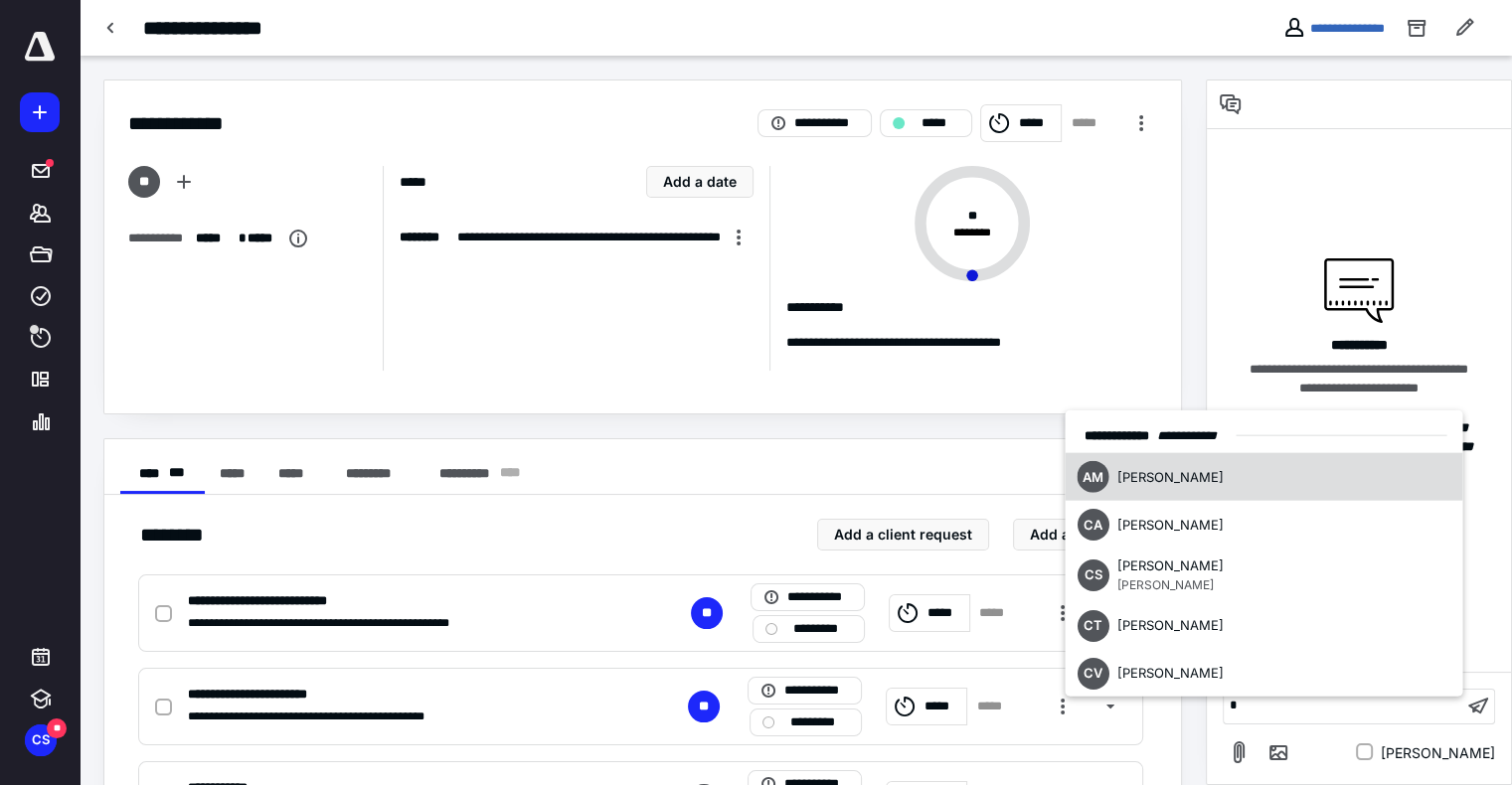 type 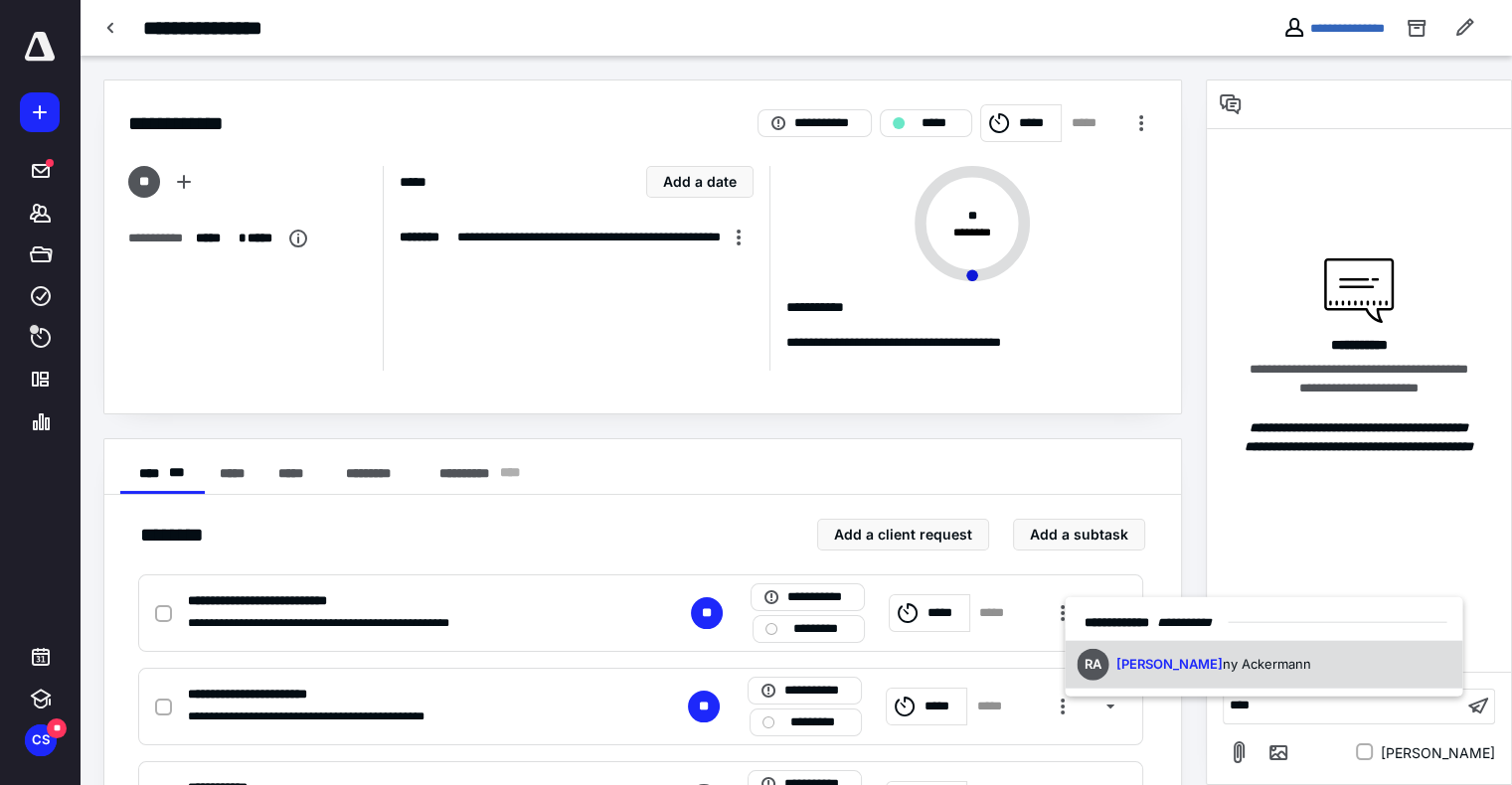 click on "RA [PERSON_NAME] ny [PERSON_NAME]" at bounding box center [1263, 664] 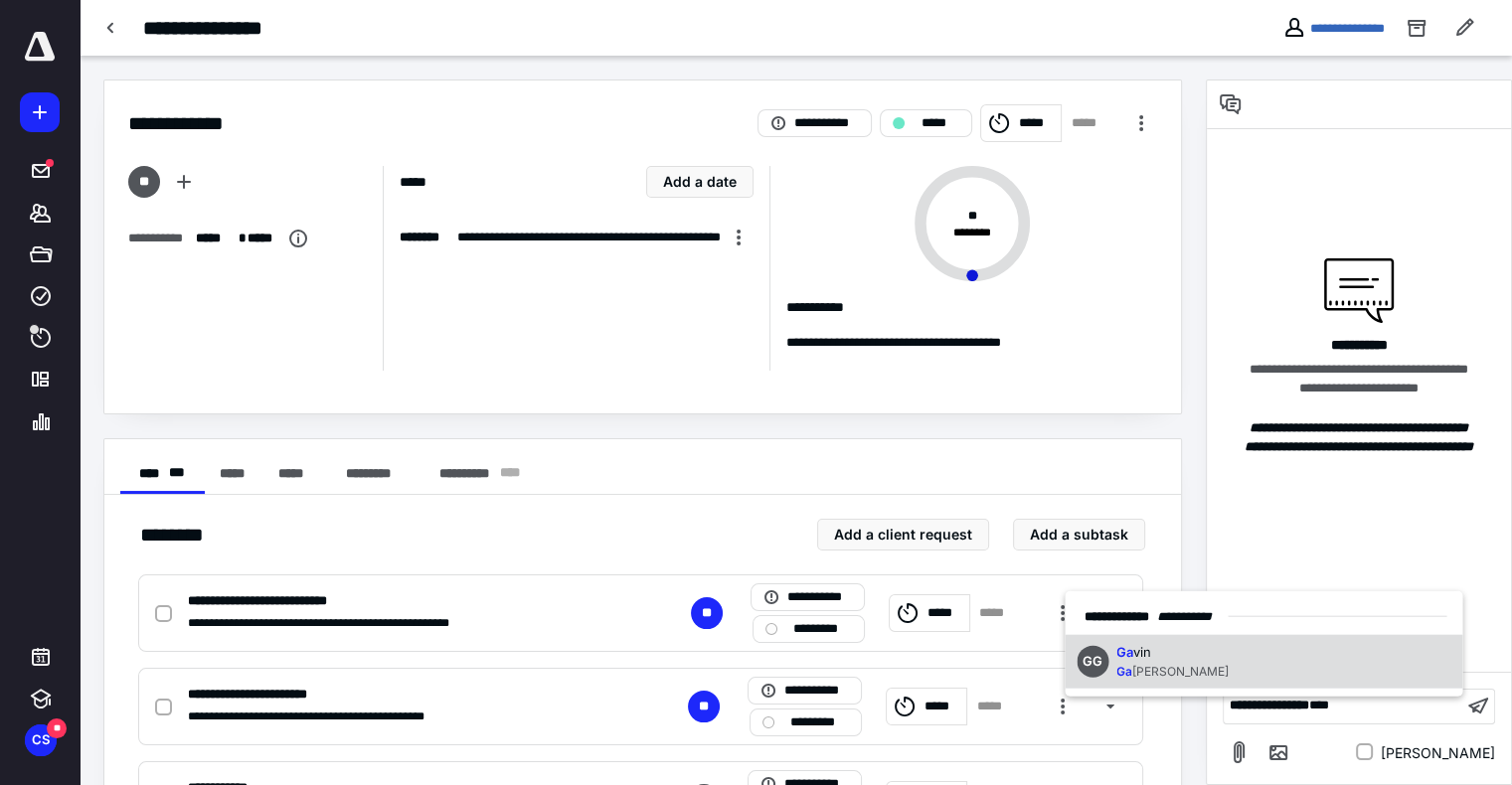 click on "GG Ga vin Ga [PERSON_NAME]" at bounding box center (1263, 662) 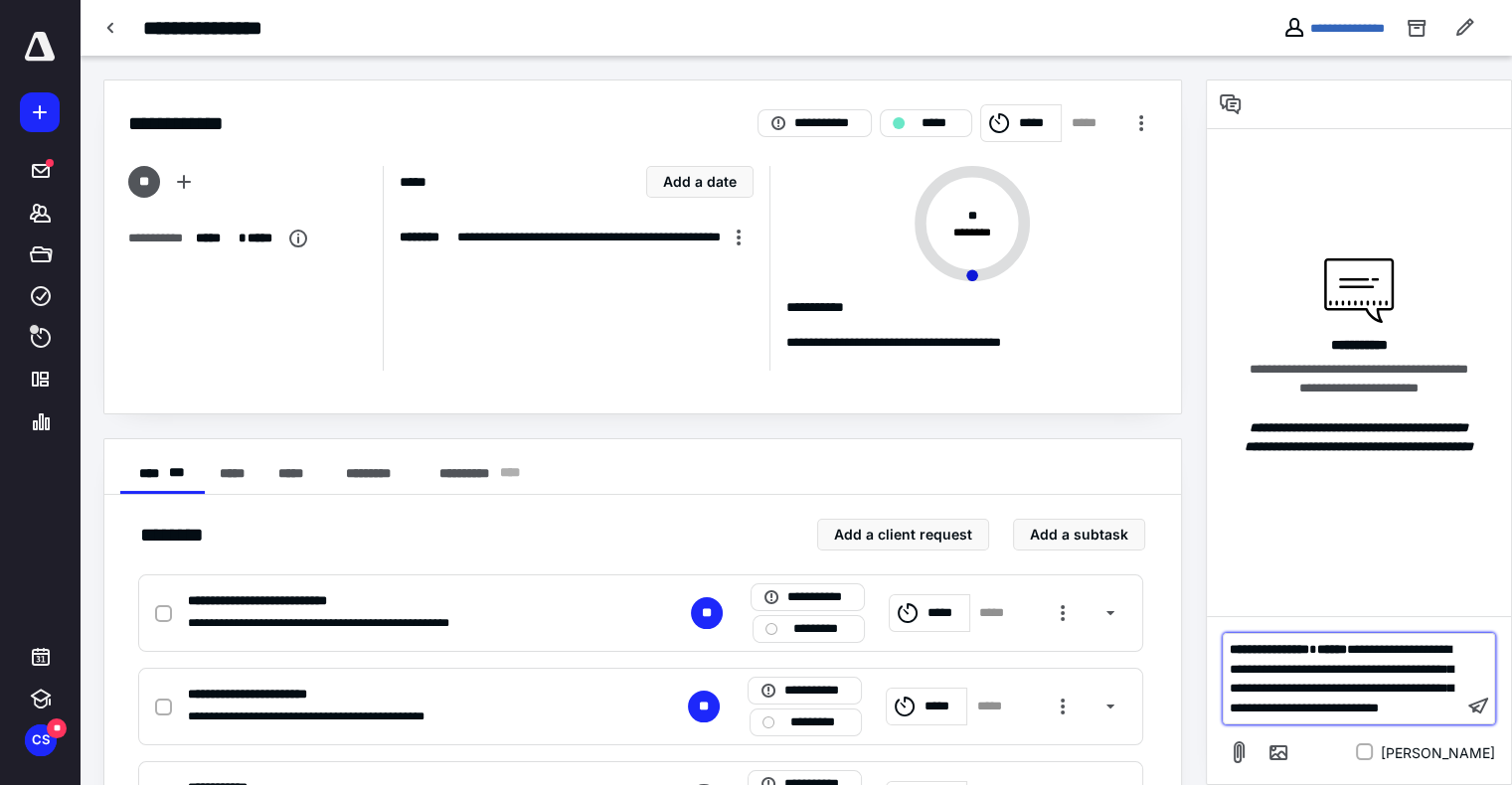 click on "**********" at bounding box center (1341, 679) 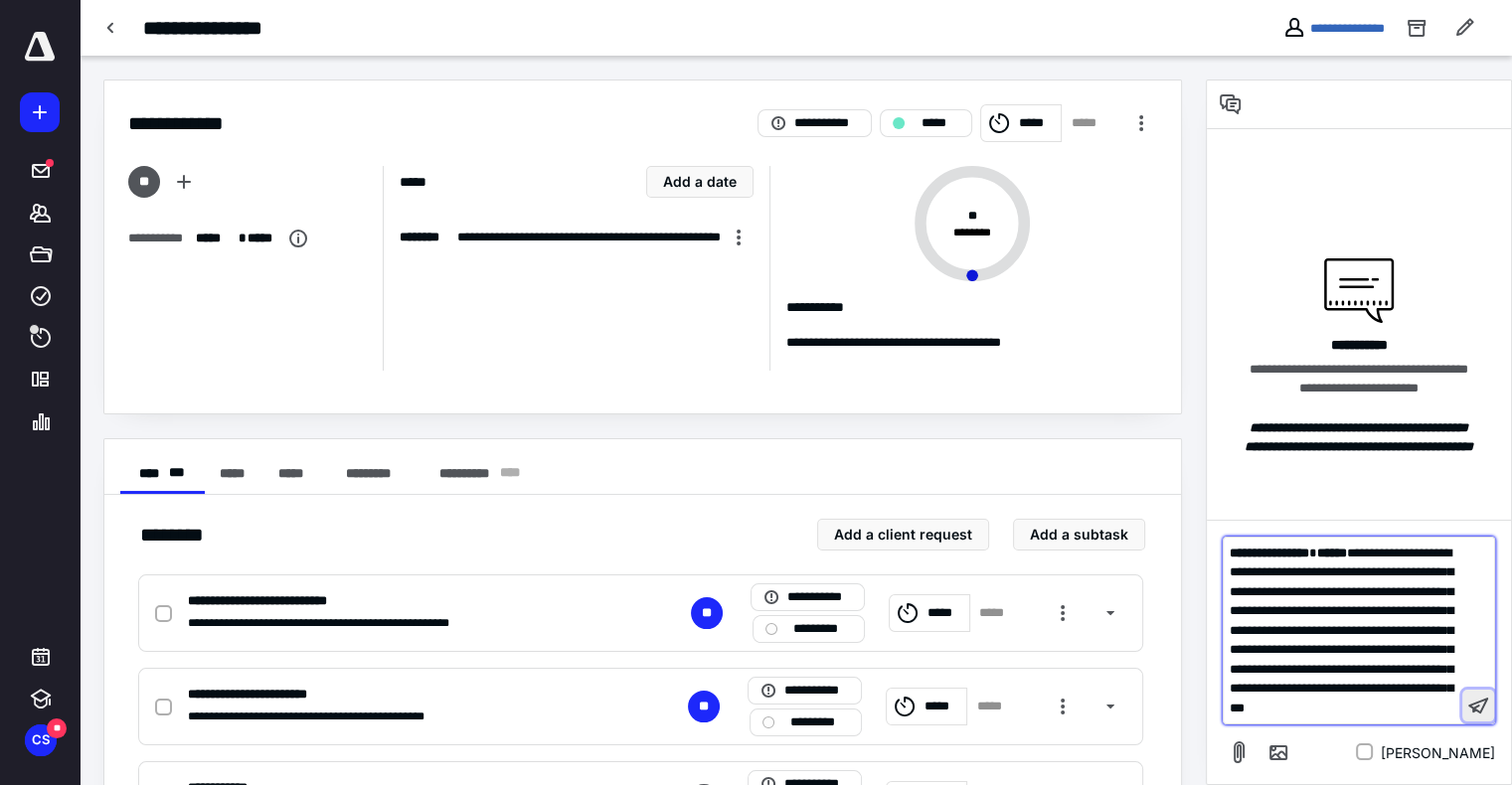 click at bounding box center (1478, 706) 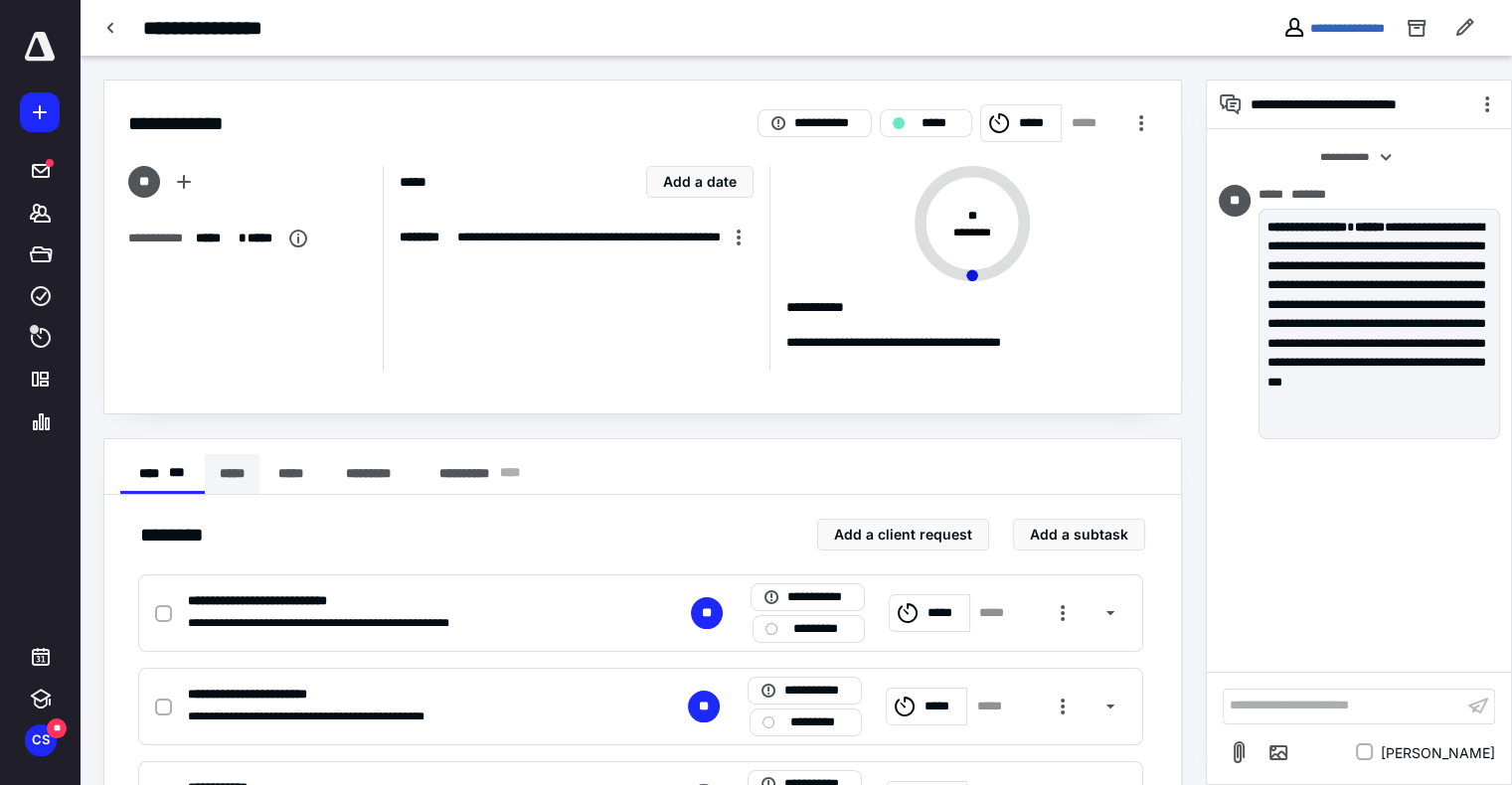 click on "*****" at bounding box center (232, 474) 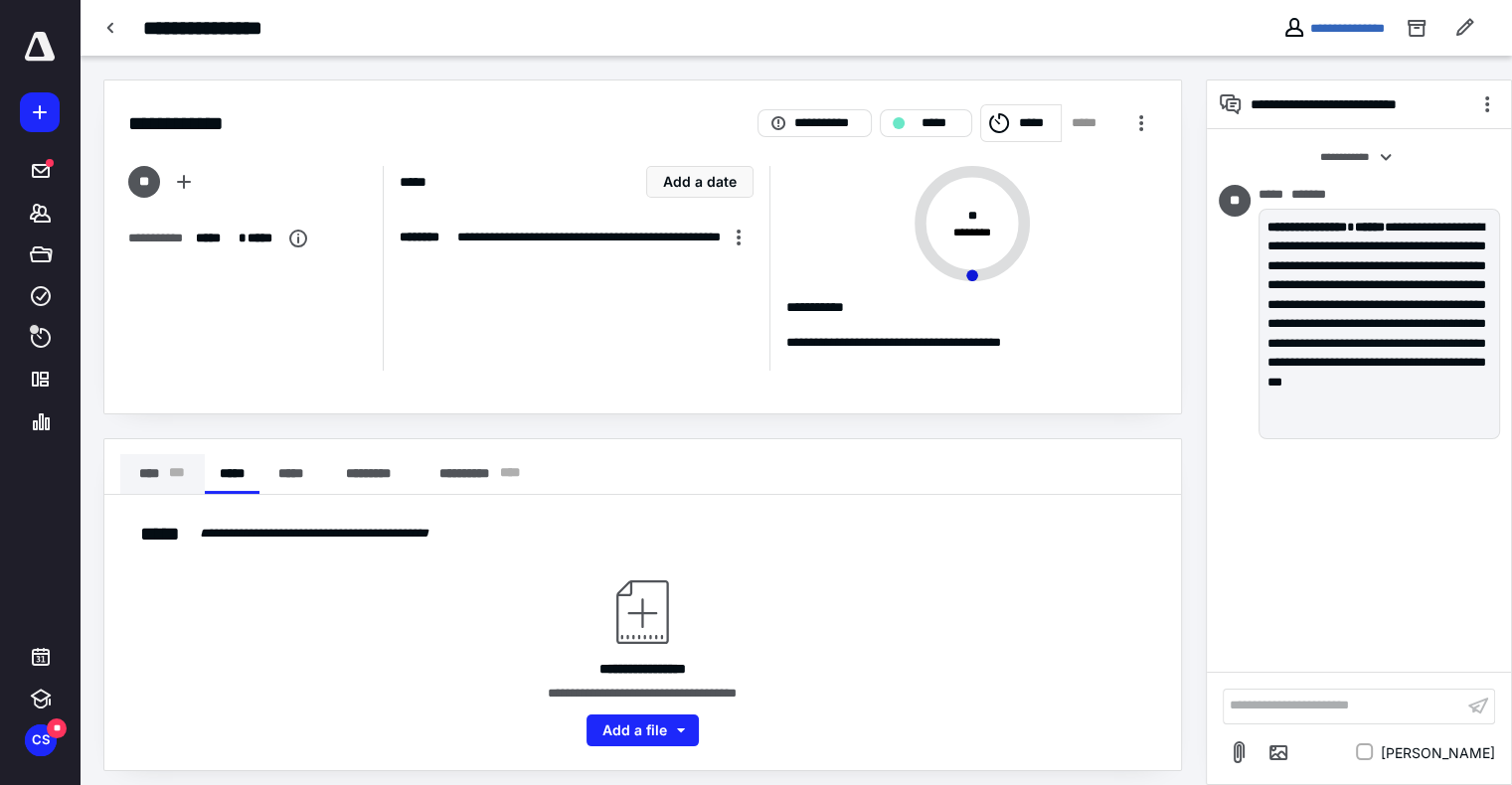 click on "**** * * *" at bounding box center [162, 474] 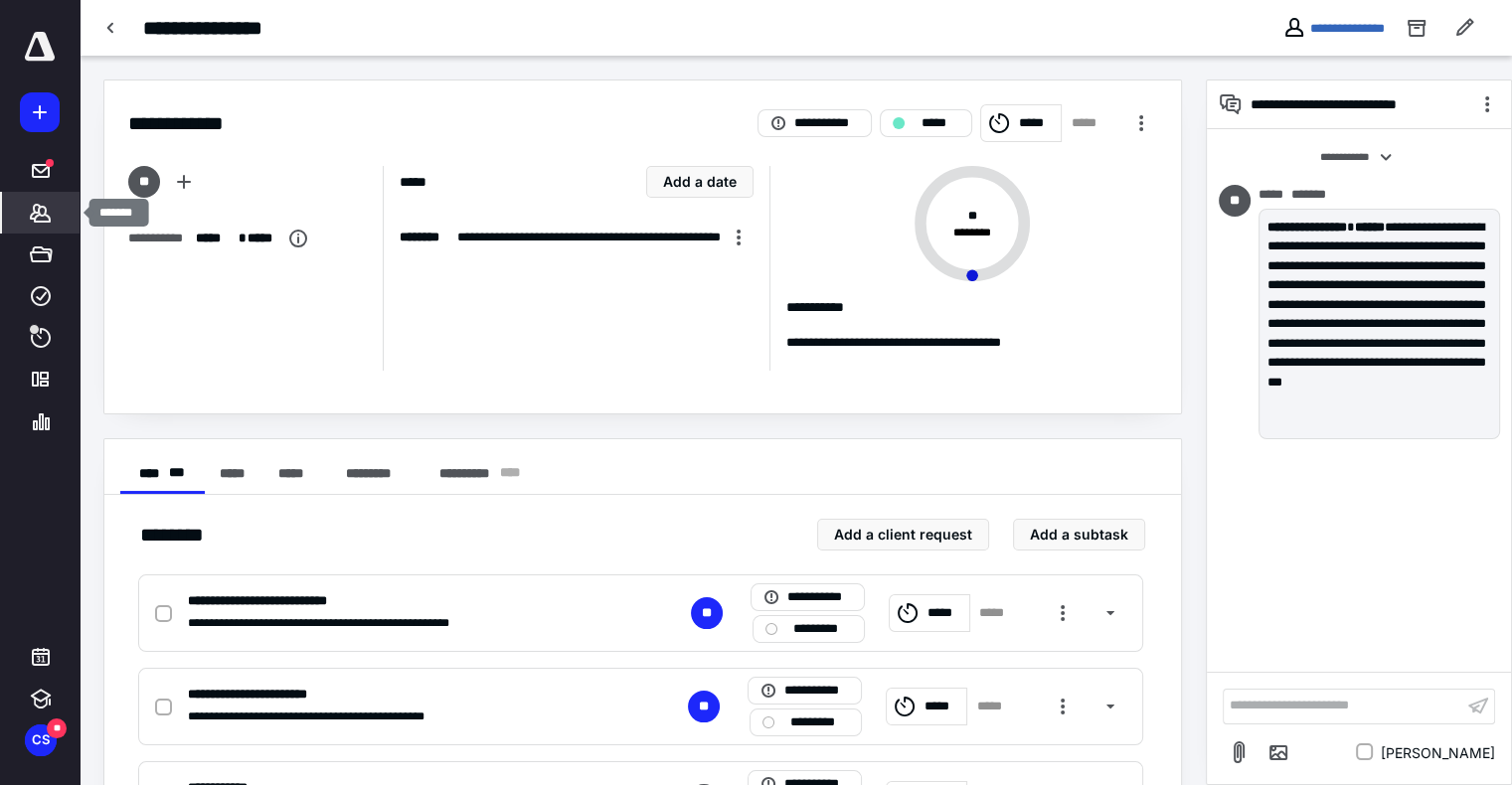 click on "*******" at bounding box center [41, 213] 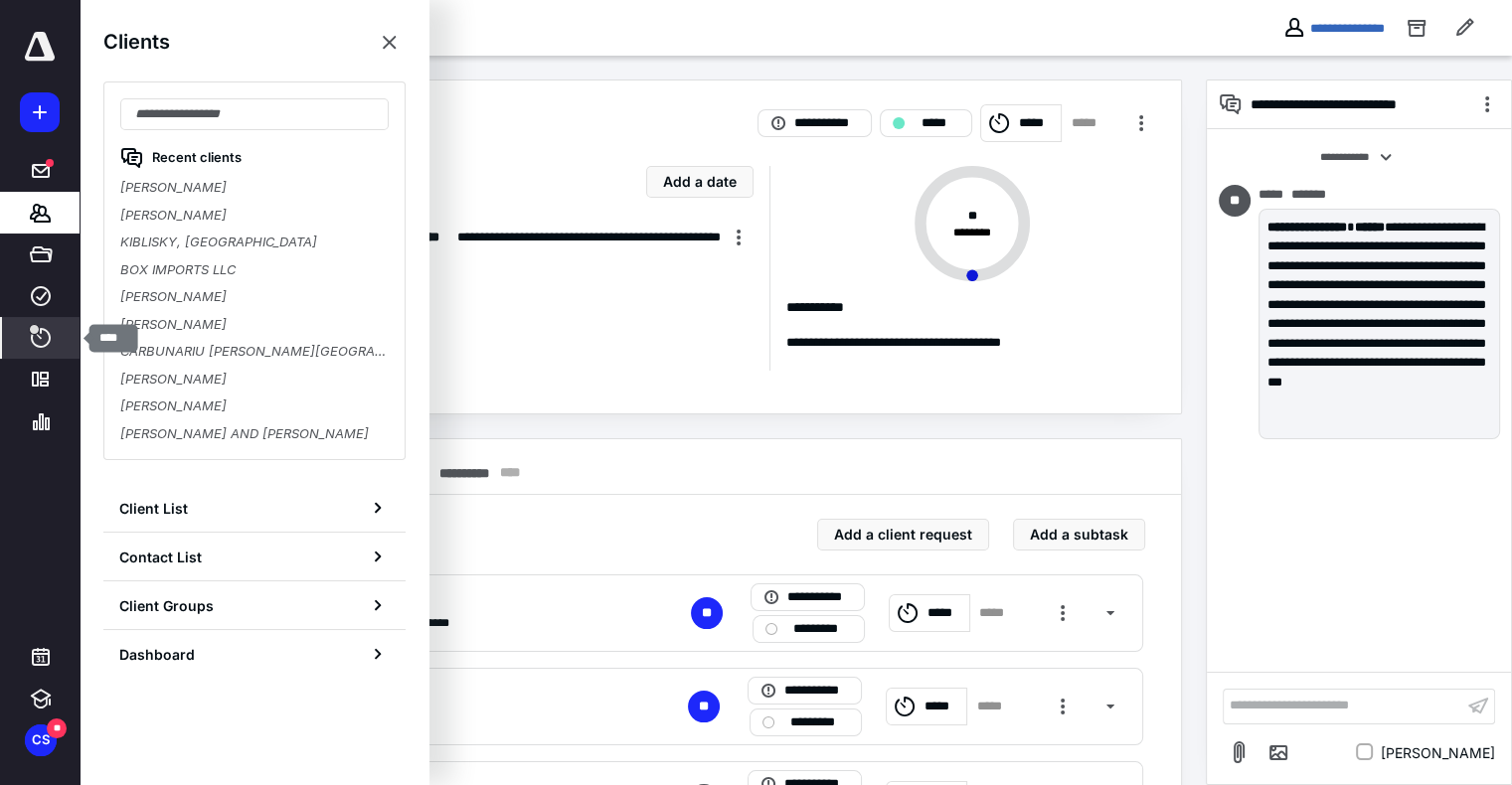 click on "****" at bounding box center [41, 338] 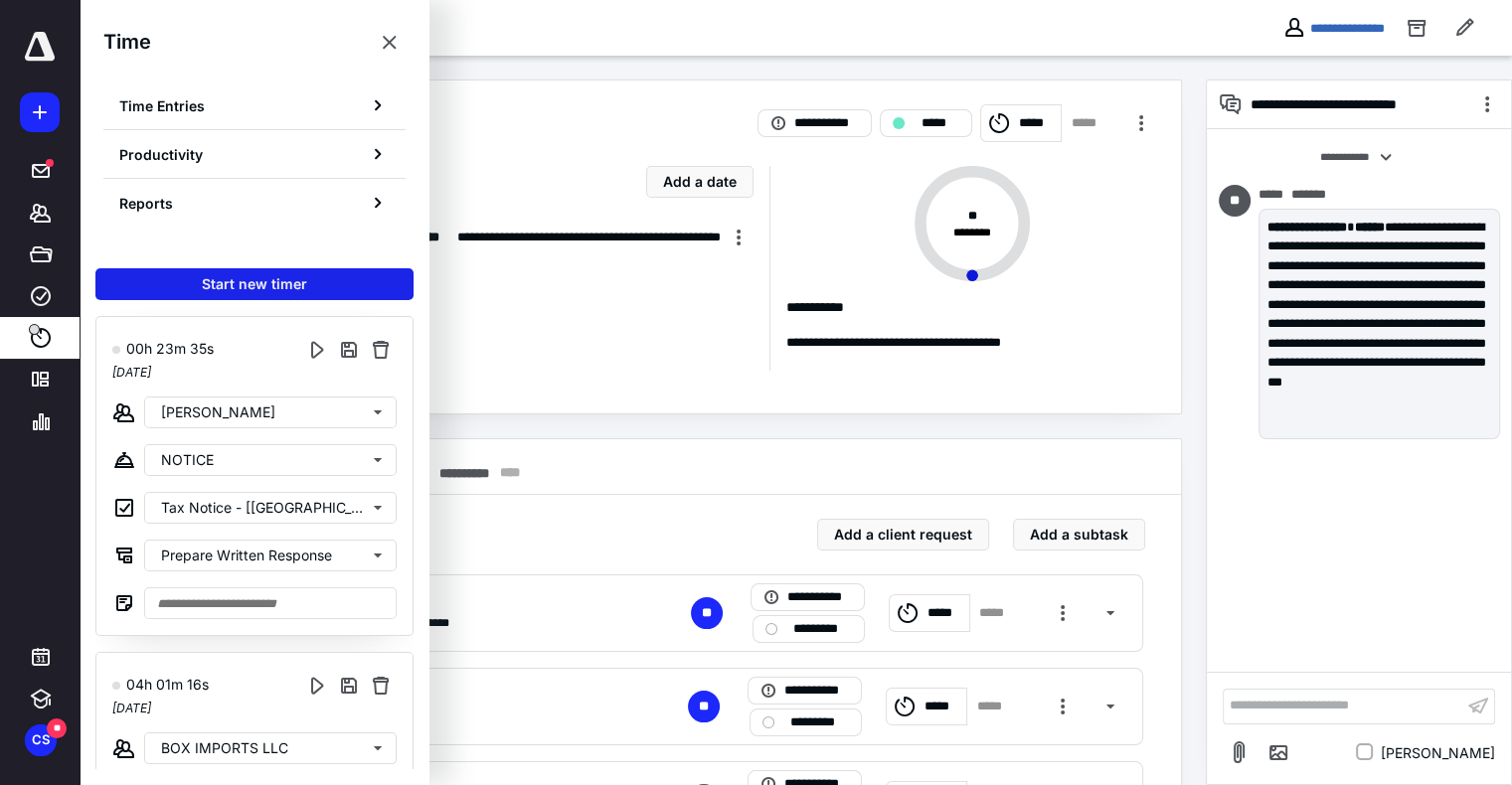 click on "Start new timer" at bounding box center [254, 284] 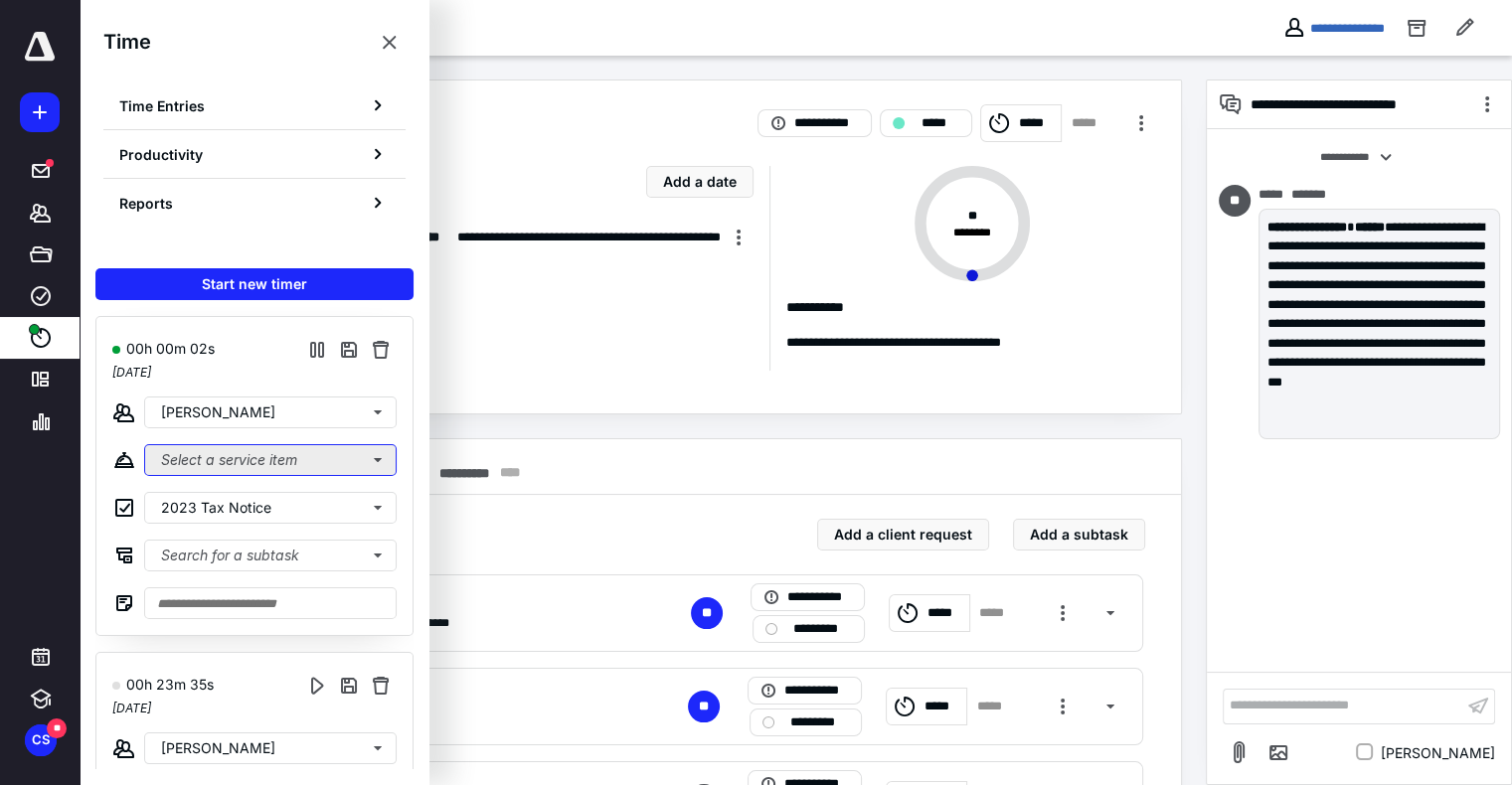click on "Select a service item" at bounding box center [270, 460] 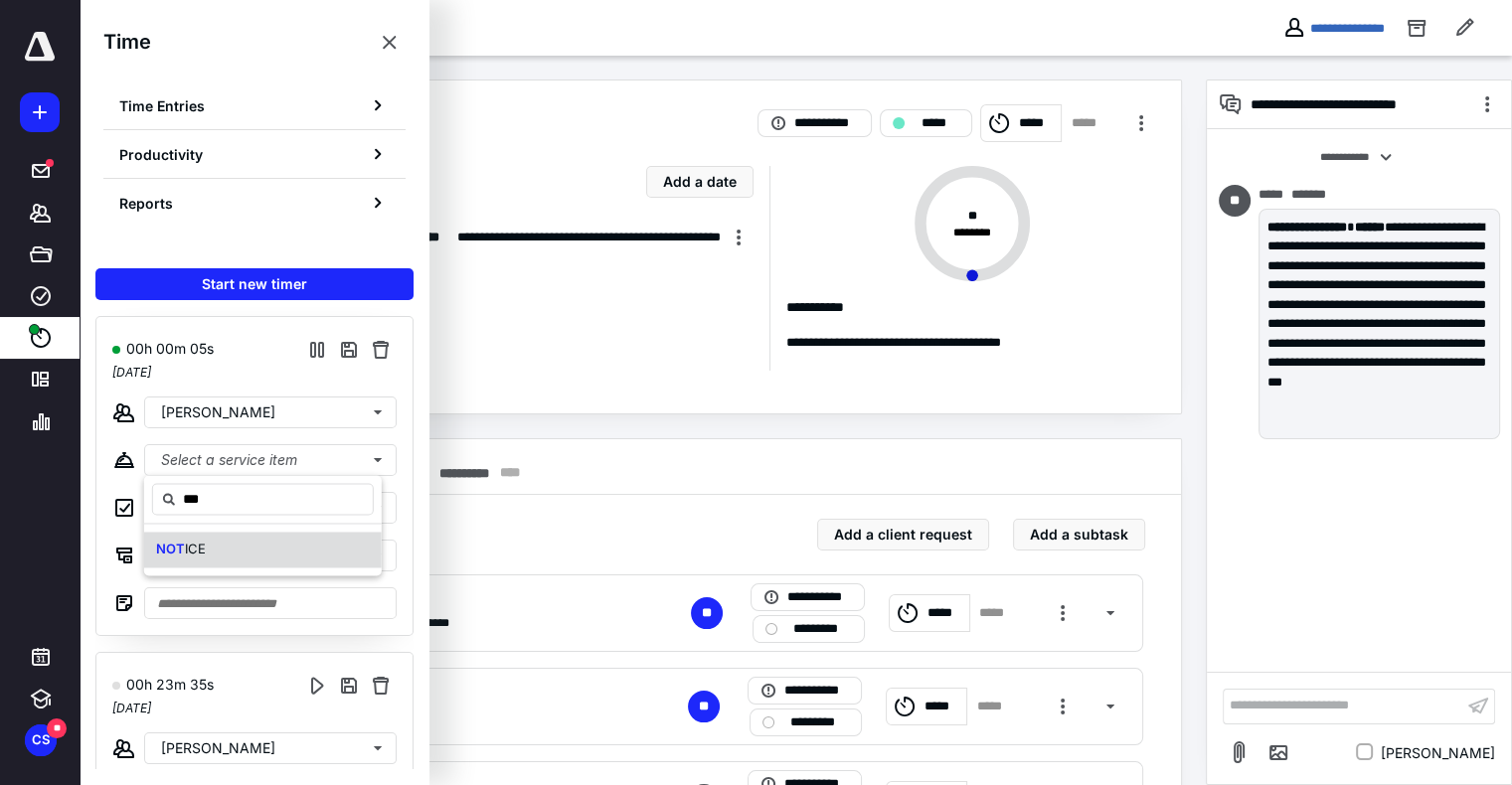 click on "NOT ICE" at bounding box center [262, 550] 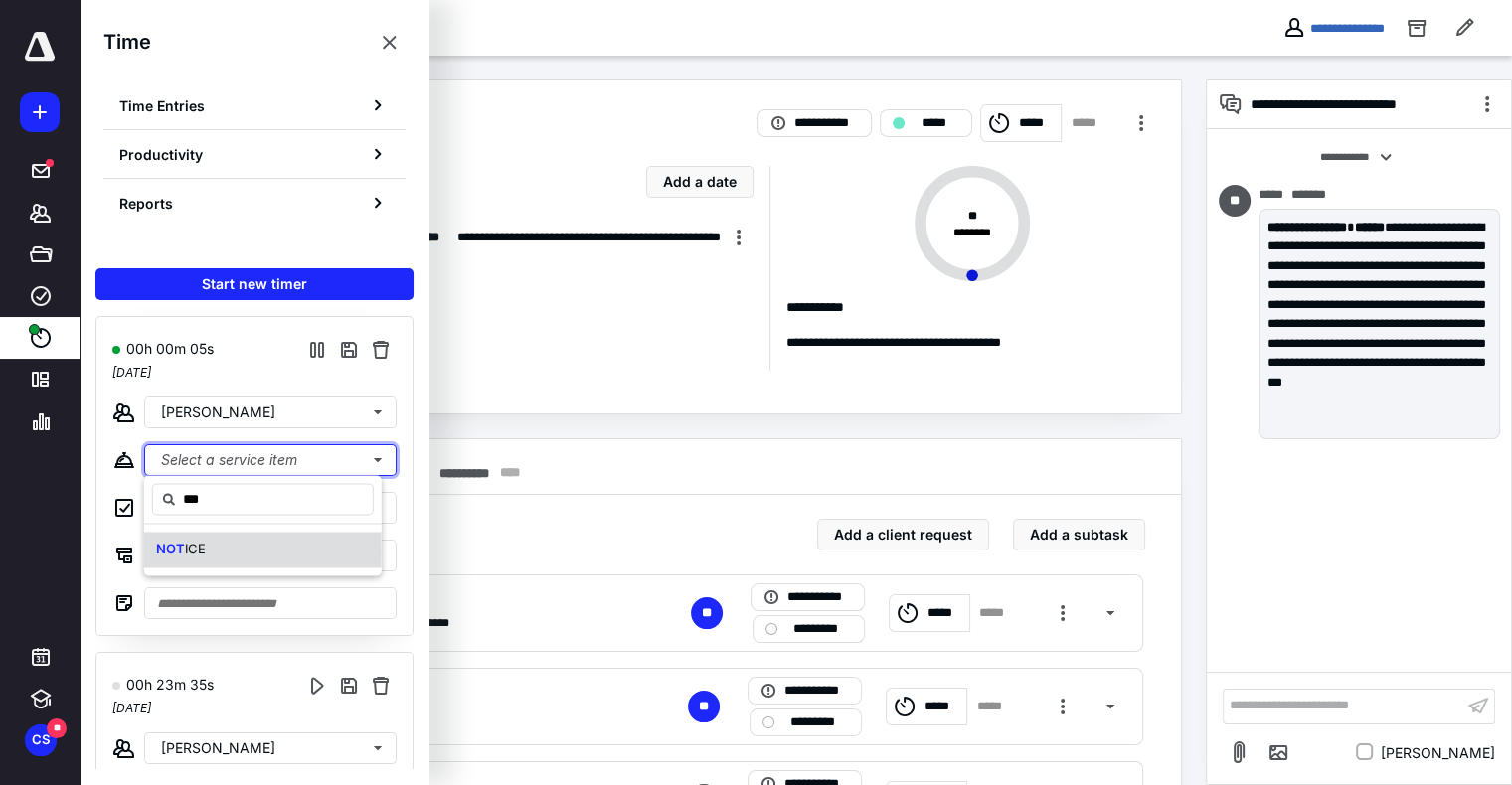 type 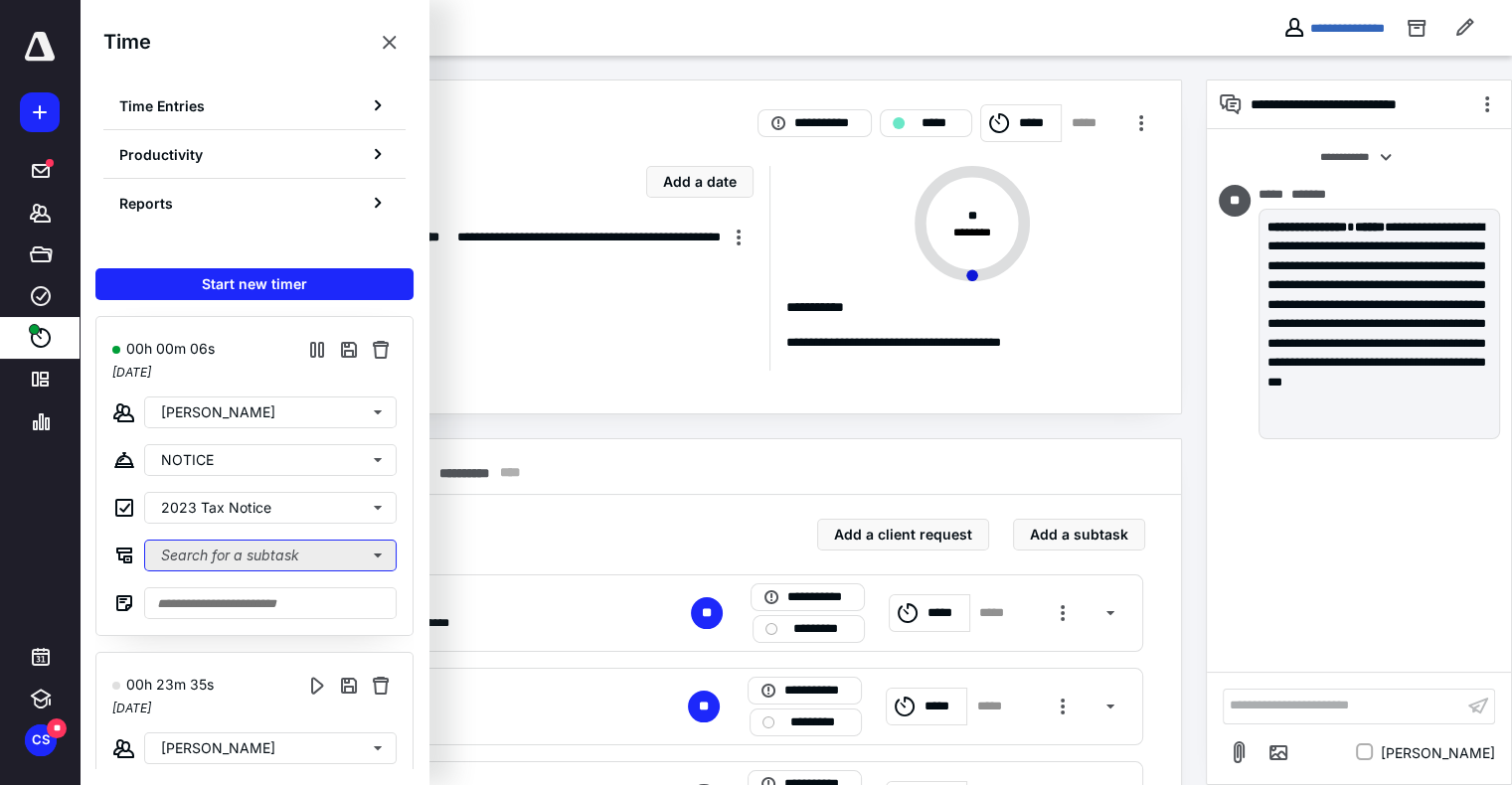 click on "Search for a subtask" at bounding box center [270, 555] 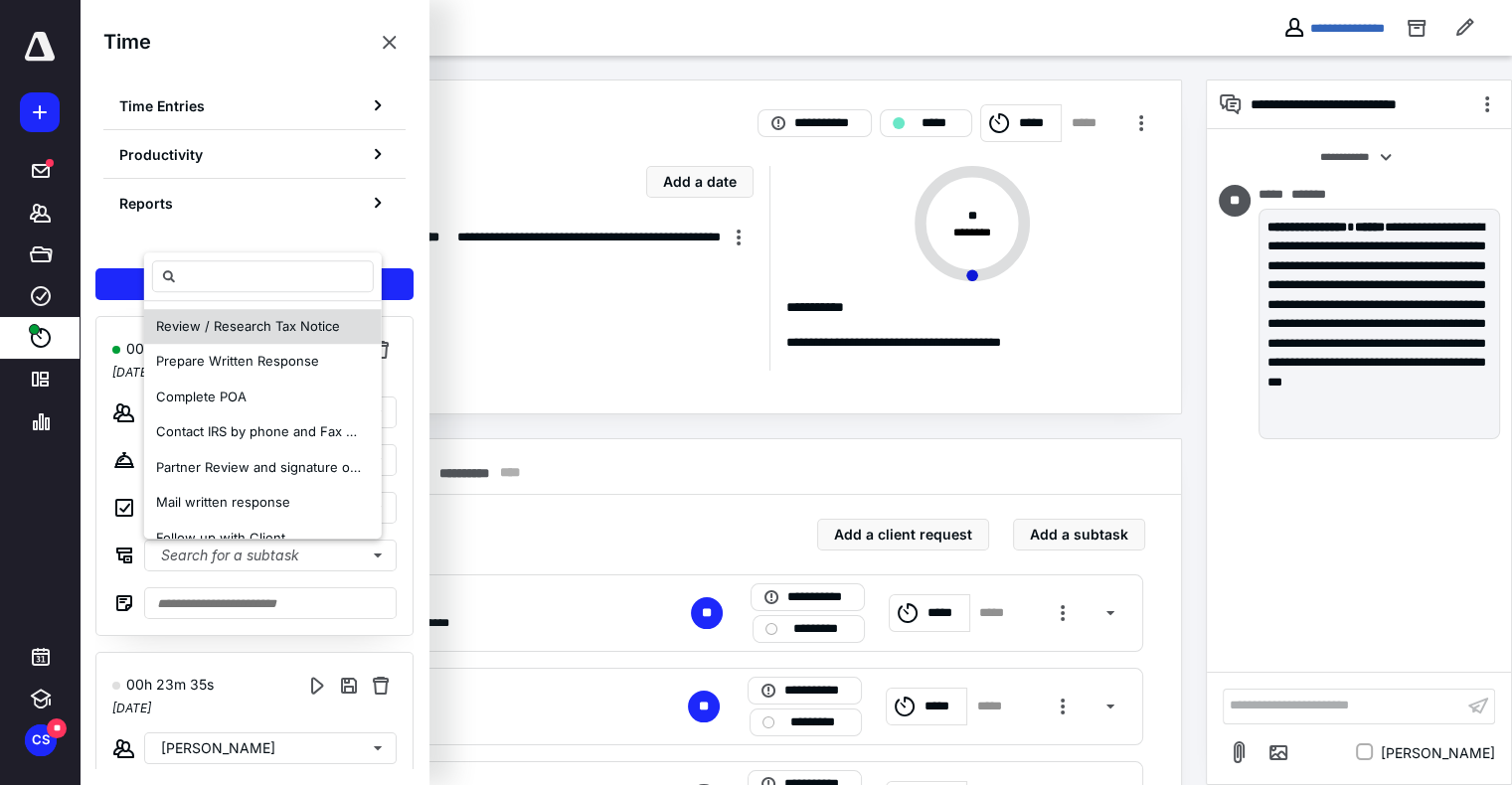 click on "Review / Research Tax Notice" at bounding box center [248, 326] 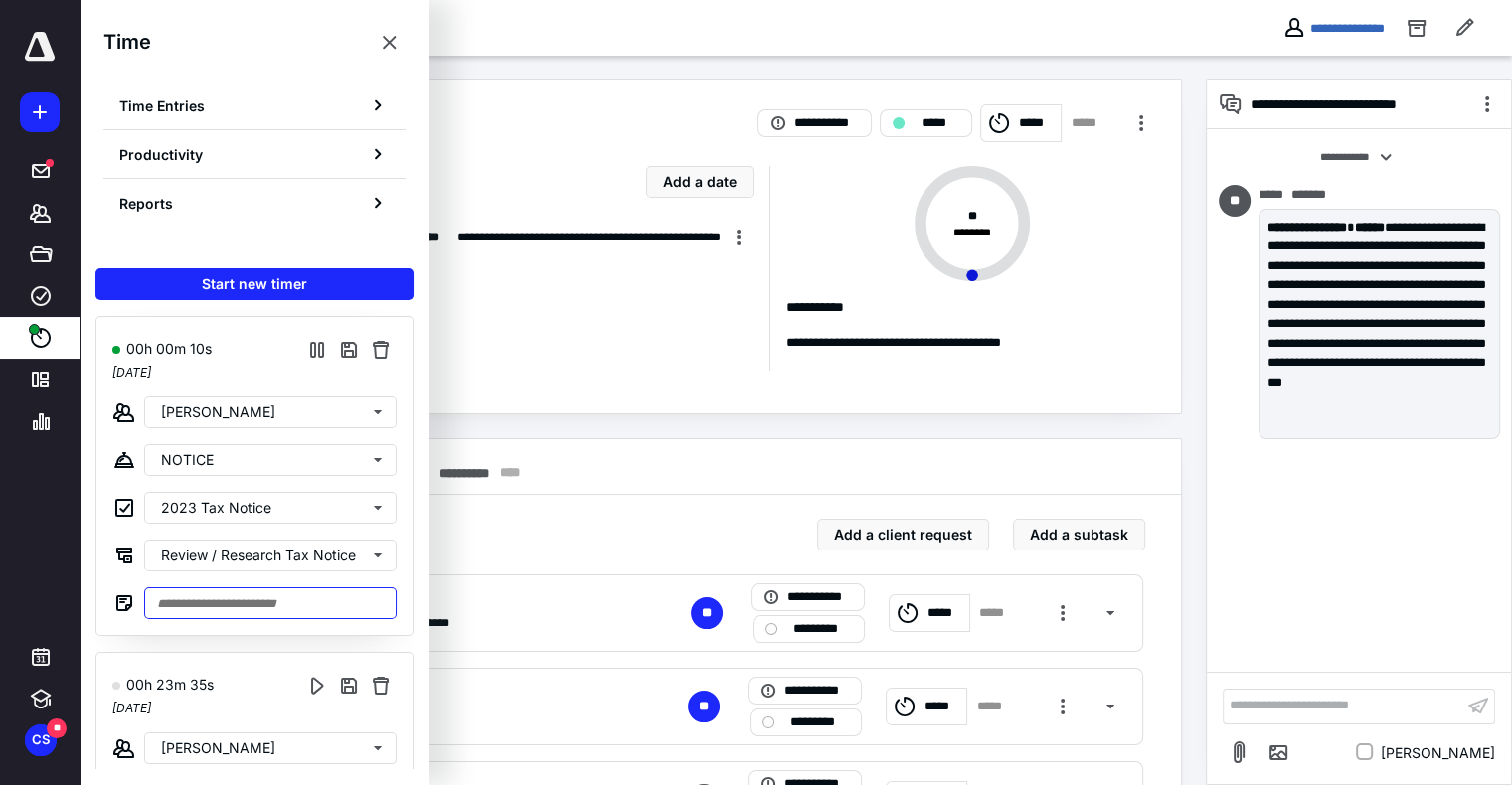 click at bounding box center (270, 603) 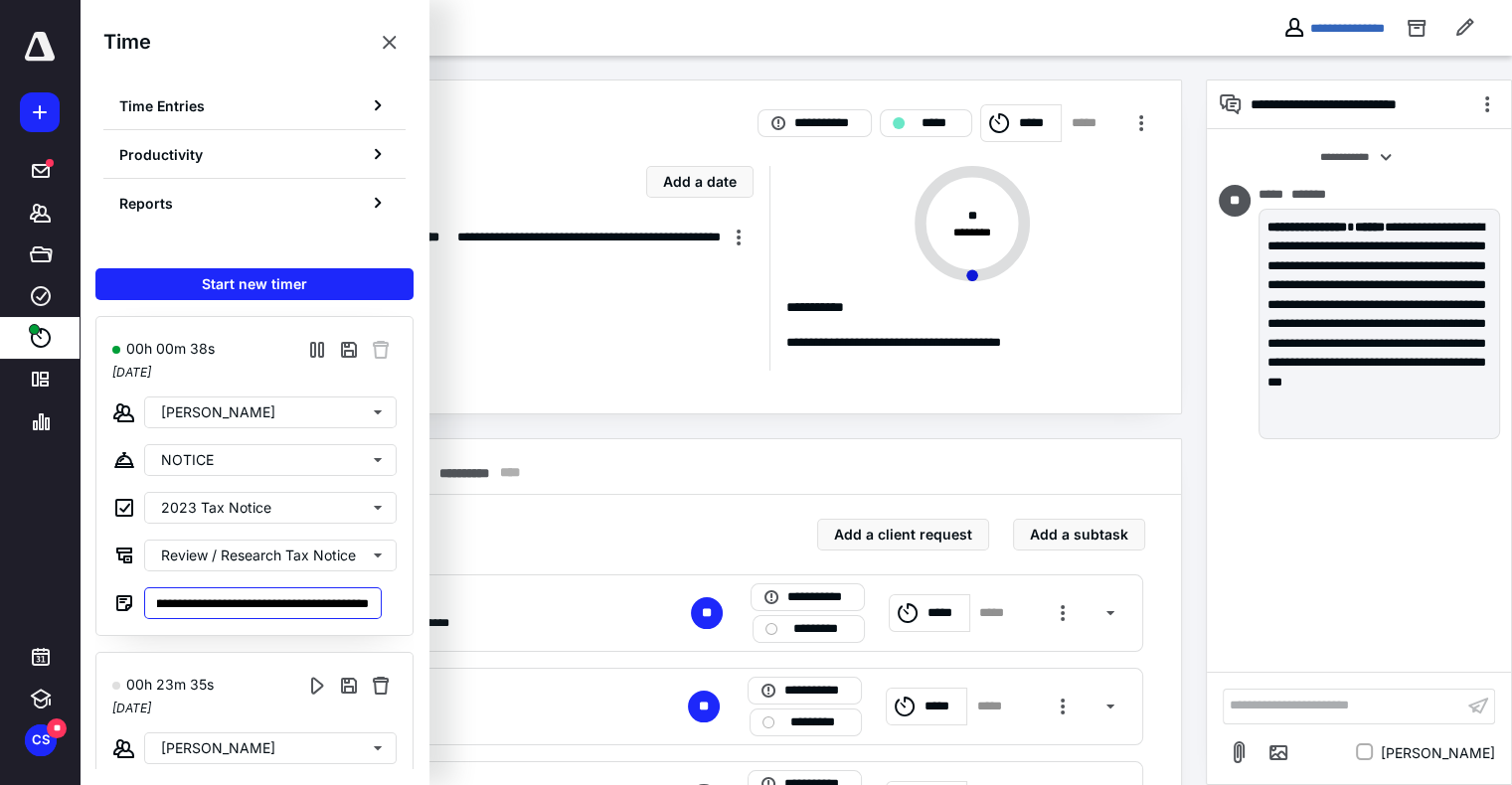 scroll, scrollTop: 0, scrollLeft: 243, axis: horizontal 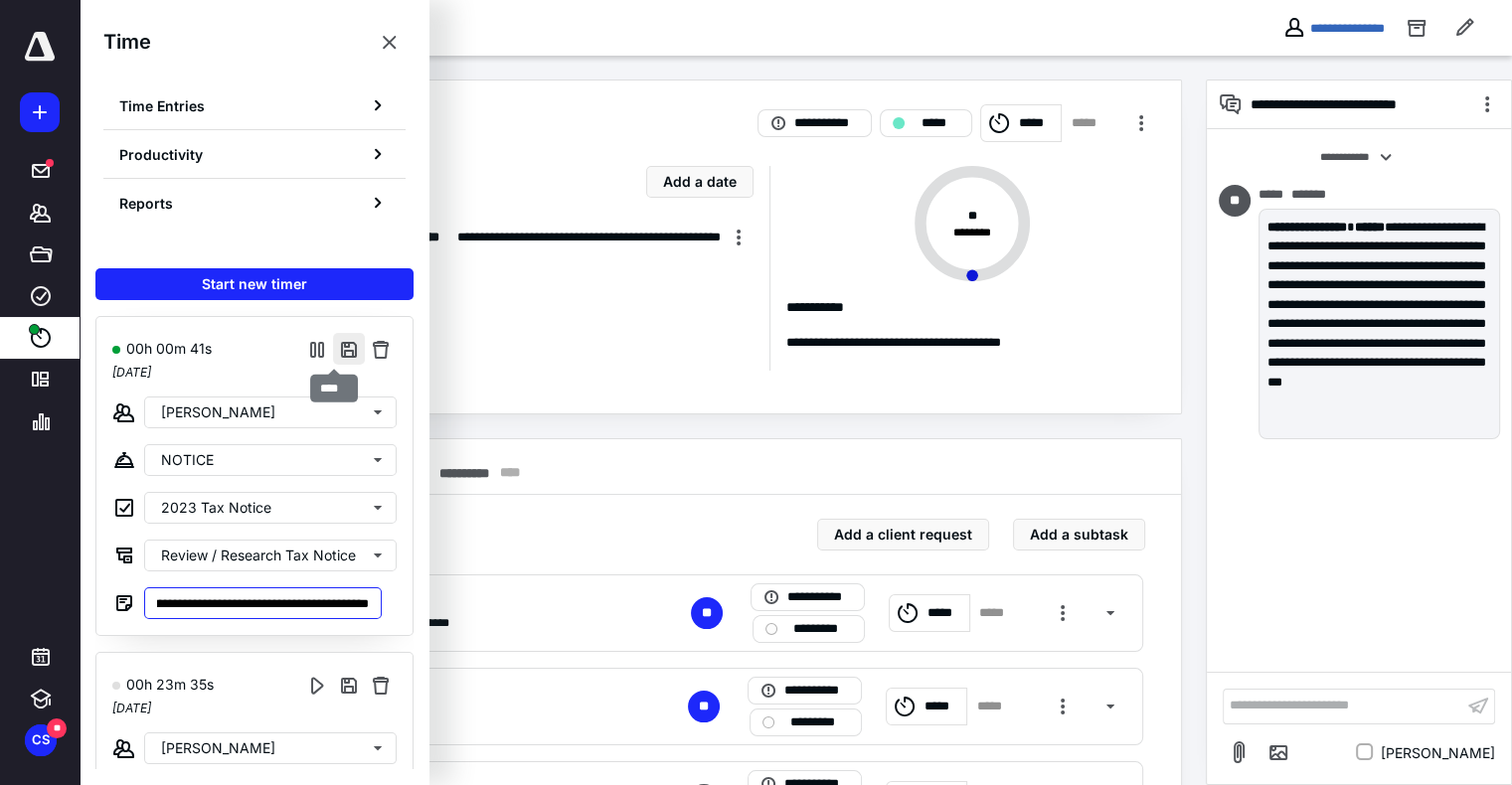 type on "**********" 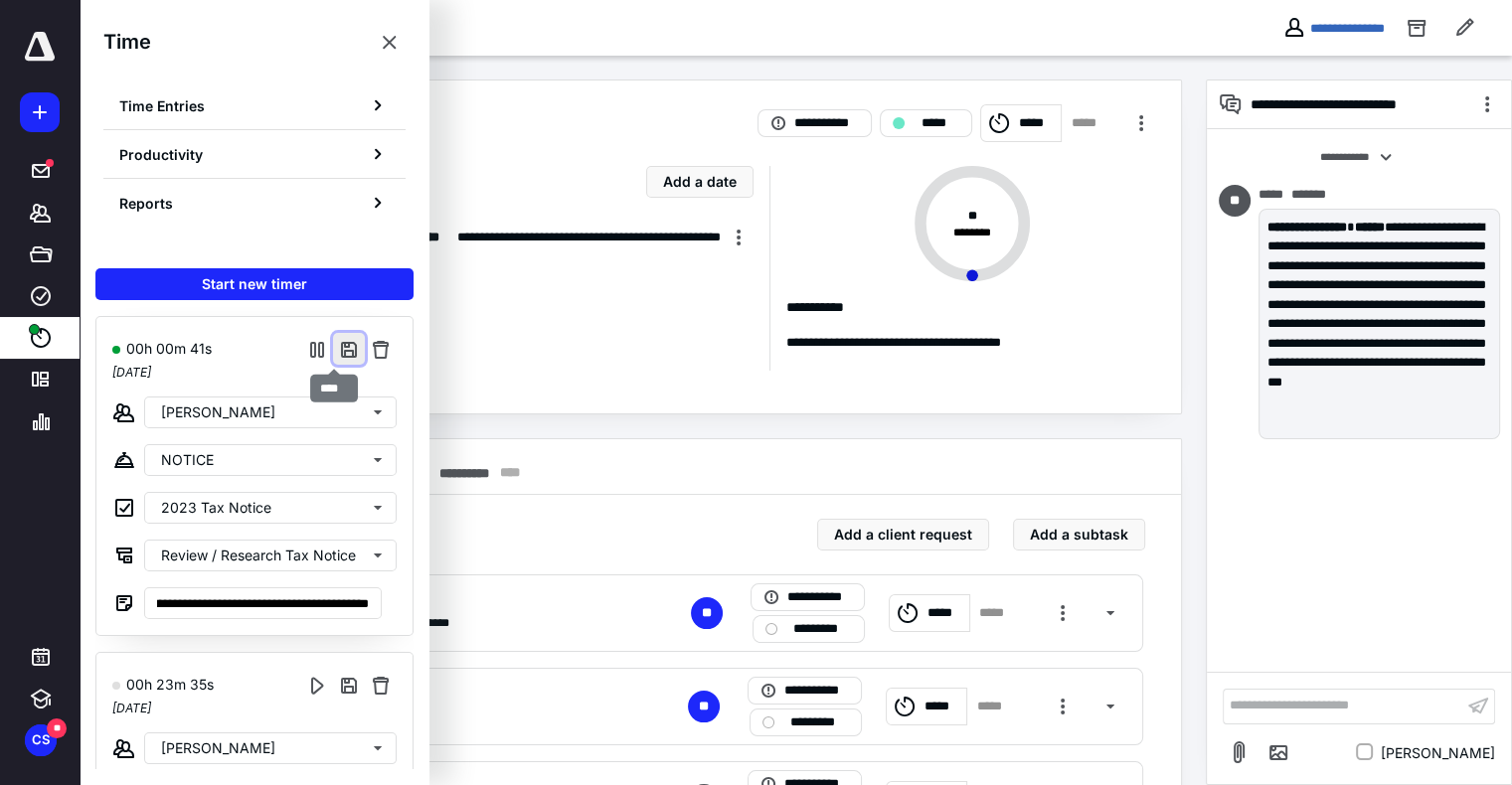 scroll, scrollTop: 0, scrollLeft: 0, axis: both 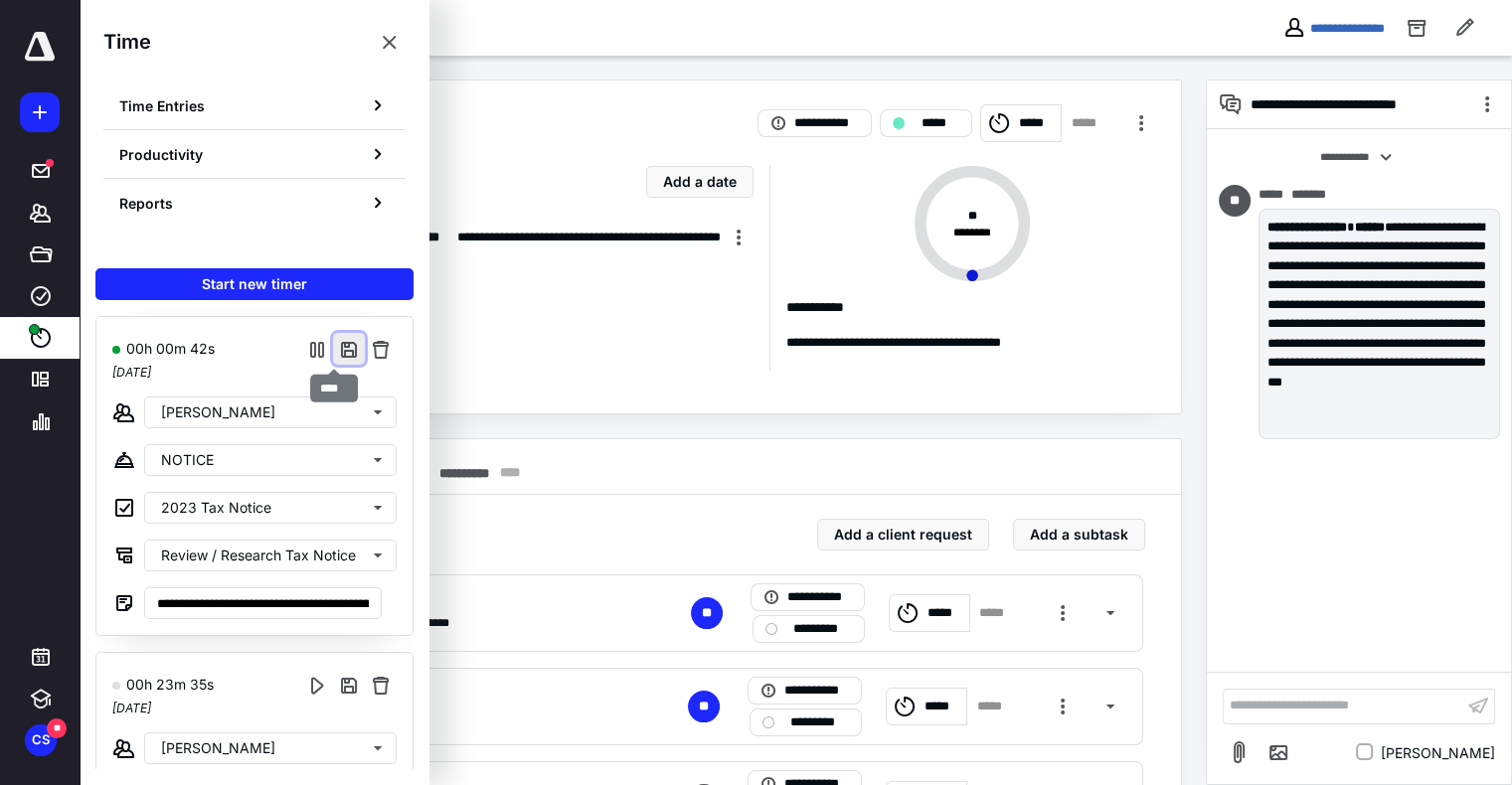 click at bounding box center (349, 349) 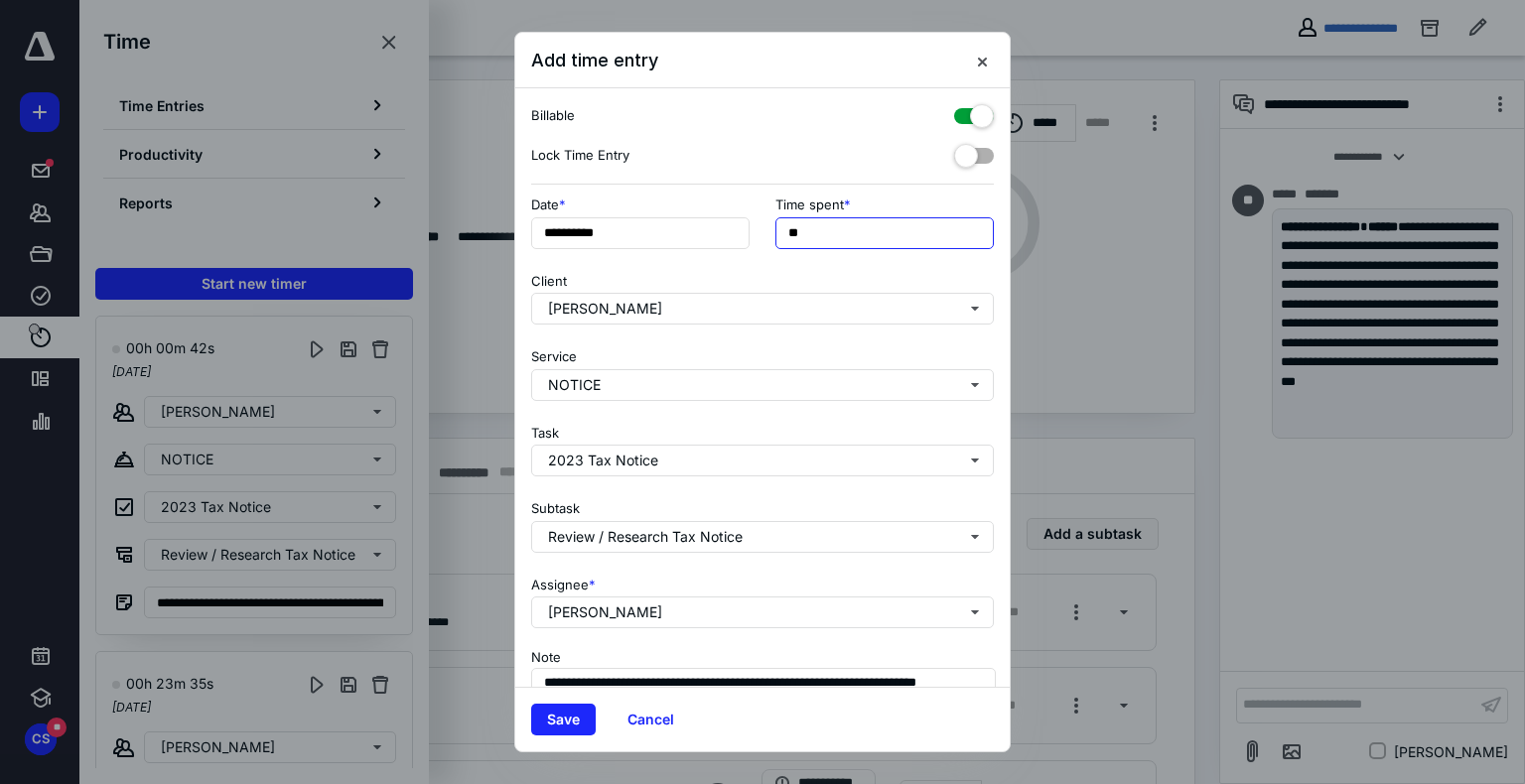 click on "**" at bounding box center (885, 233) 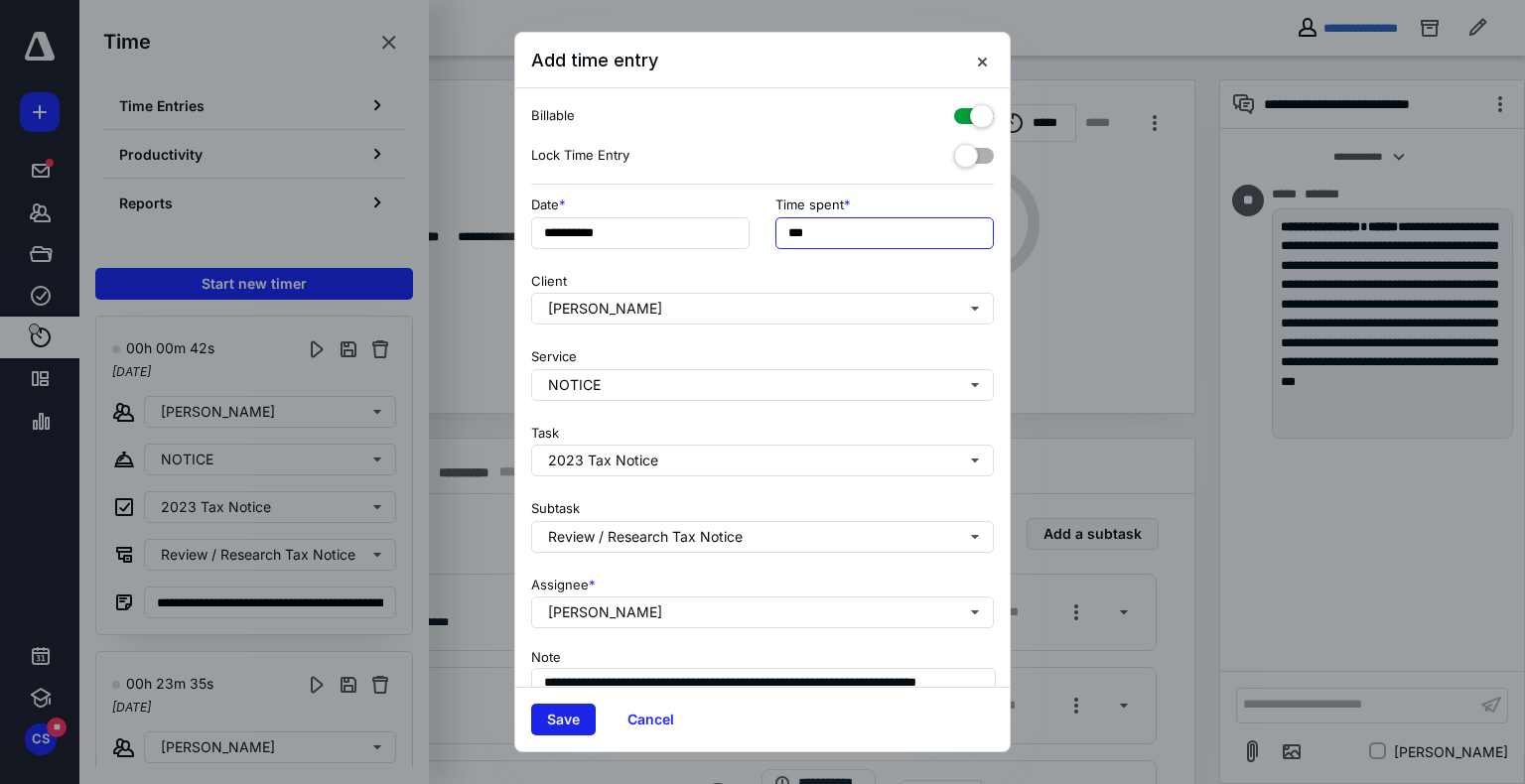 type on "***" 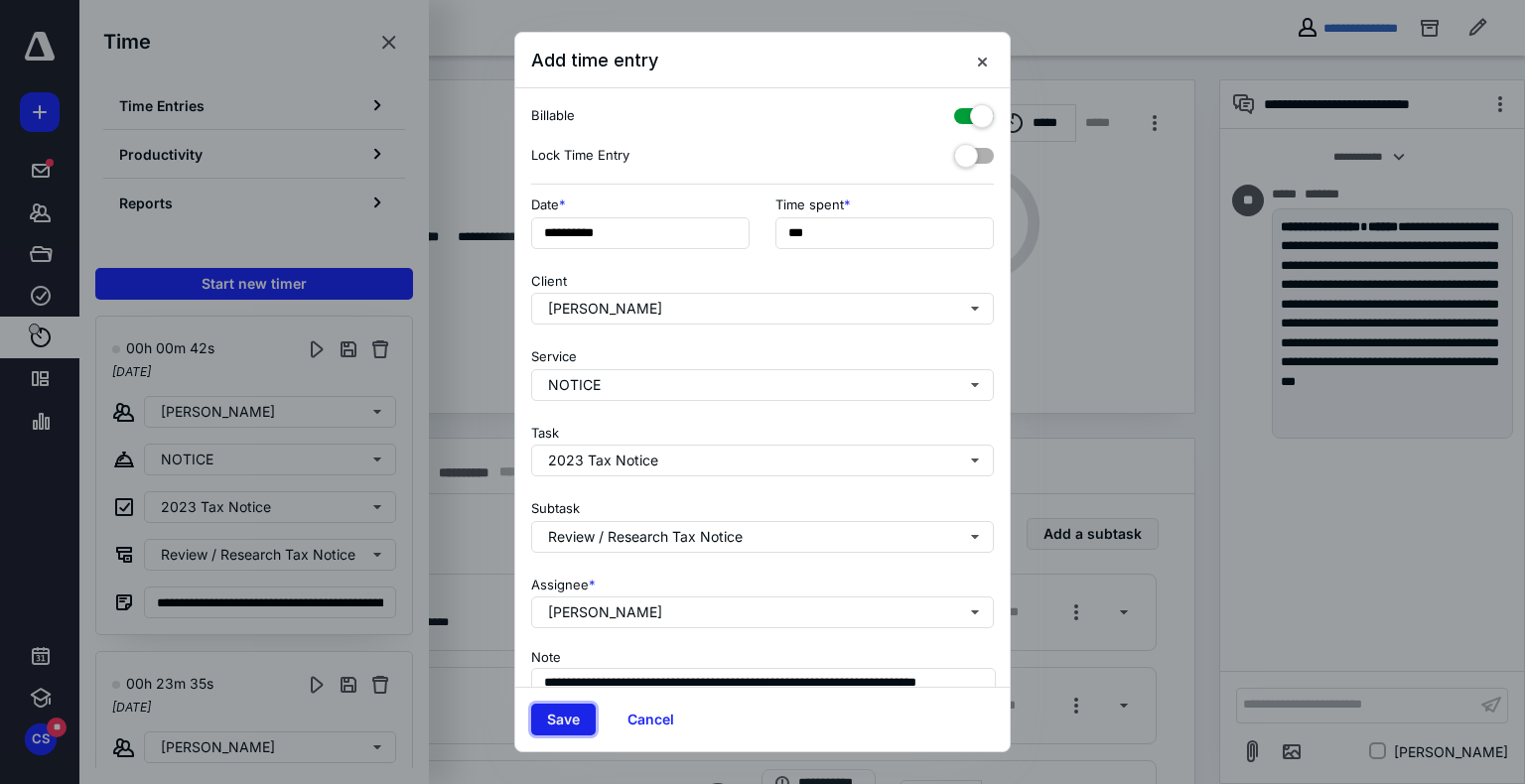 click on "Save" at bounding box center (563, 719) 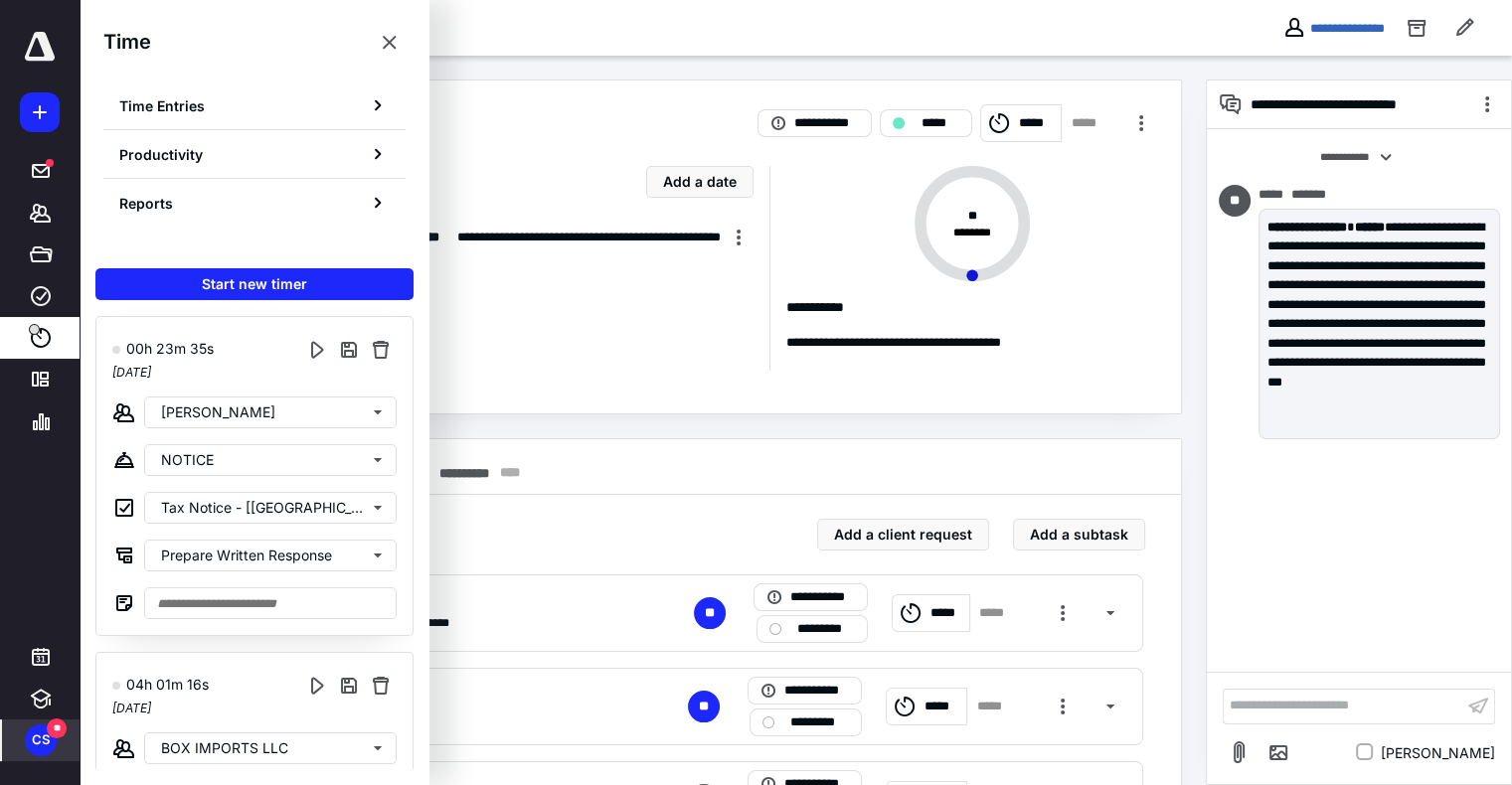 click on "CS" at bounding box center [41, 740] 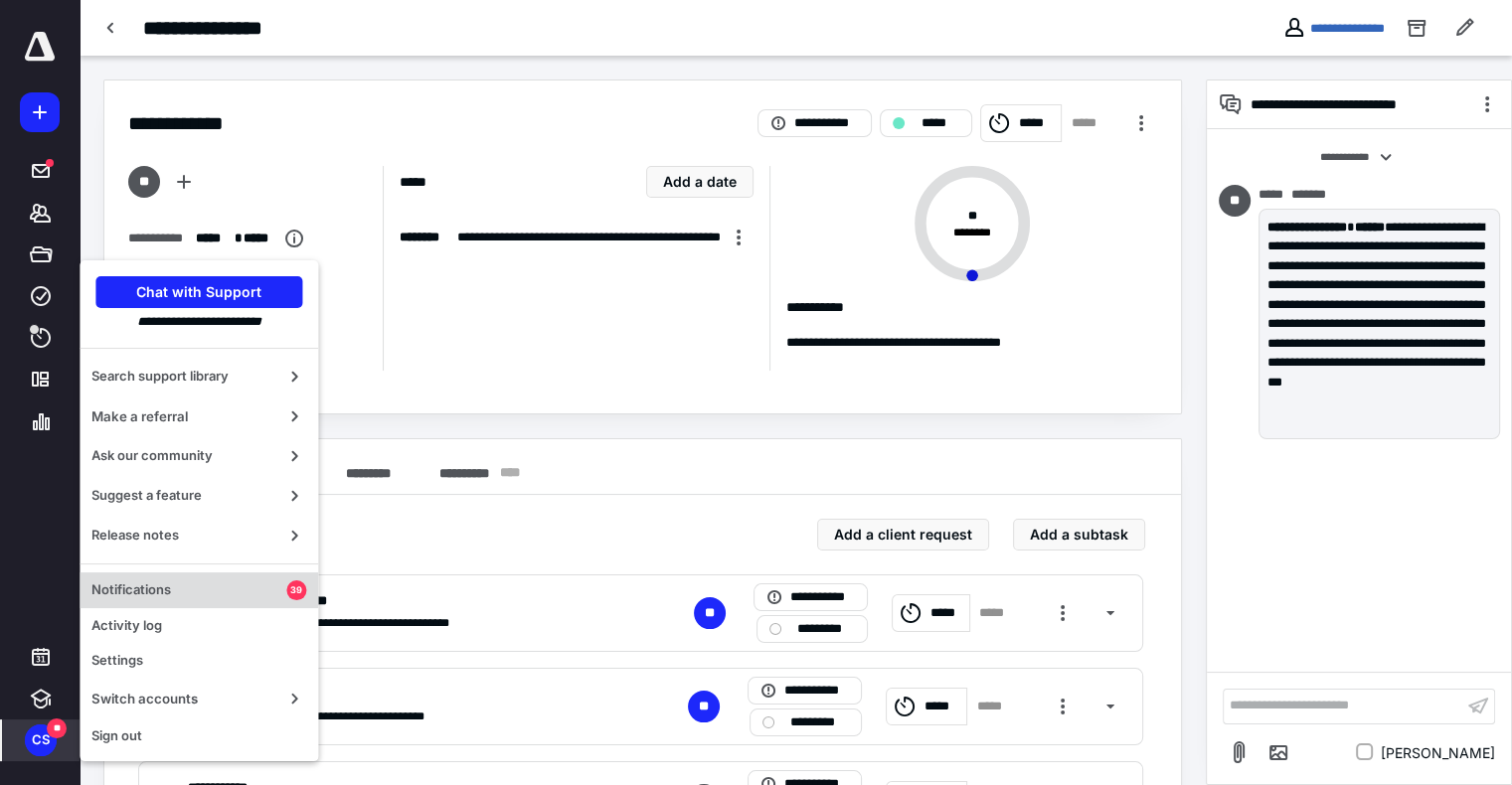 click on "Notifications" at bounding box center (189, 590) 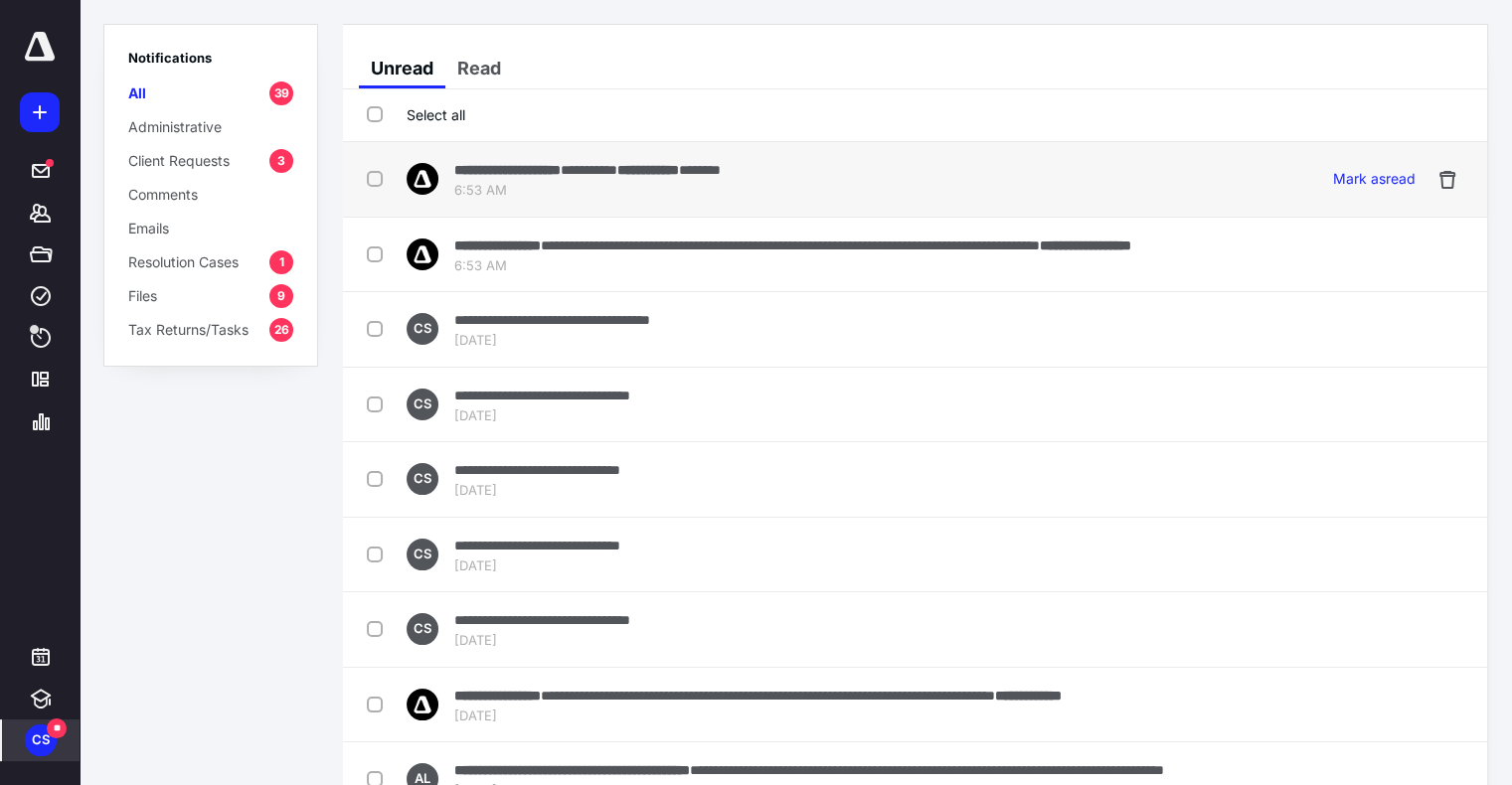 click on "**********" at bounding box center [648, 170] 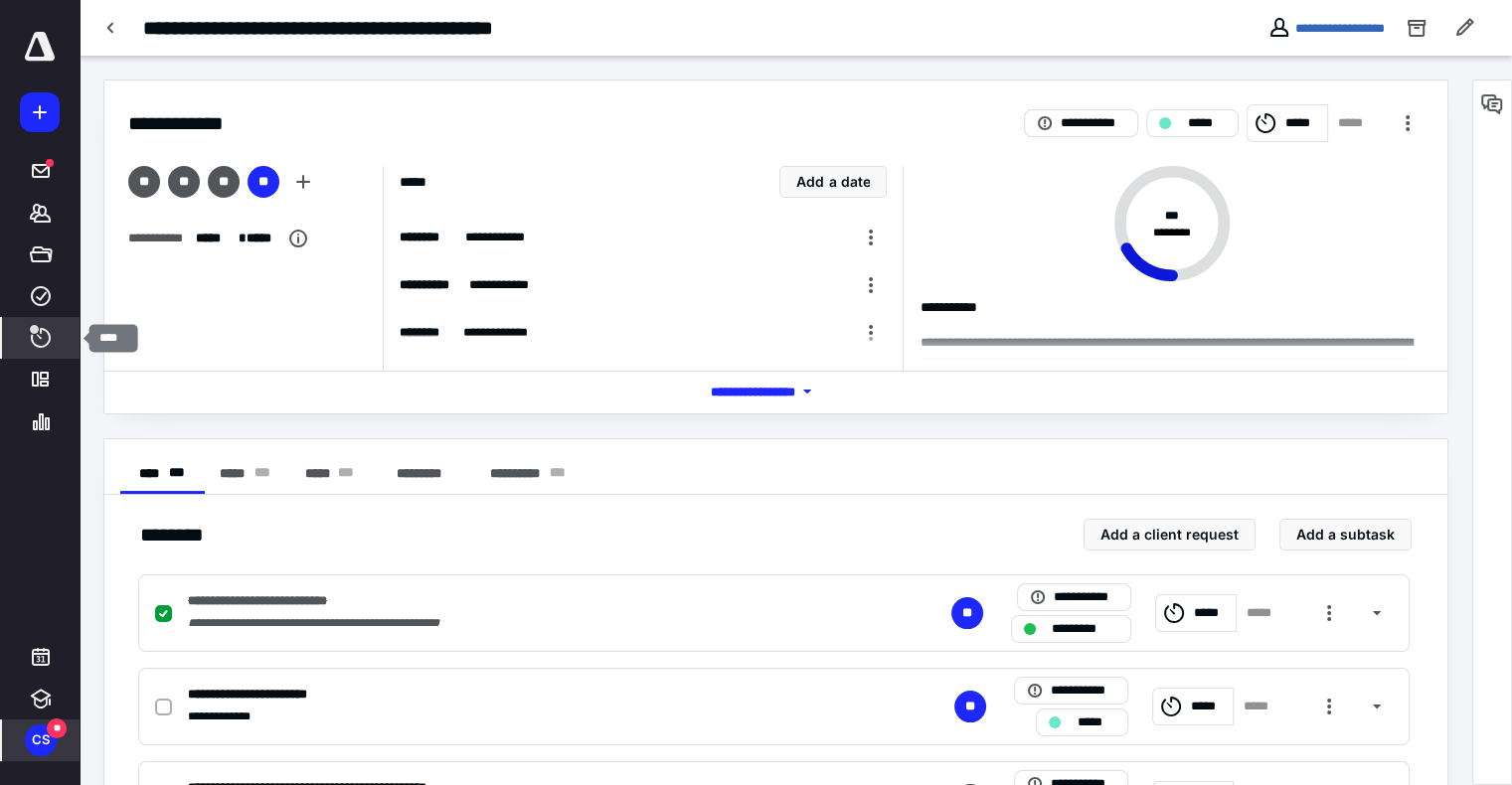 click 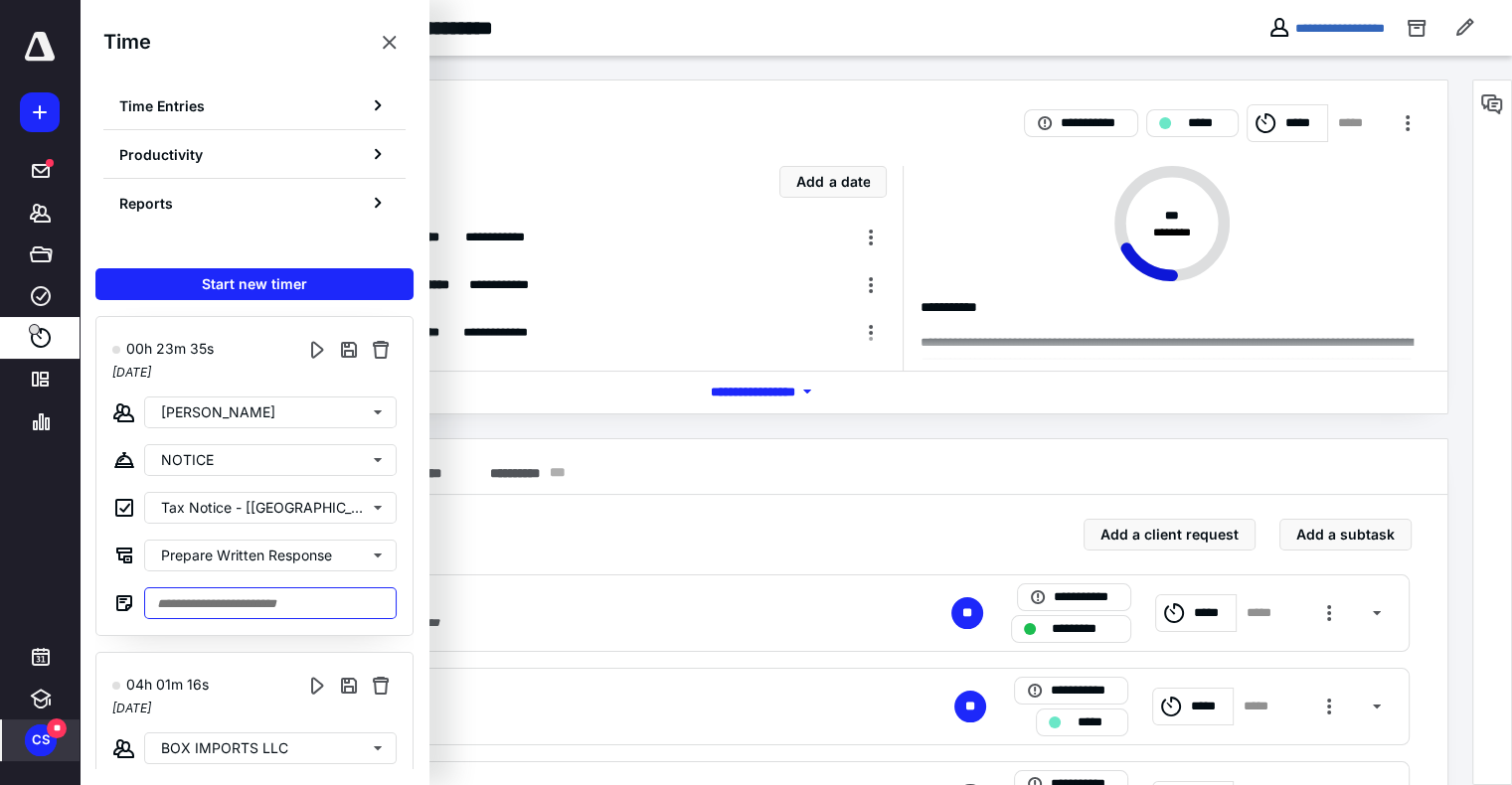 click at bounding box center [270, 603] 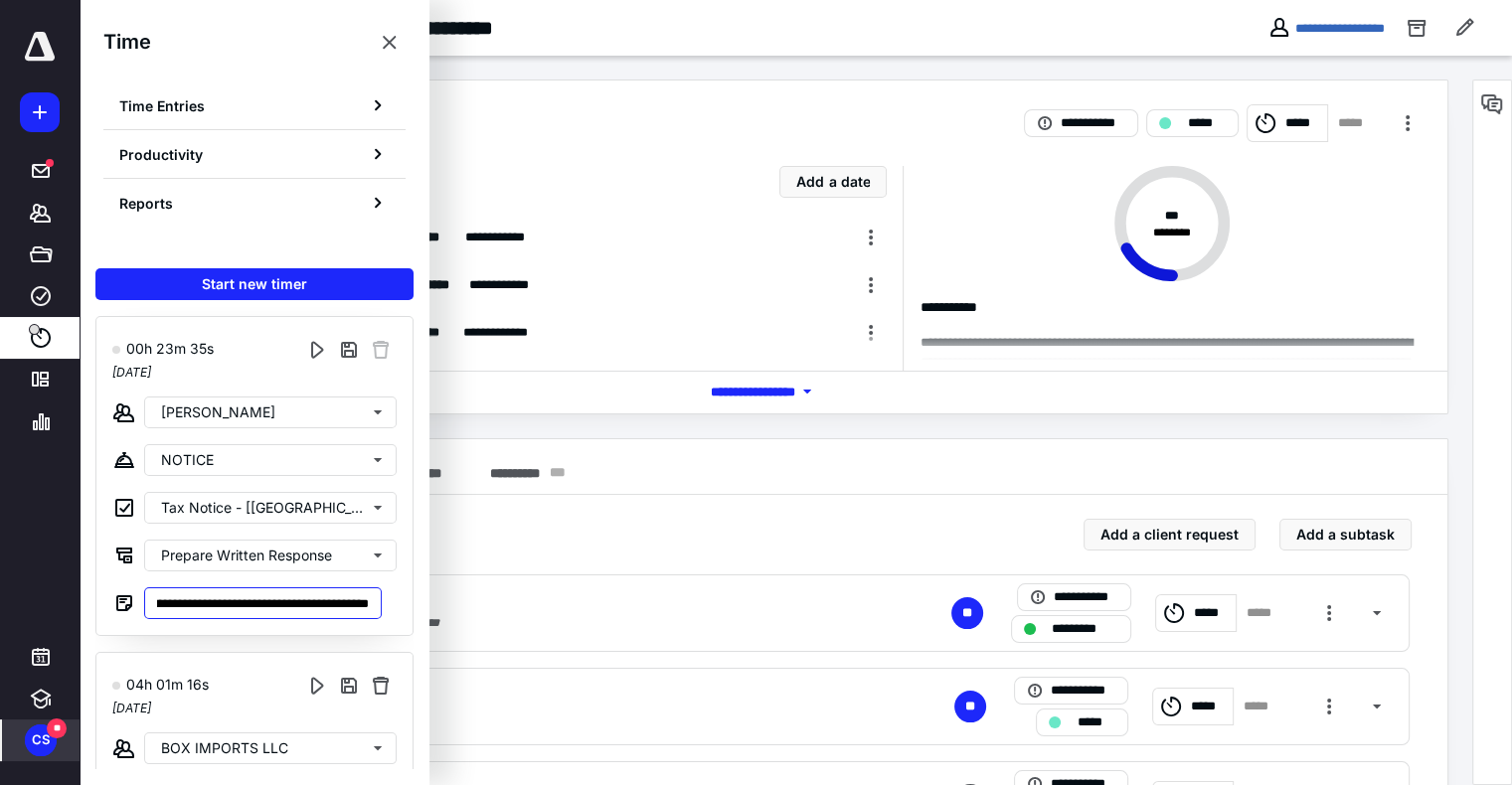 scroll, scrollTop: 0, scrollLeft: 175, axis: horizontal 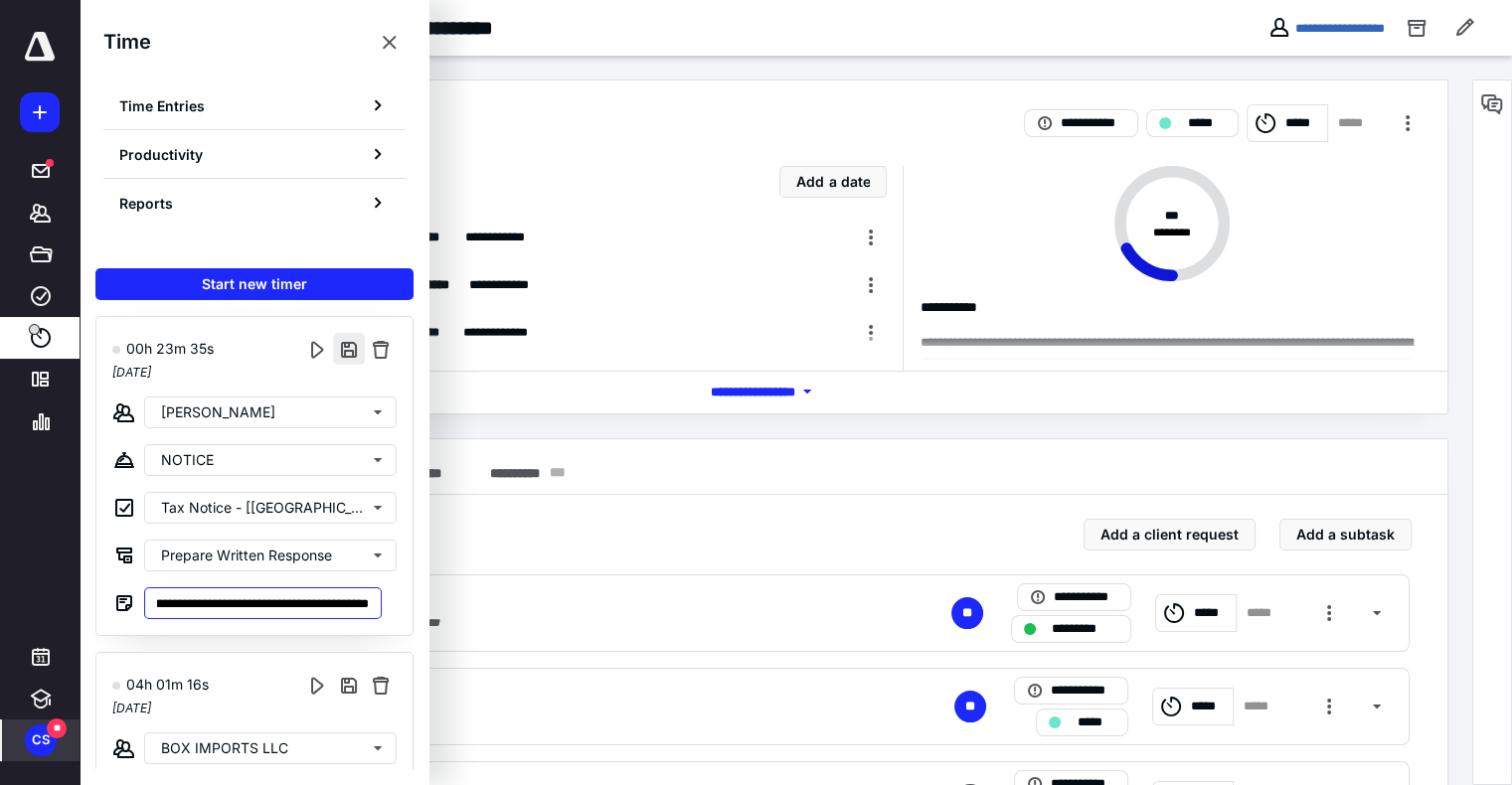 type on "**********" 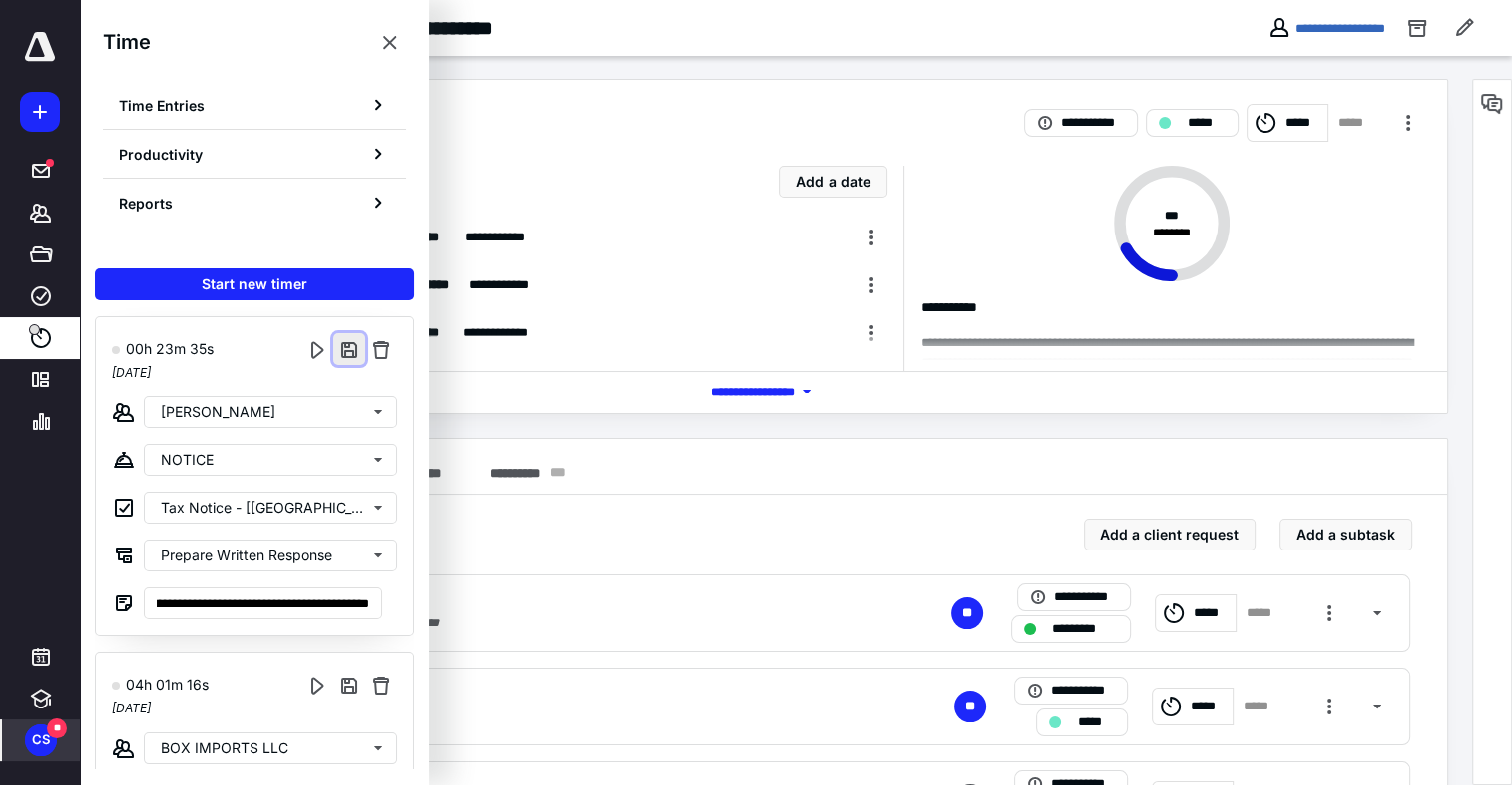 scroll, scrollTop: 0, scrollLeft: 0, axis: both 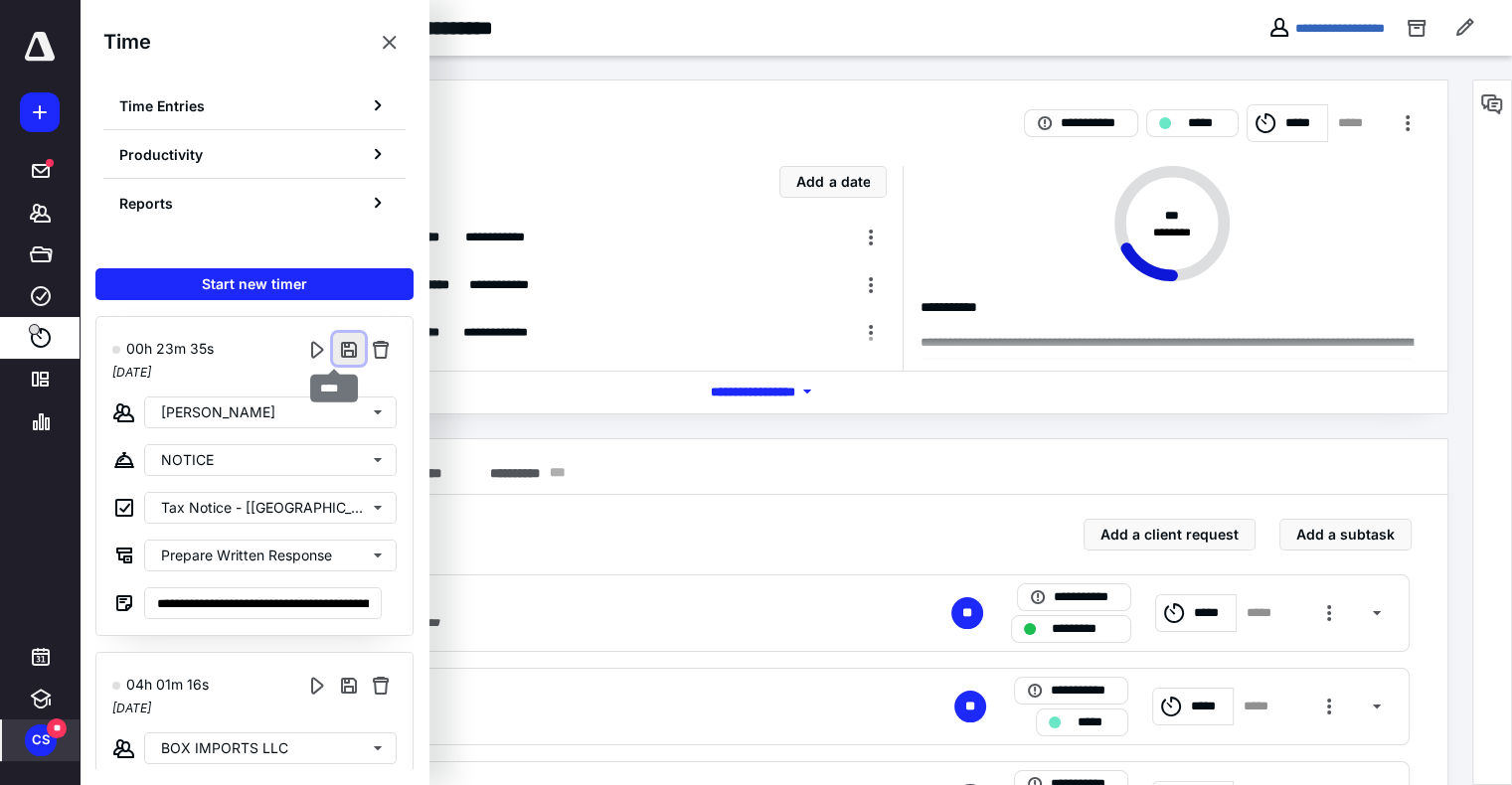 click at bounding box center (349, 349) 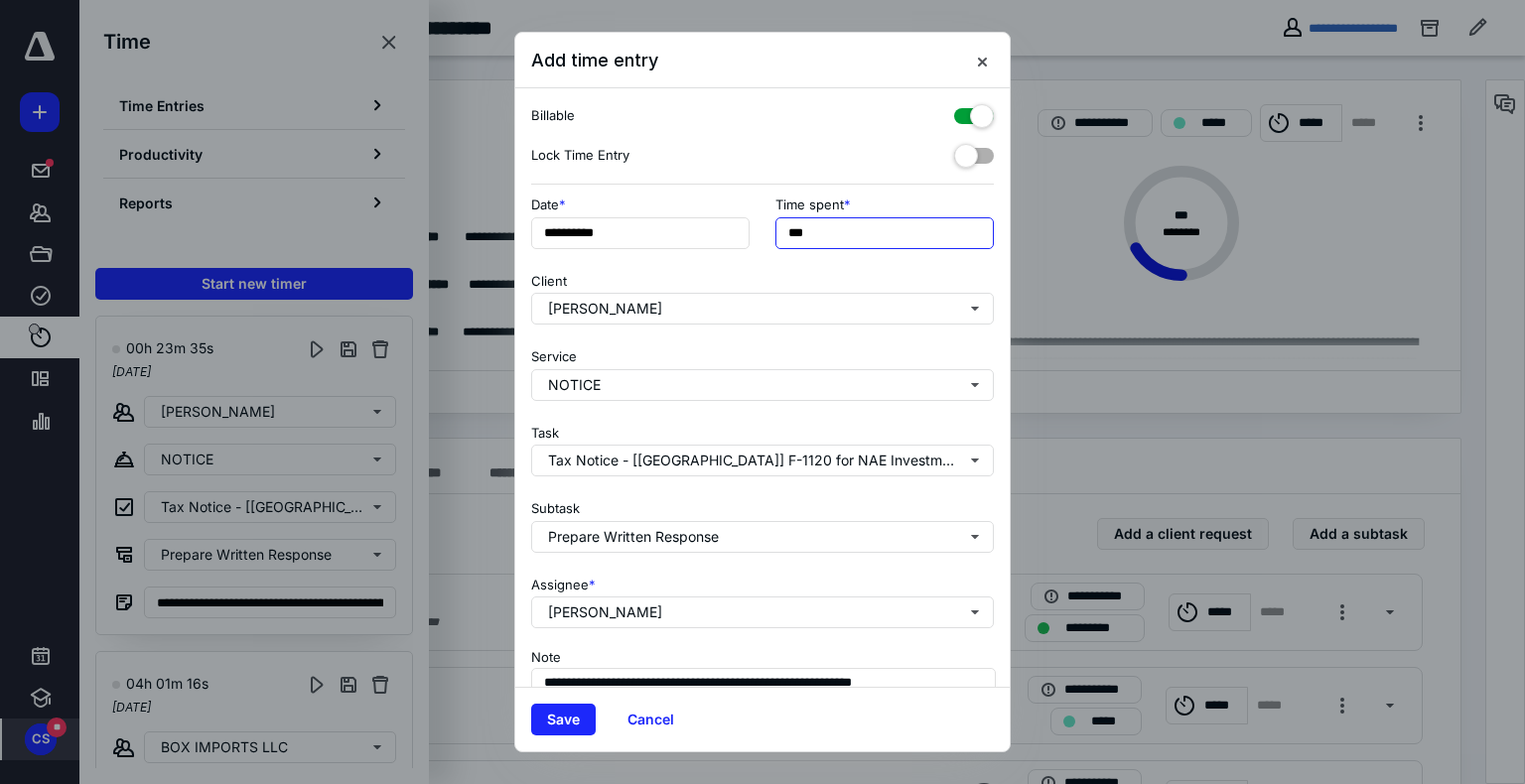 click on "***" at bounding box center (885, 233) 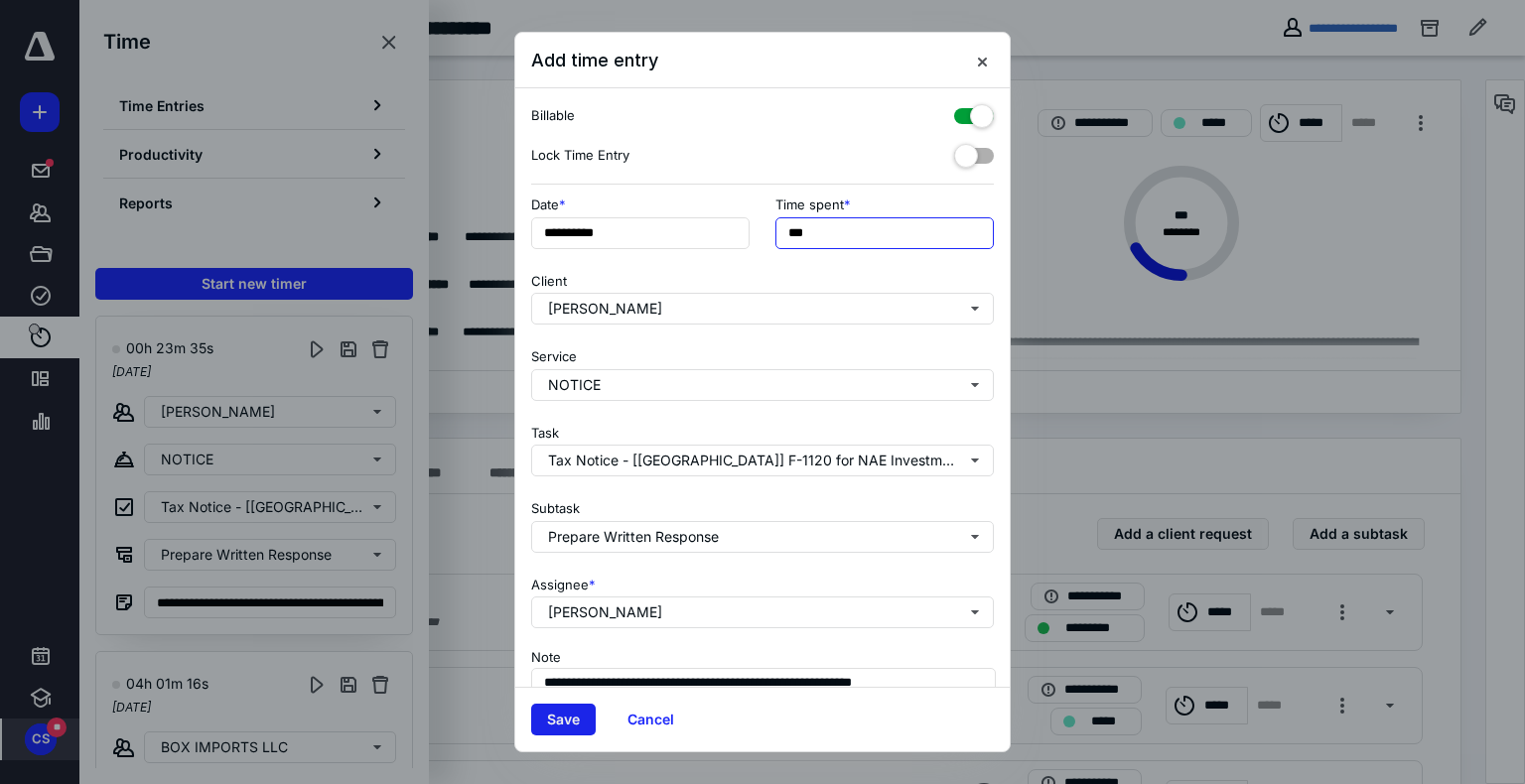 type on "***" 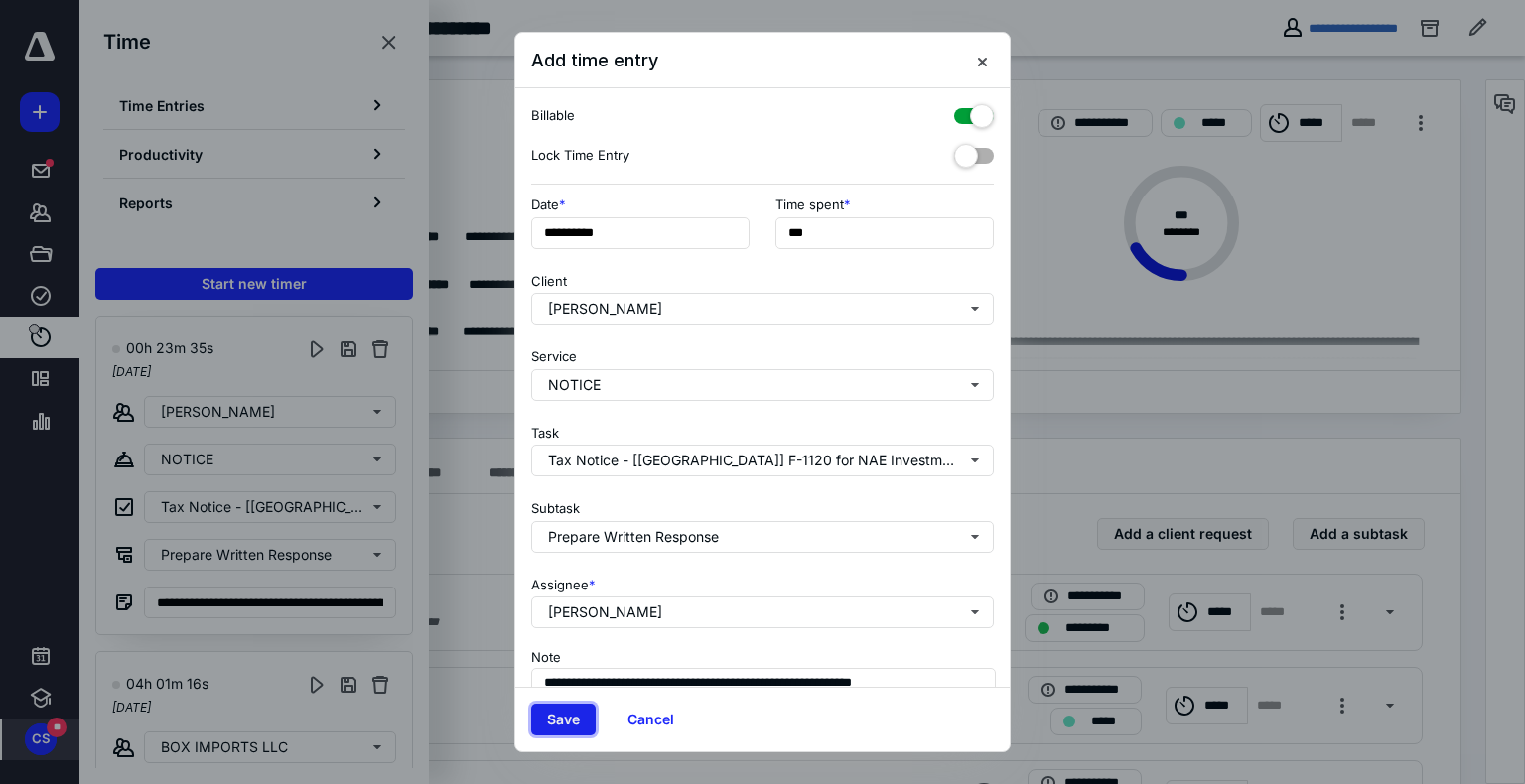 click on "Save" at bounding box center (563, 719) 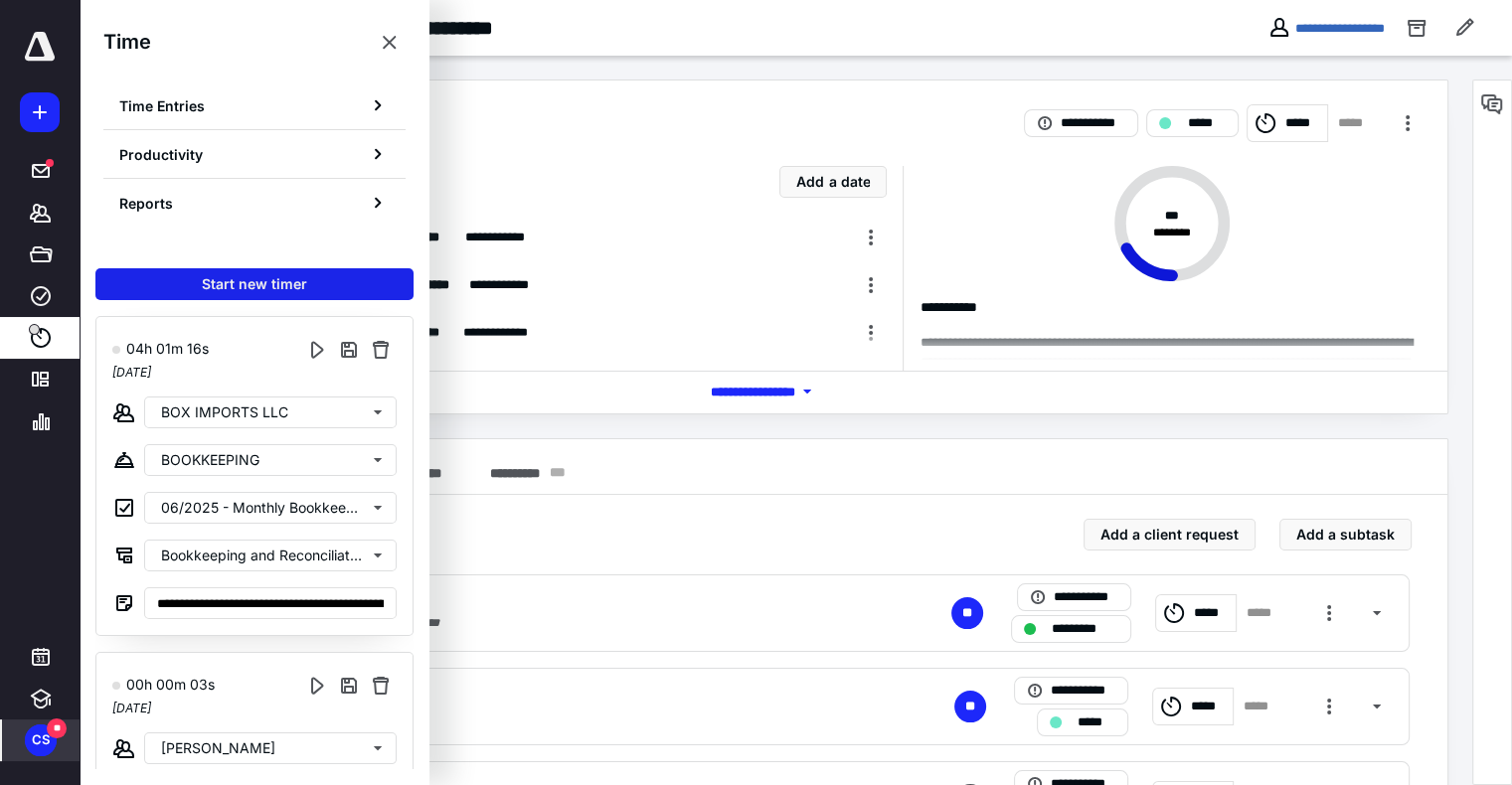 click on "Start new timer" at bounding box center [254, 284] 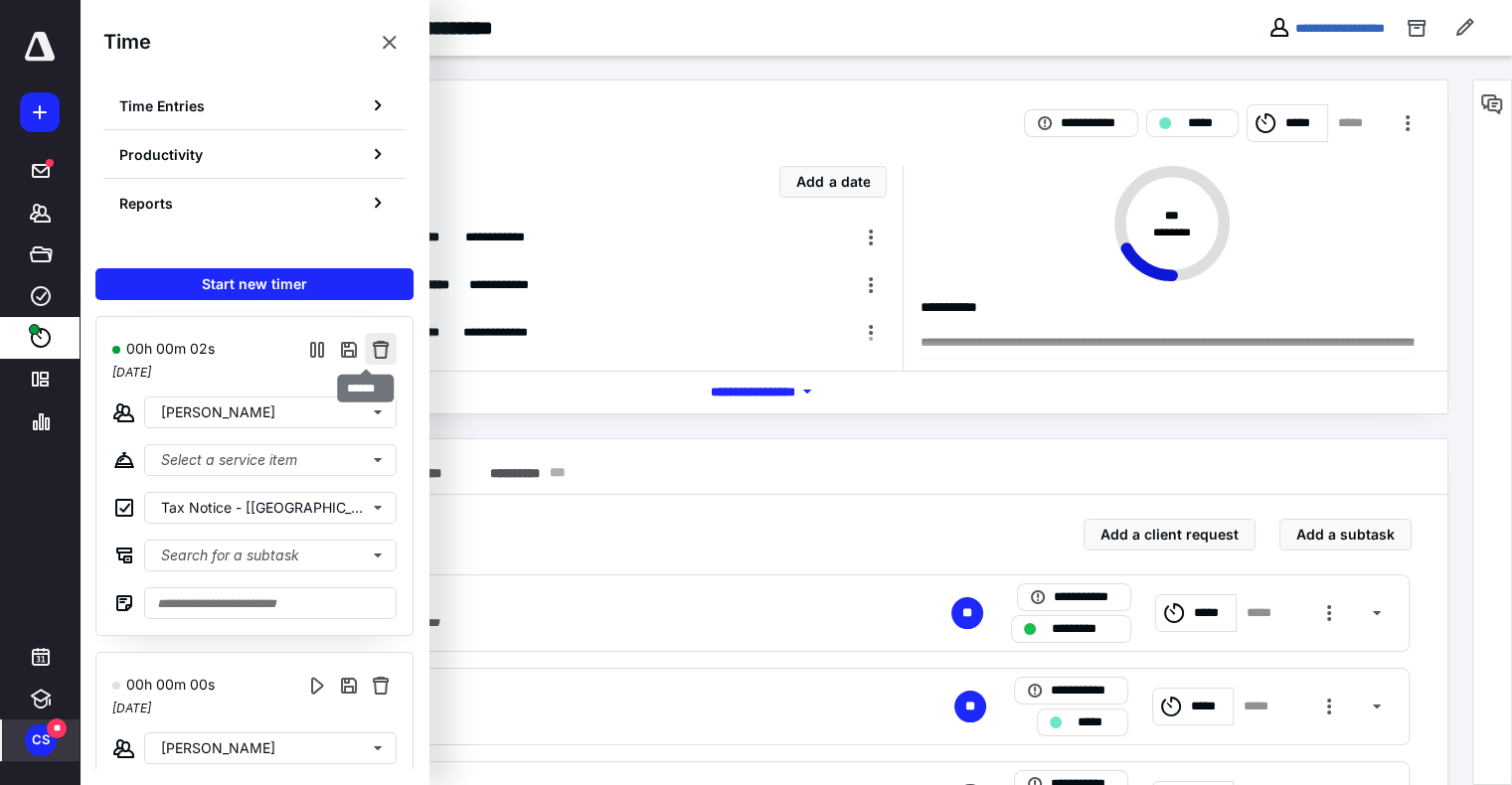 click at bounding box center [381, 349] 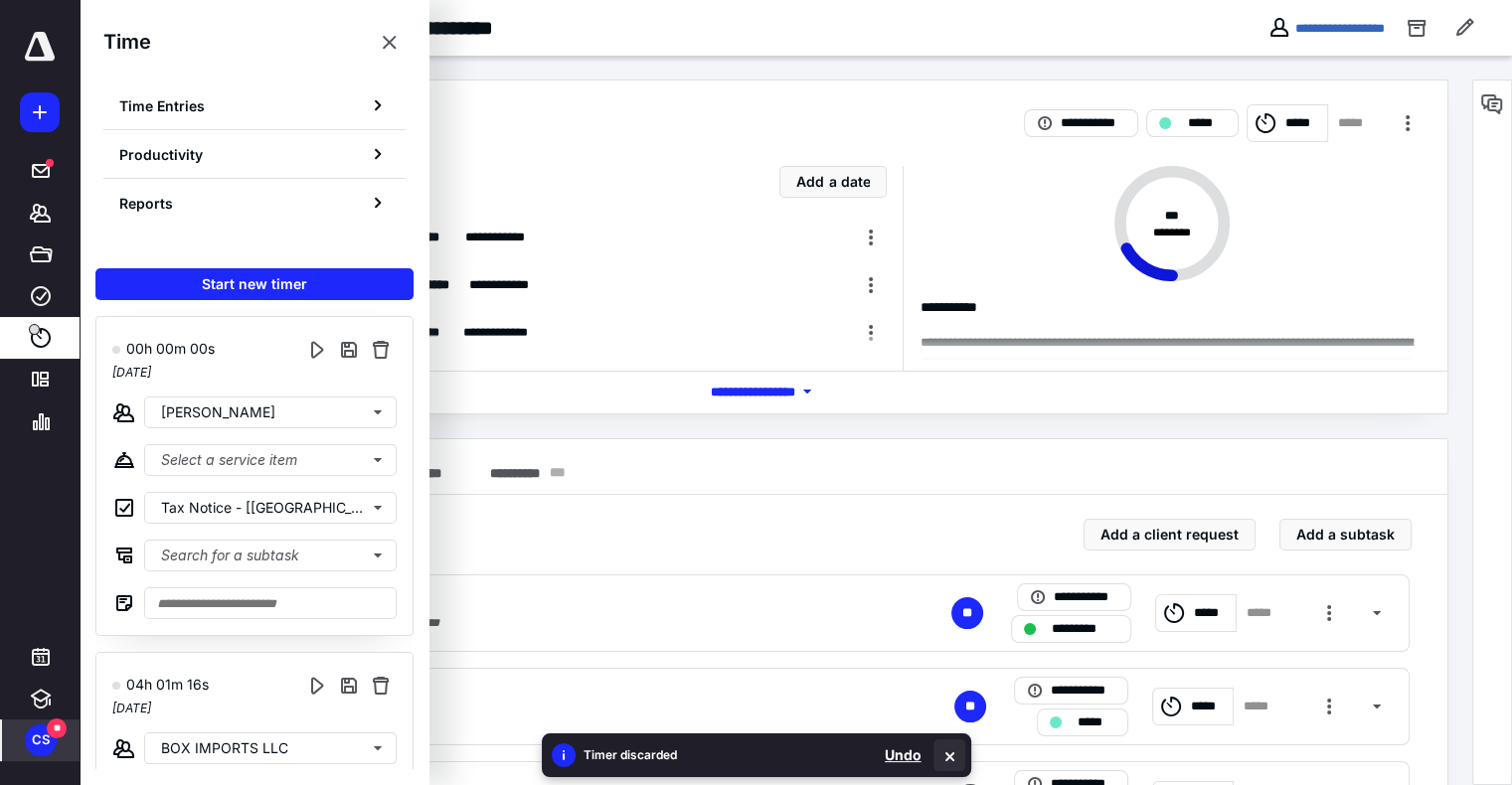 click at bounding box center (949, 755) 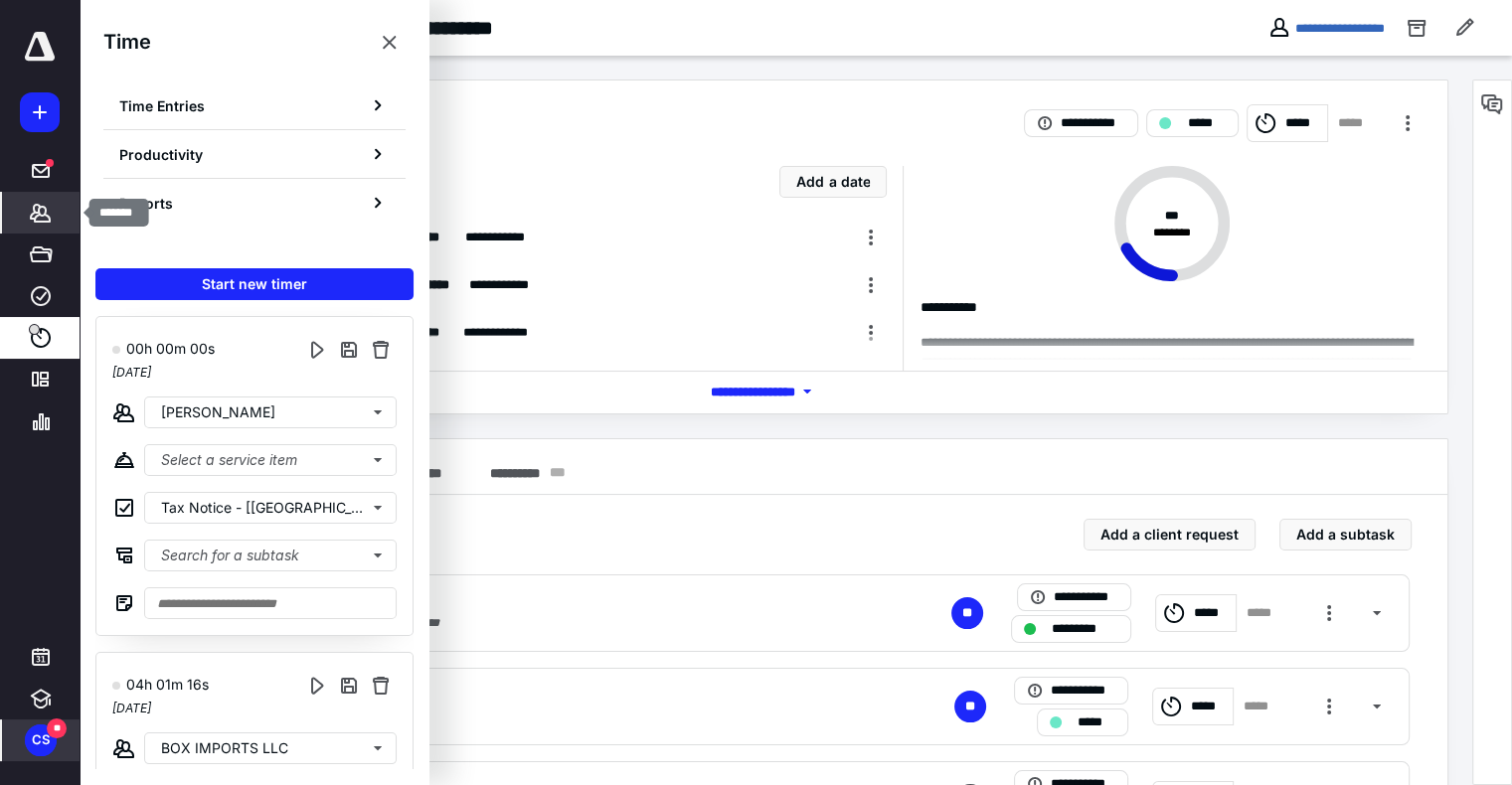 click on "*******" at bounding box center (41, 213) 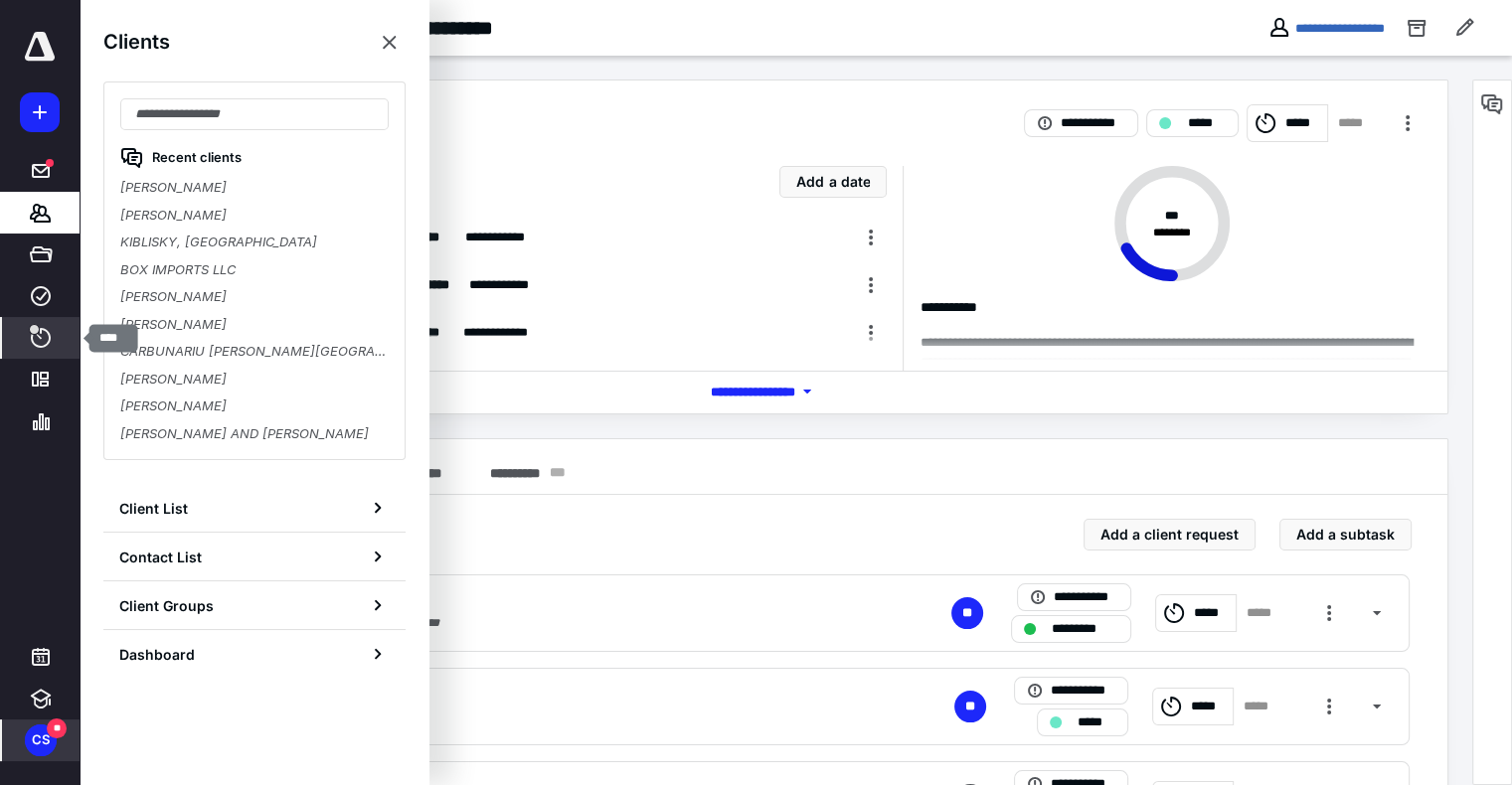 click on "****" at bounding box center (41, 338) 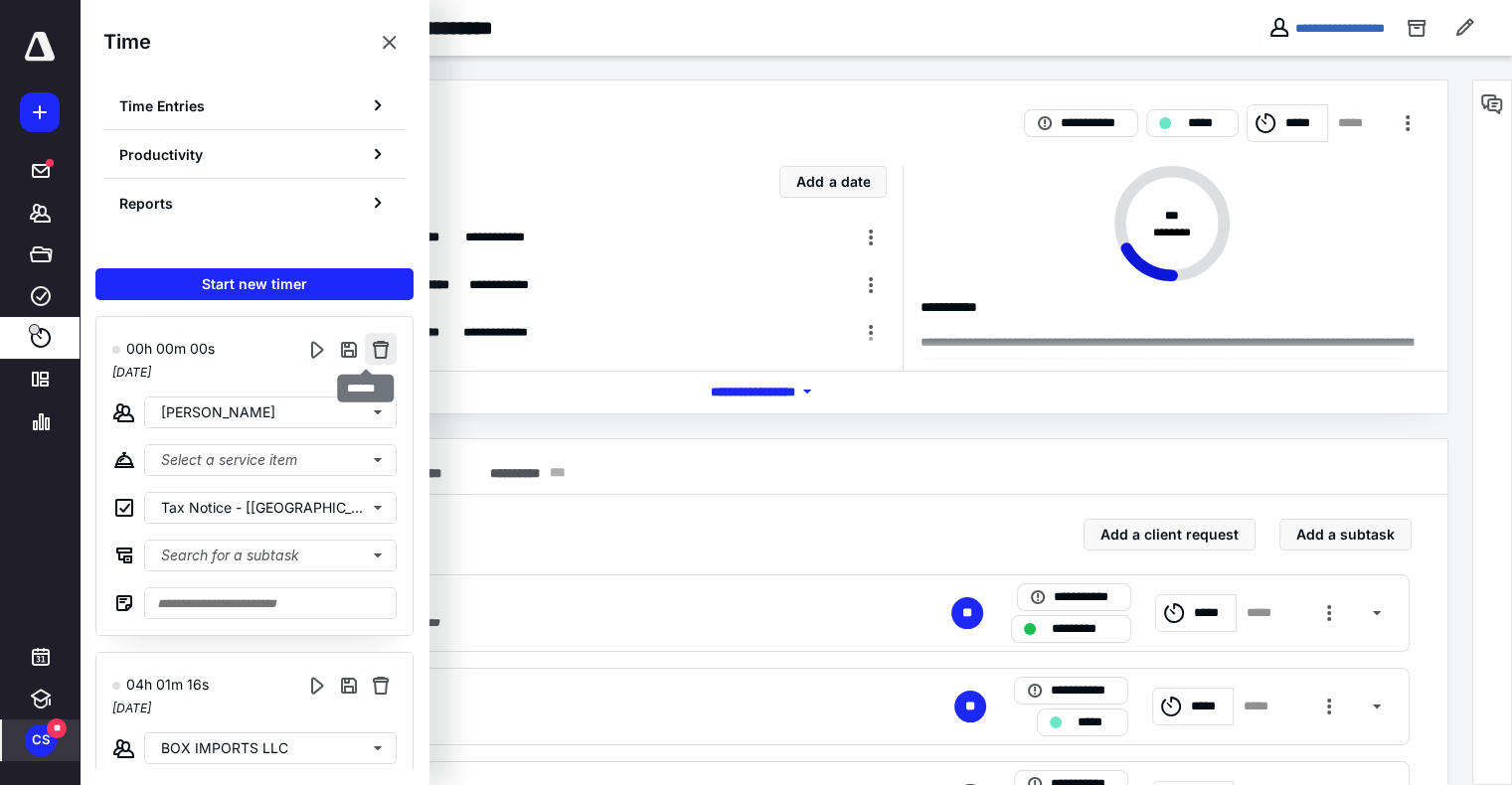click at bounding box center [381, 349] 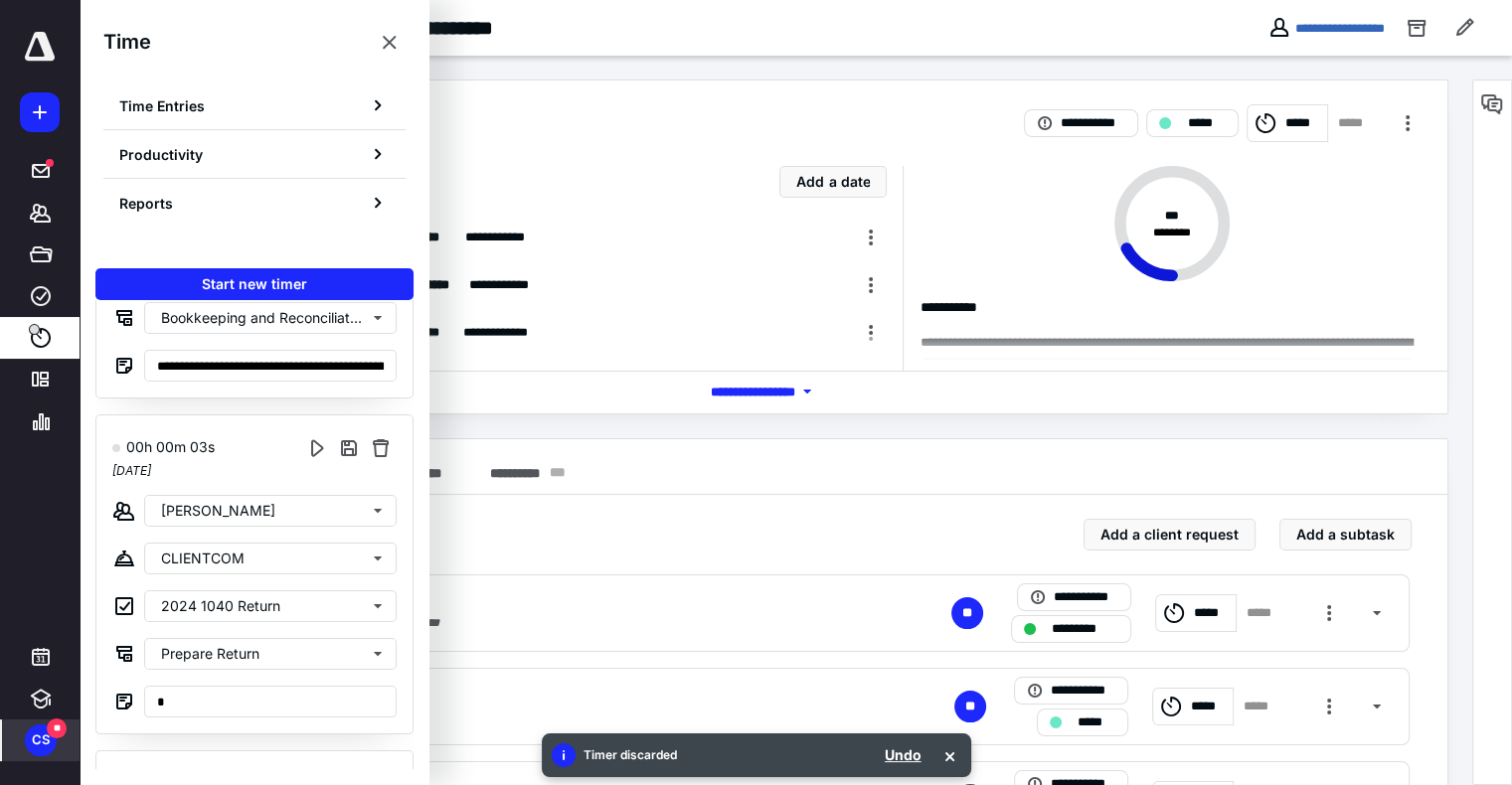 scroll, scrollTop: 238, scrollLeft: 0, axis: vertical 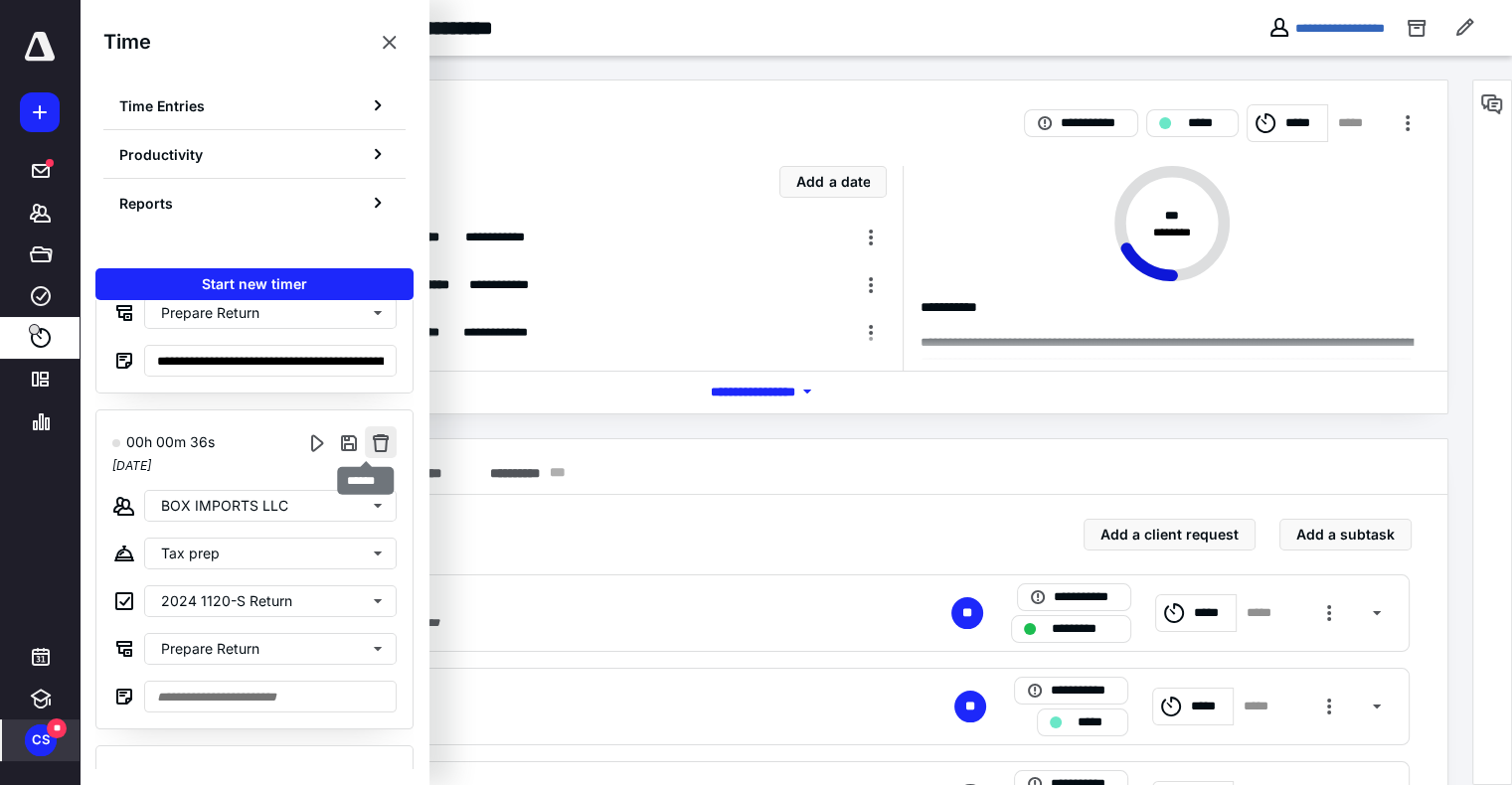 click at bounding box center [381, 442] 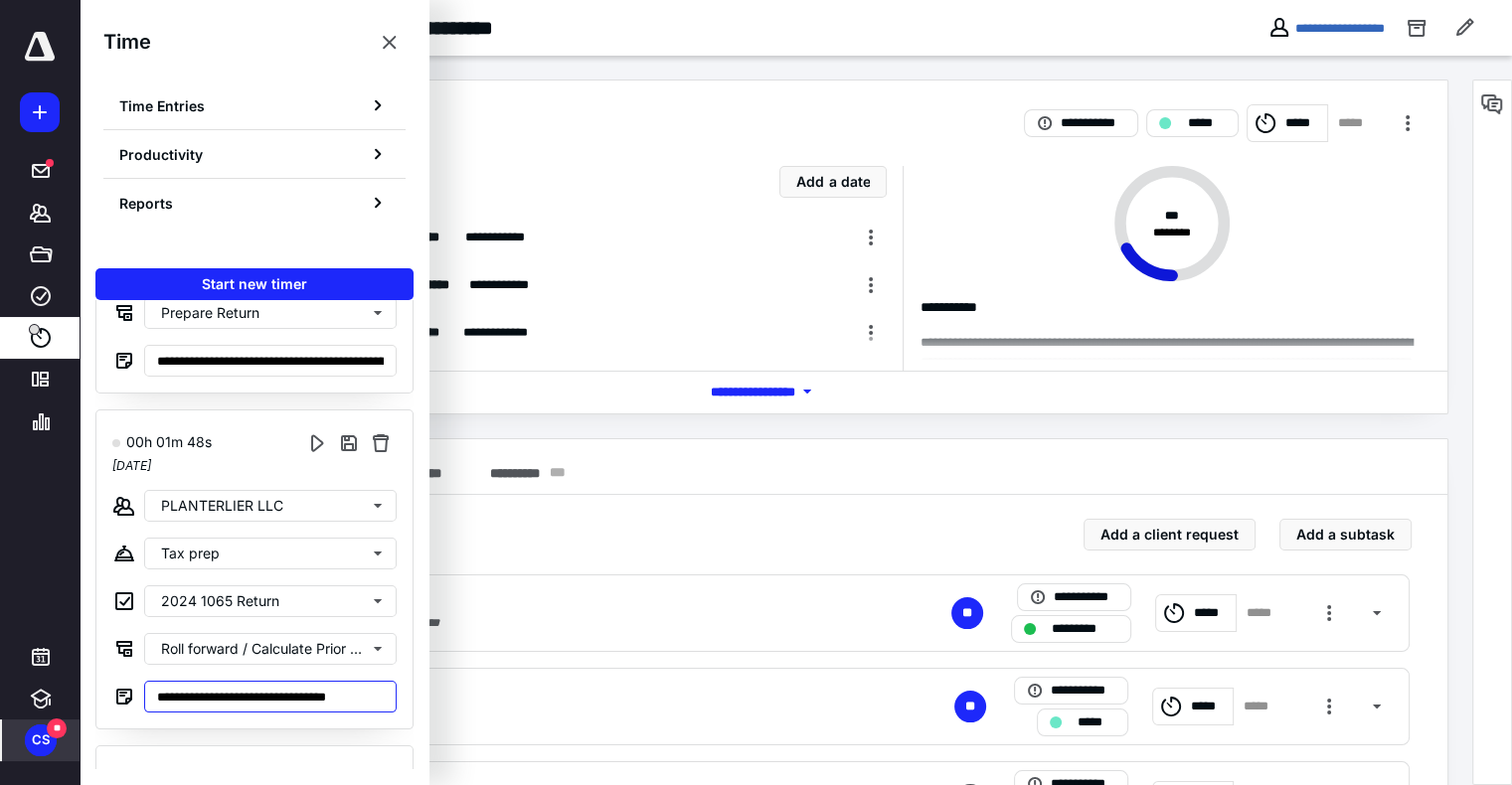 click on "**********" at bounding box center [270, 697] 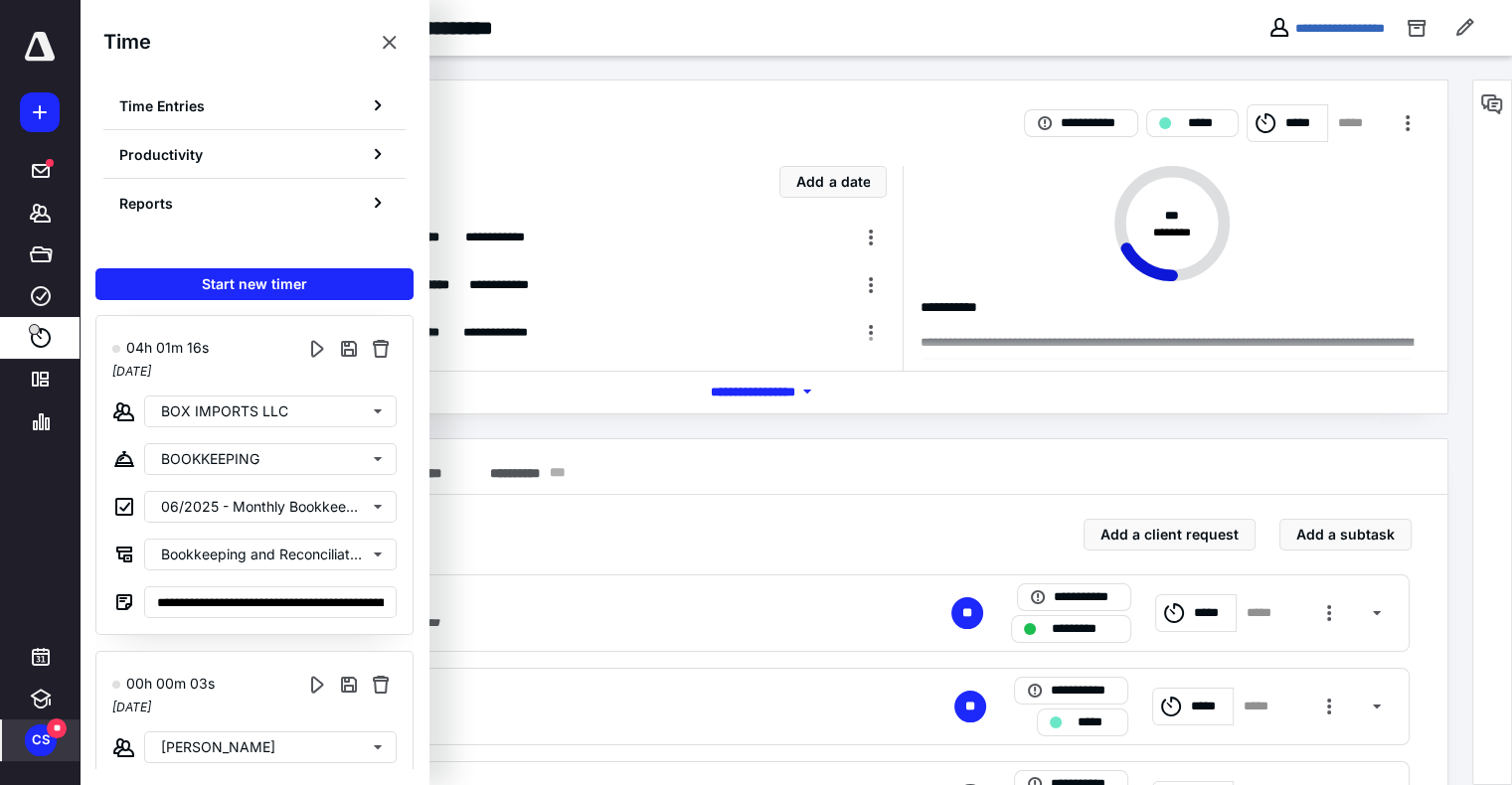 scroll, scrollTop: 0, scrollLeft: 0, axis: both 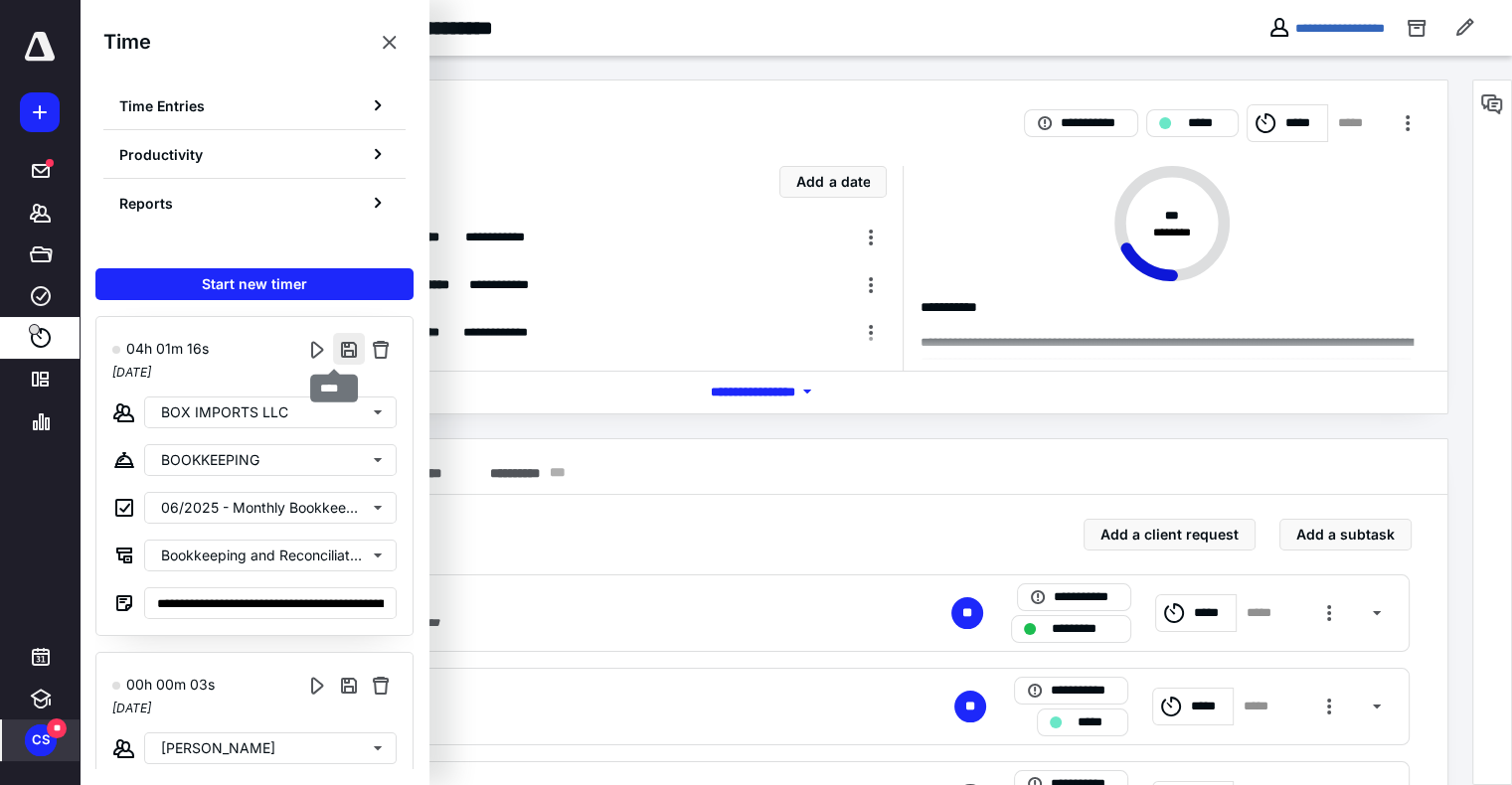 click at bounding box center (349, 349) 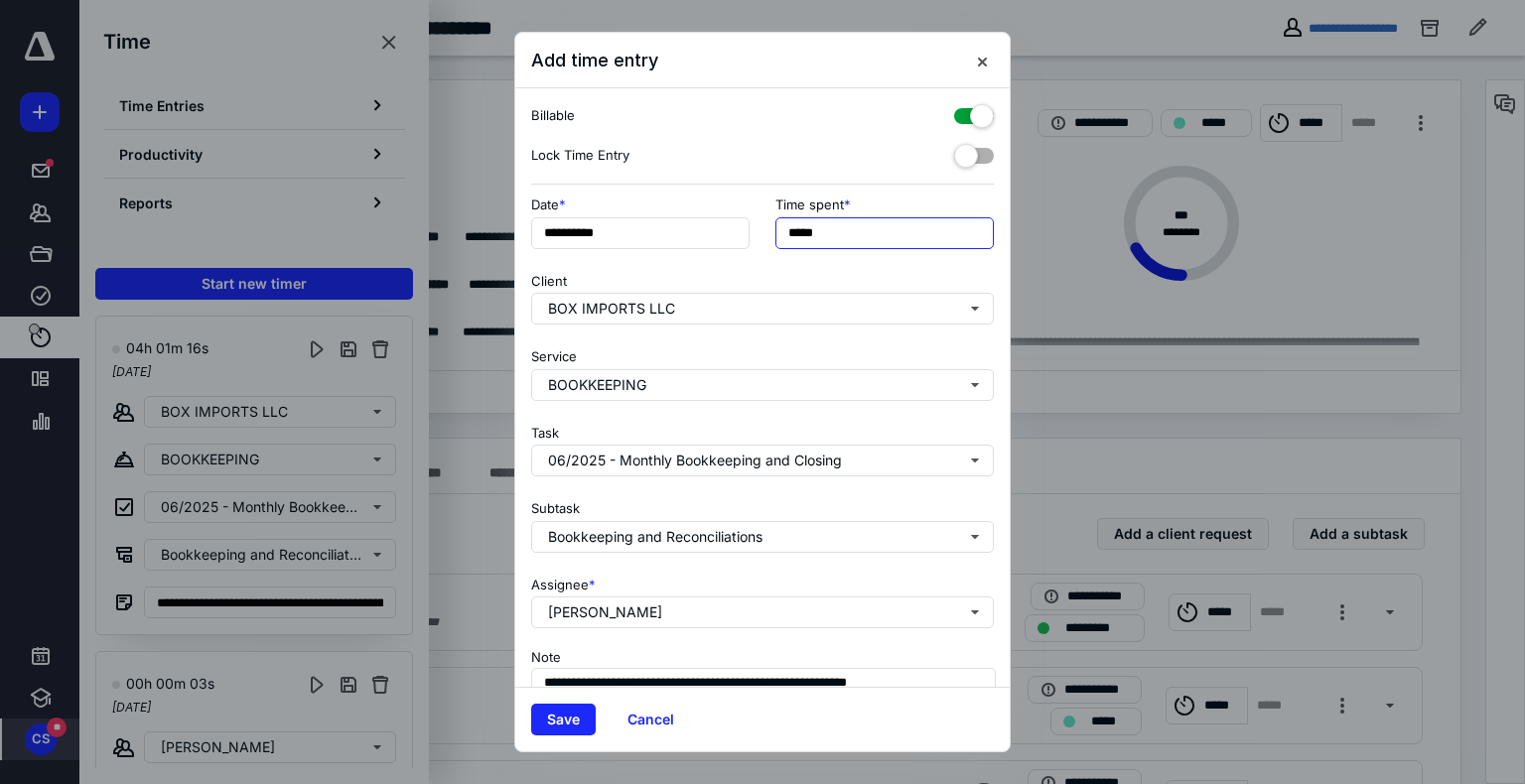 click on "*****" at bounding box center (885, 233) 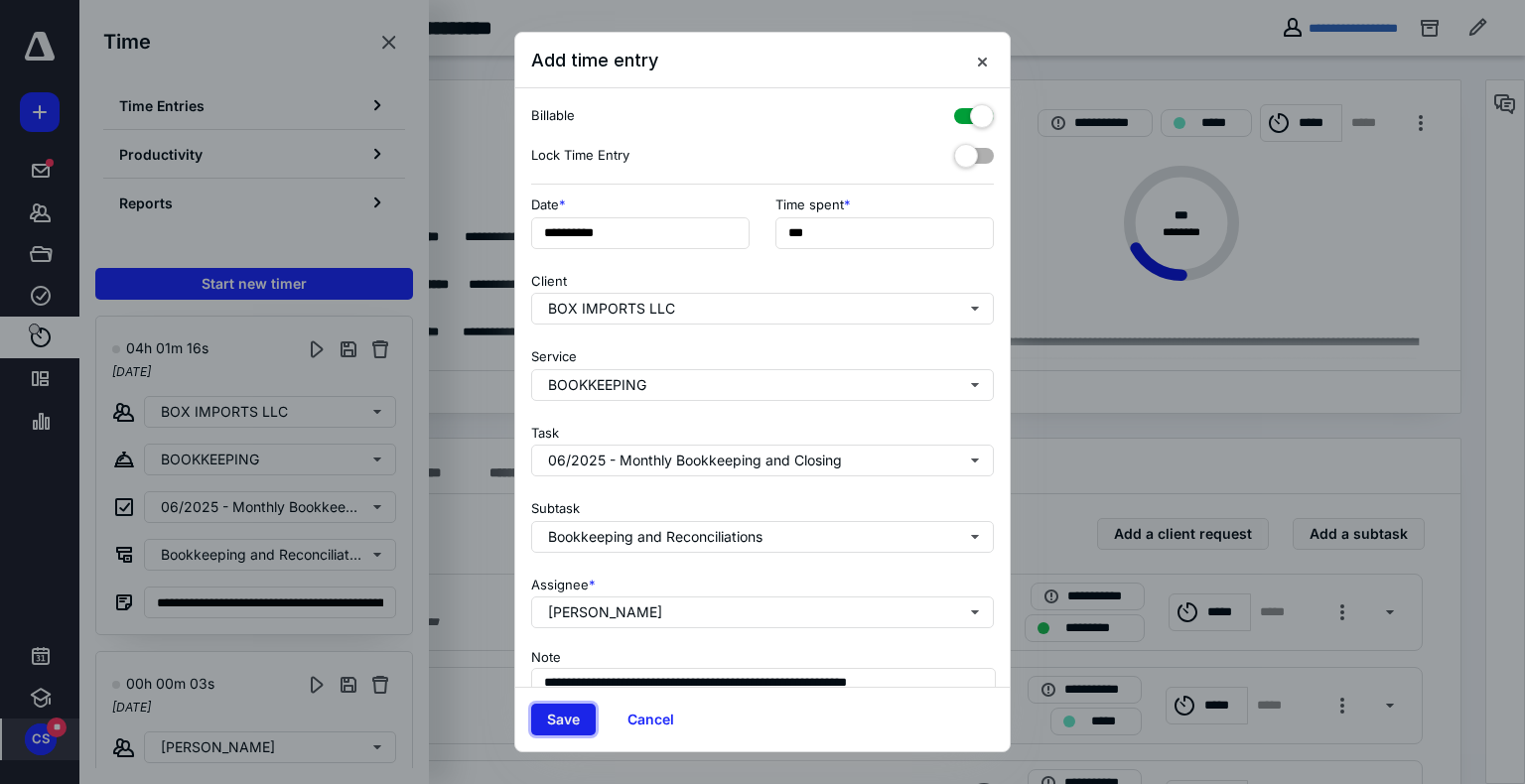 type on "**" 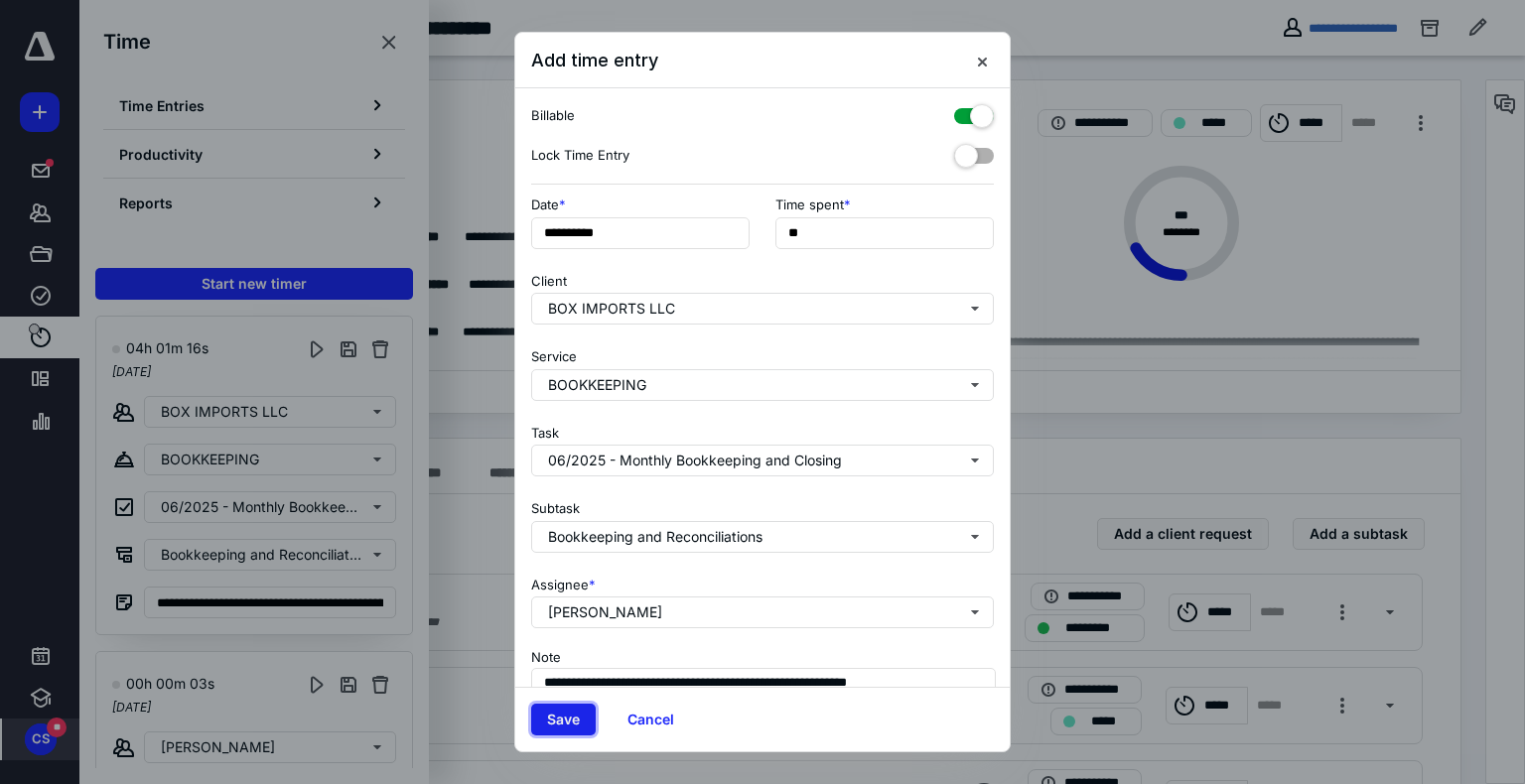 click on "Save" at bounding box center [563, 719] 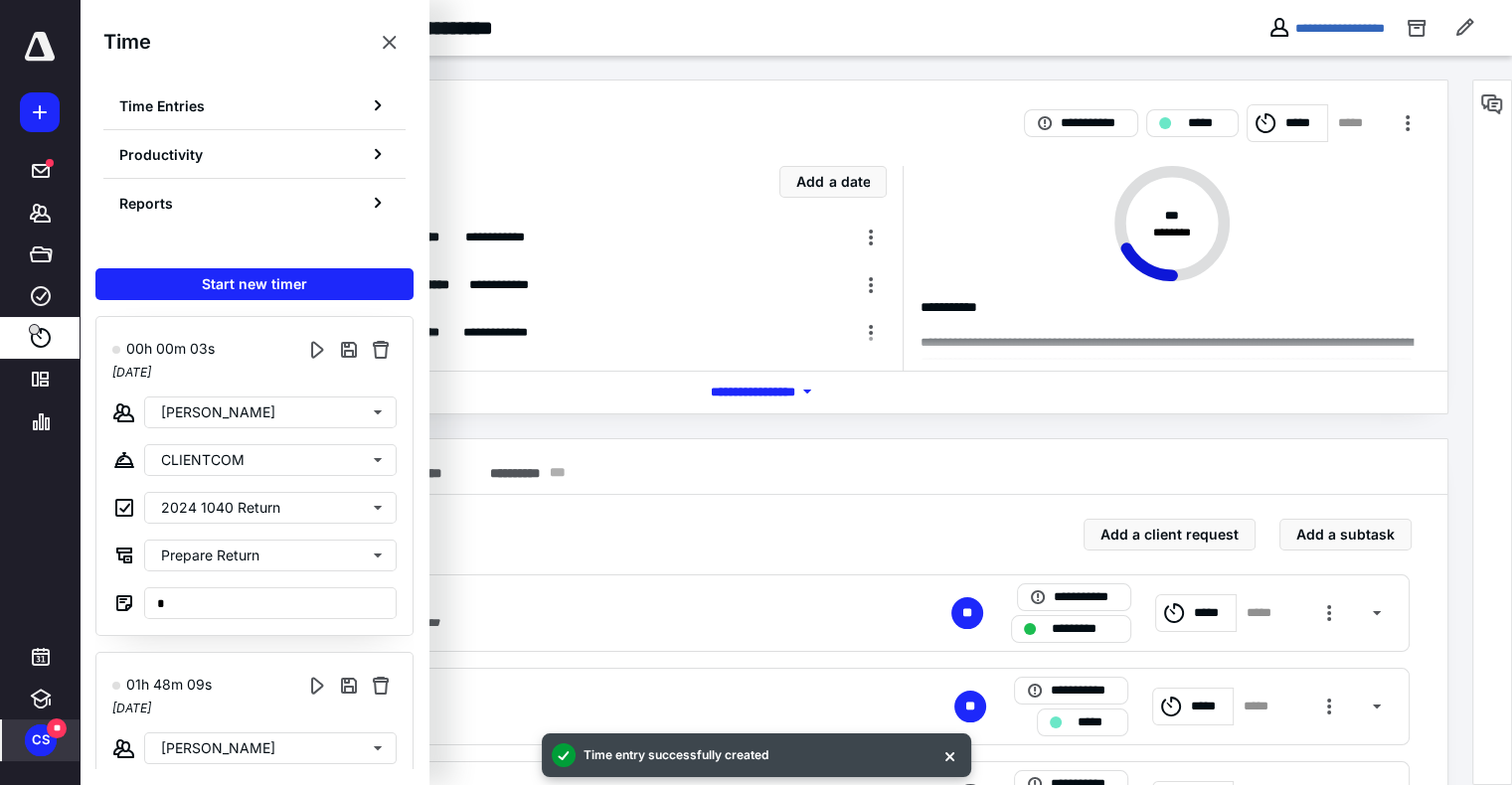 click on "**********" at bounding box center (591, 28) 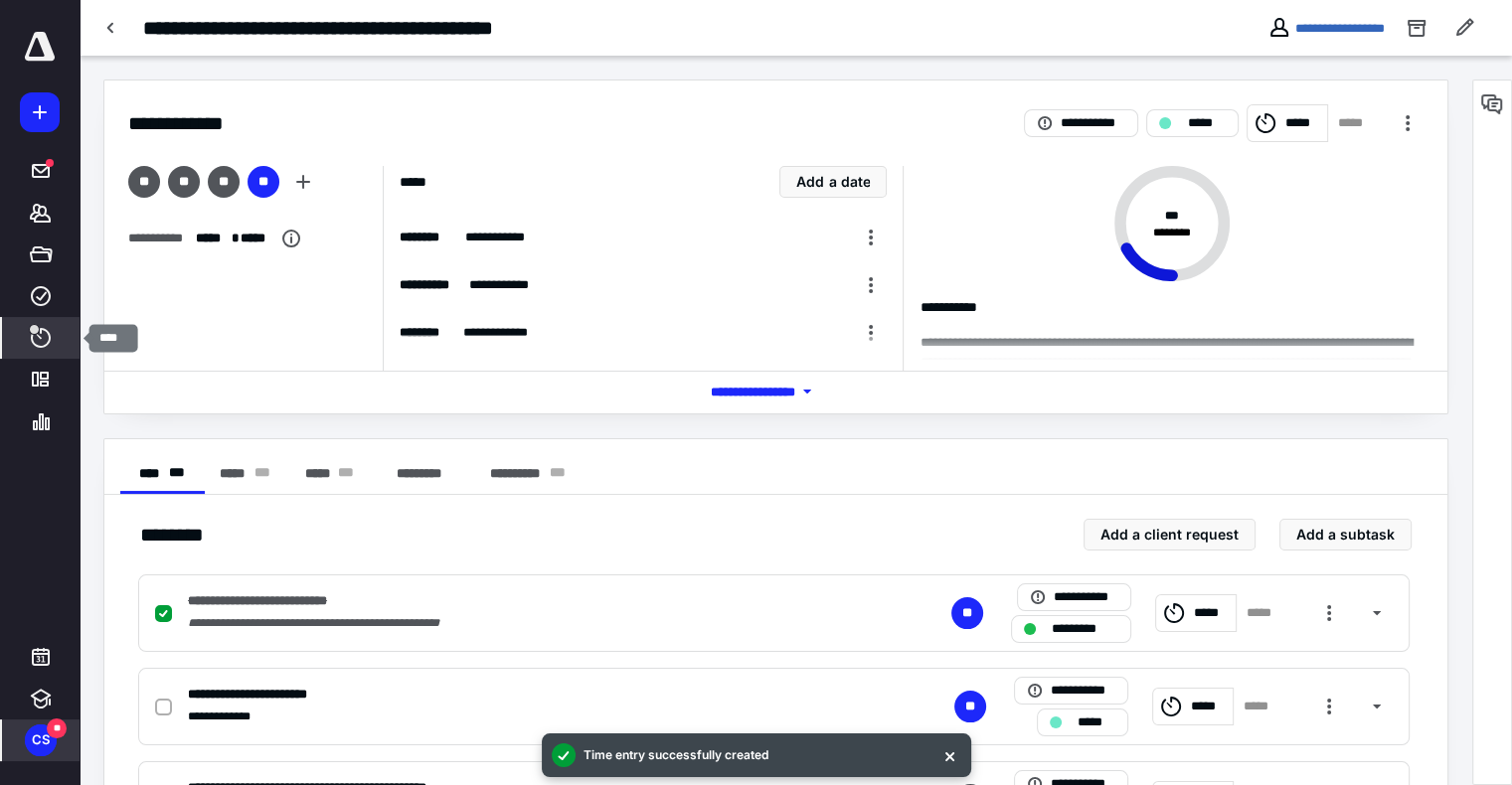 click on "****" at bounding box center (41, 338) 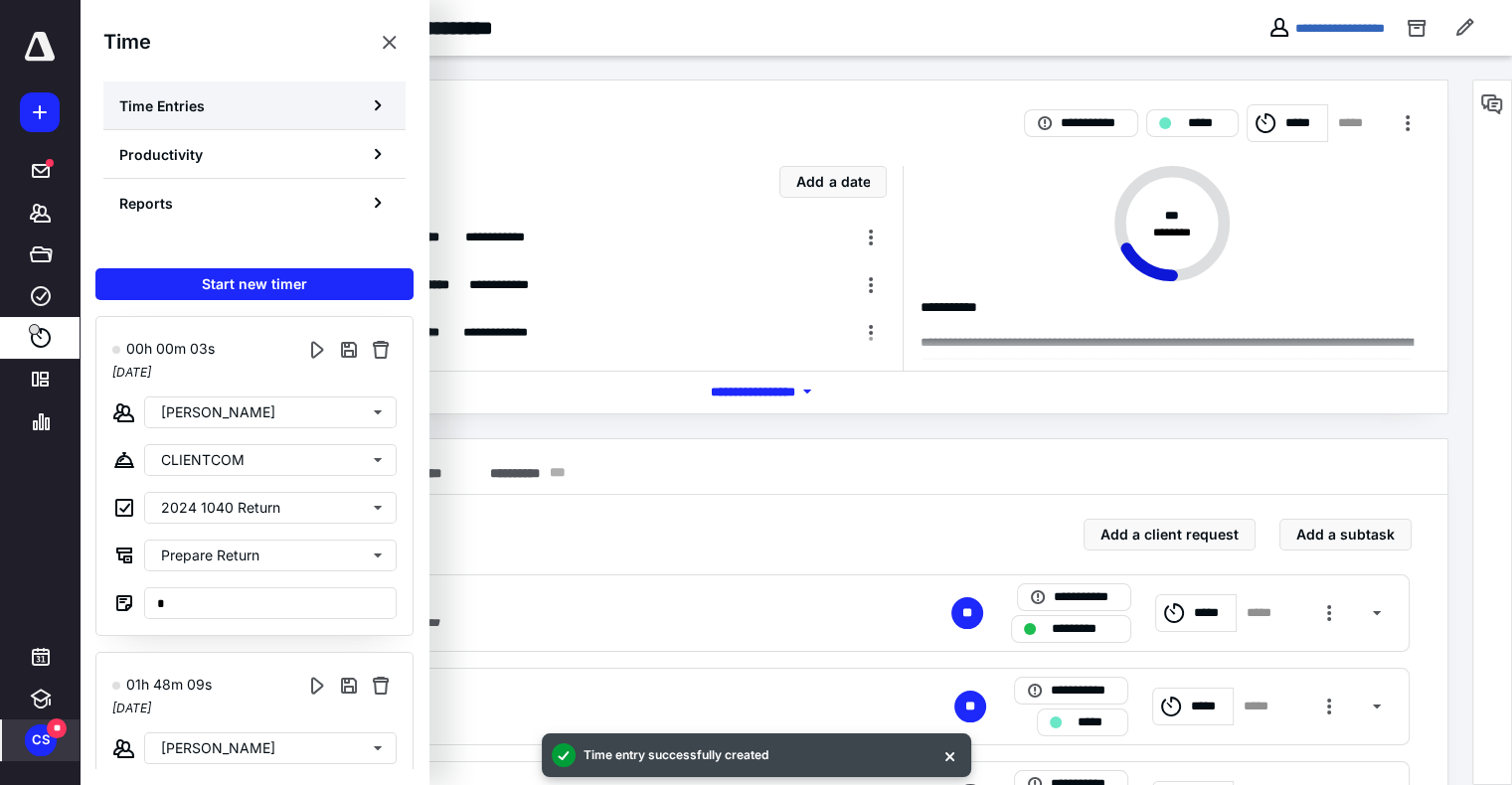 click on "Time Entries" at bounding box center [162, 105] 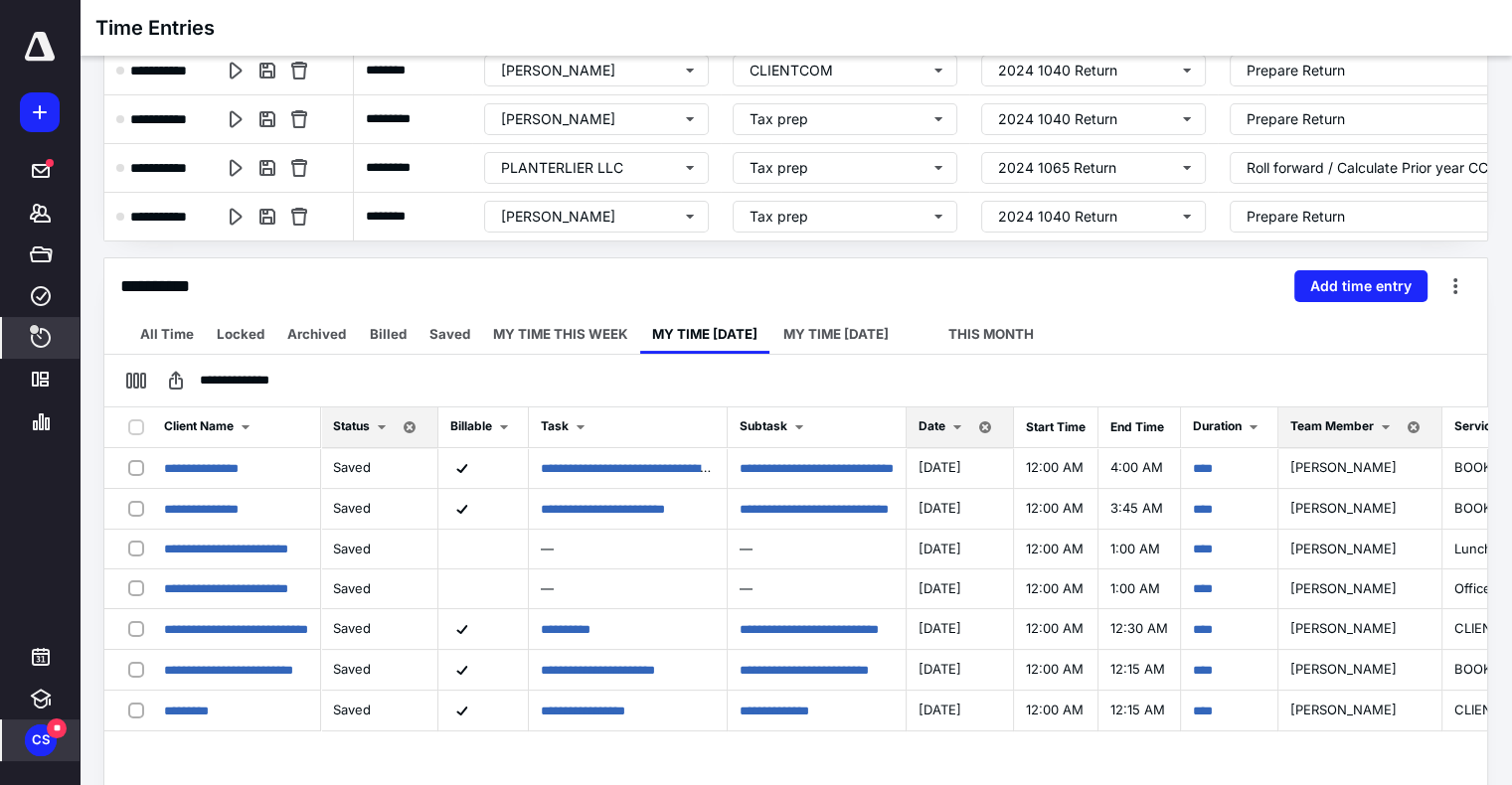 scroll, scrollTop: 278, scrollLeft: 0, axis: vertical 